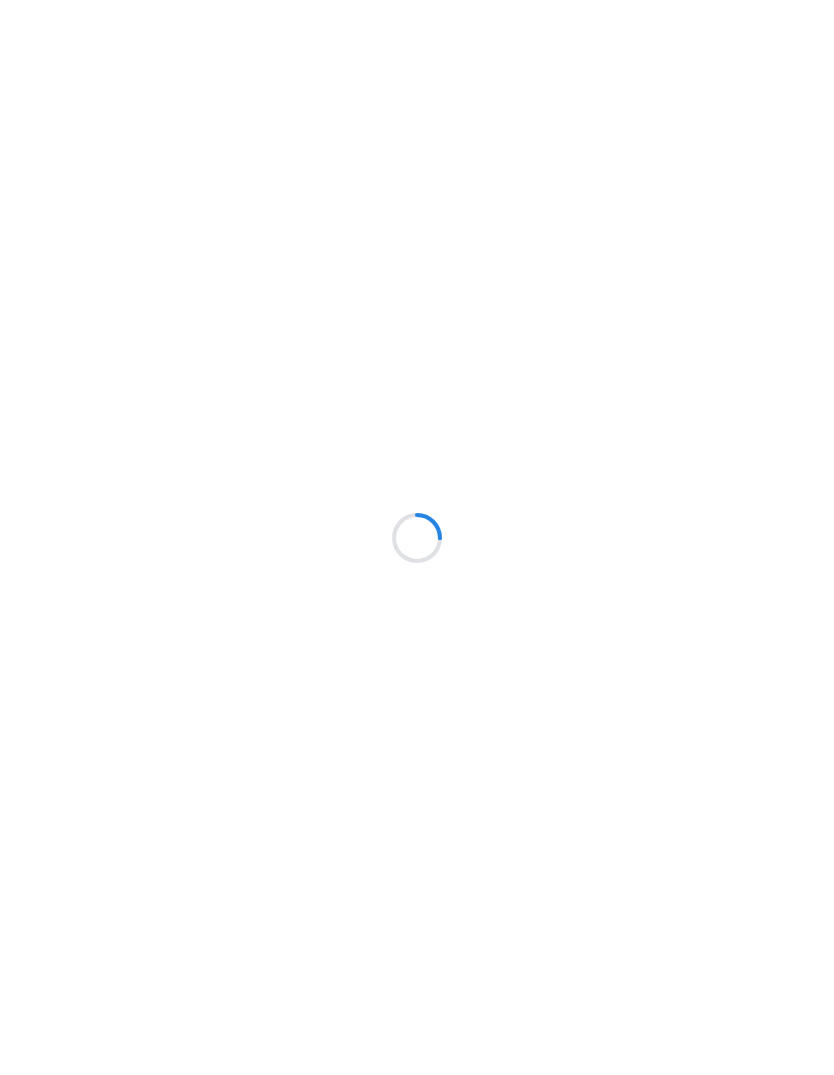 scroll, scrollTop: 0, scrollLeft: 0, axis: both 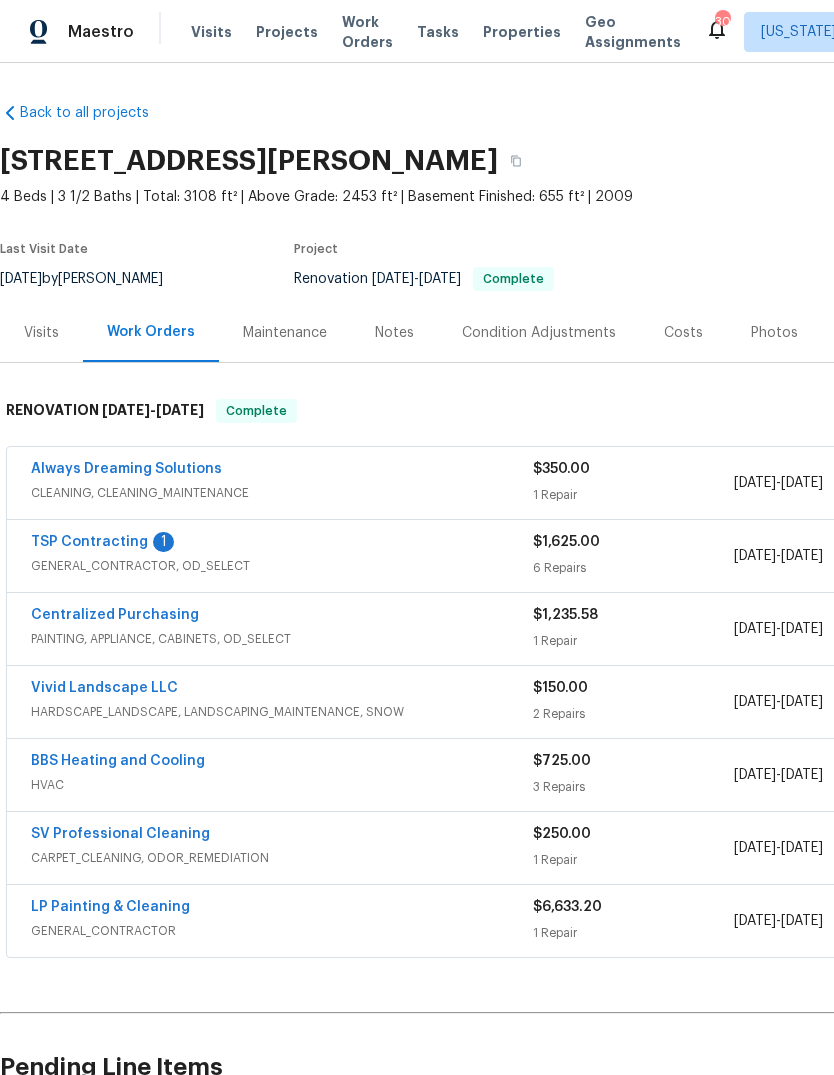click on "Properties" at bounding box center (522, 32) 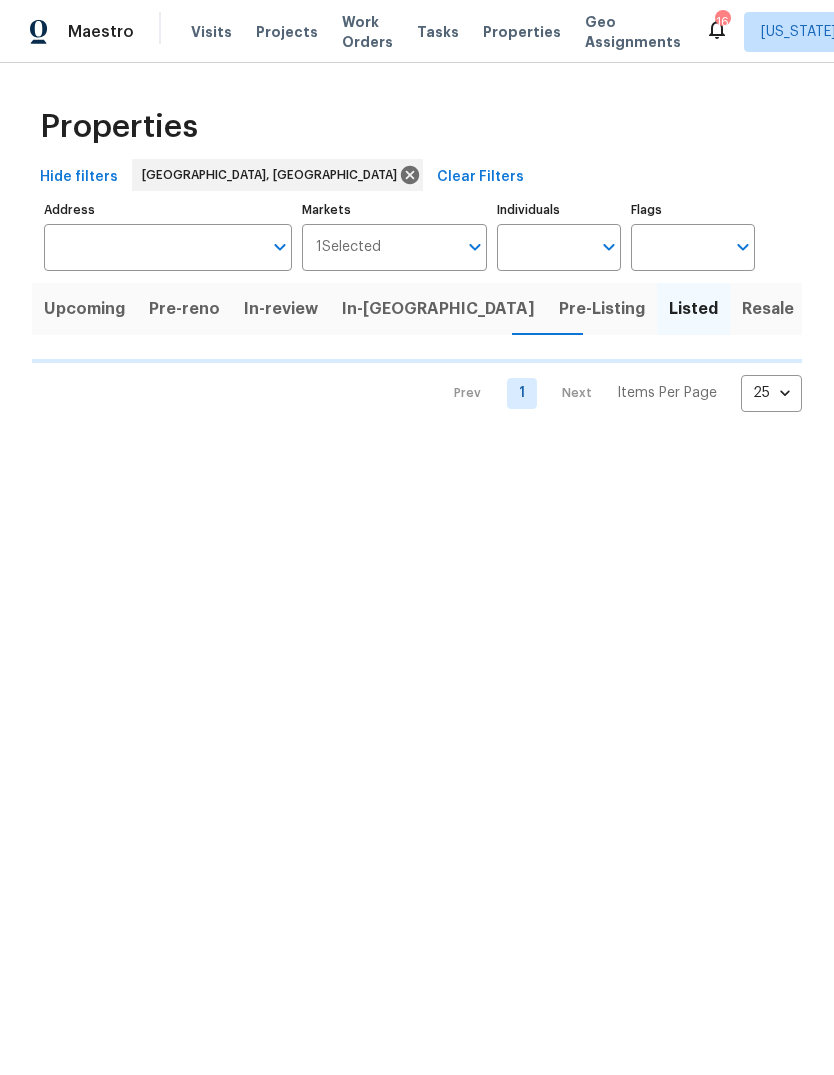 scroll, scrollTop: 0, scrollLeft: 0, axis: both 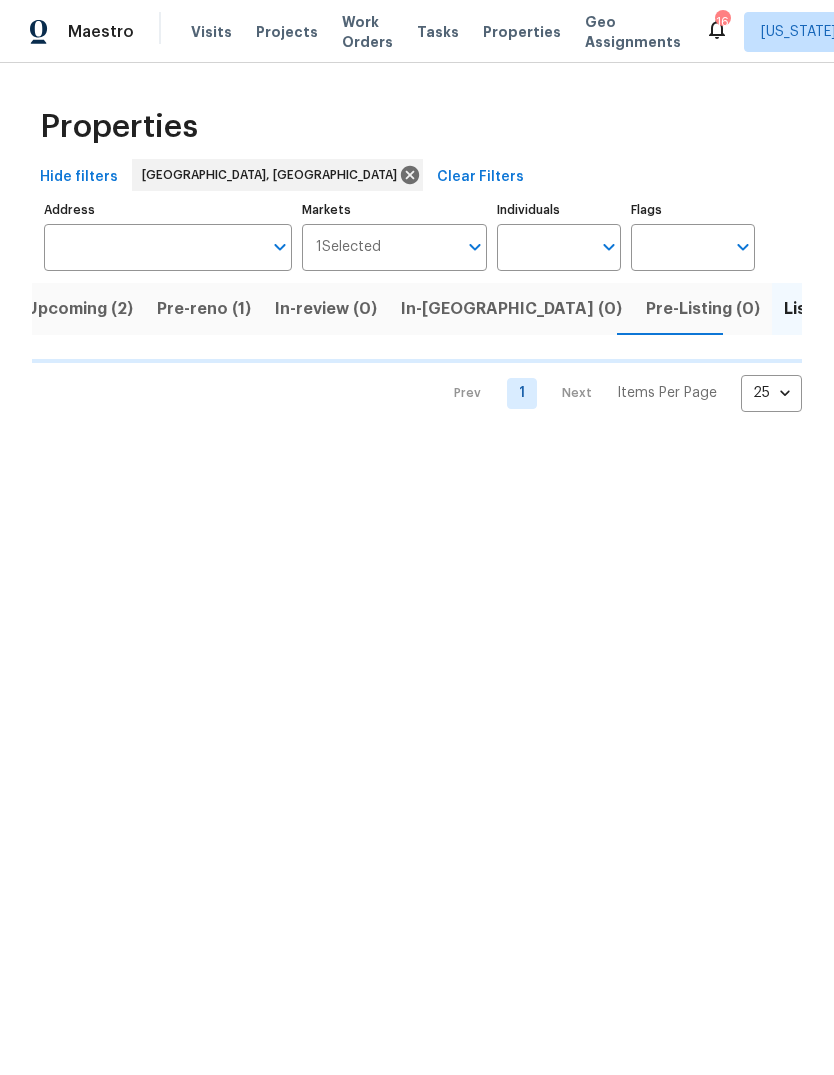 click on "Address" at bounding box center (153, 247) 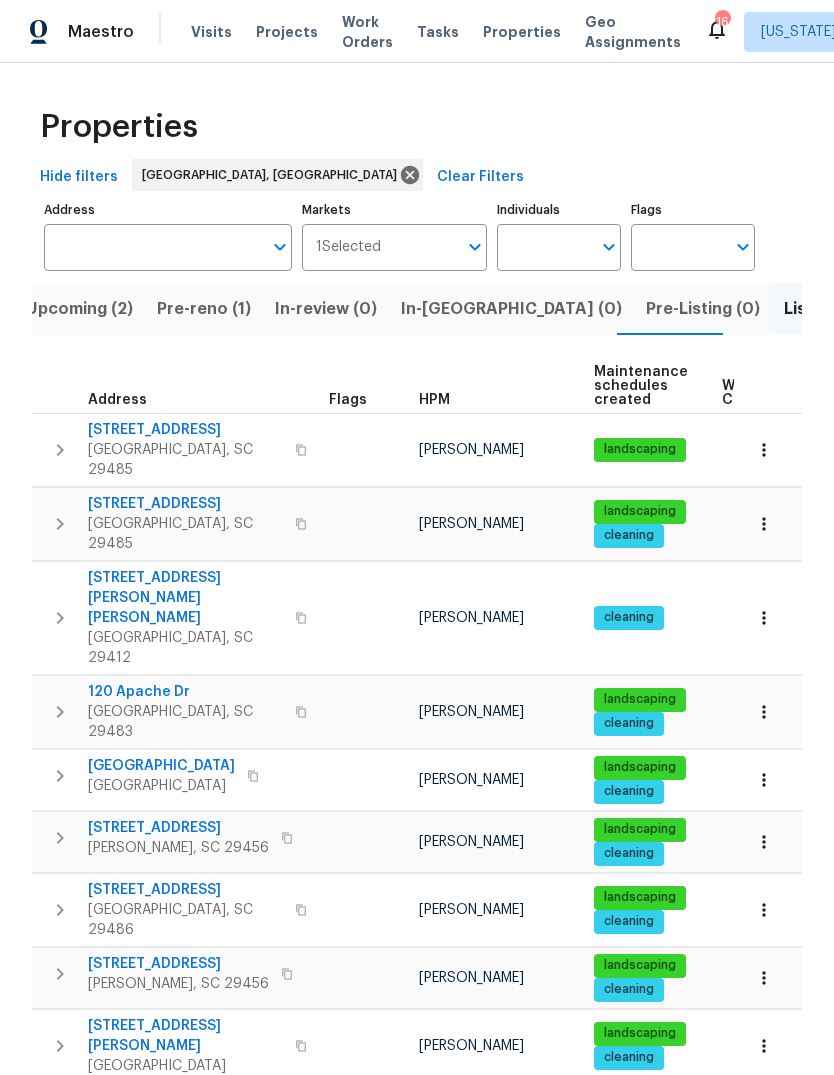 click on "cleaning" at bounding box center [629, 921] 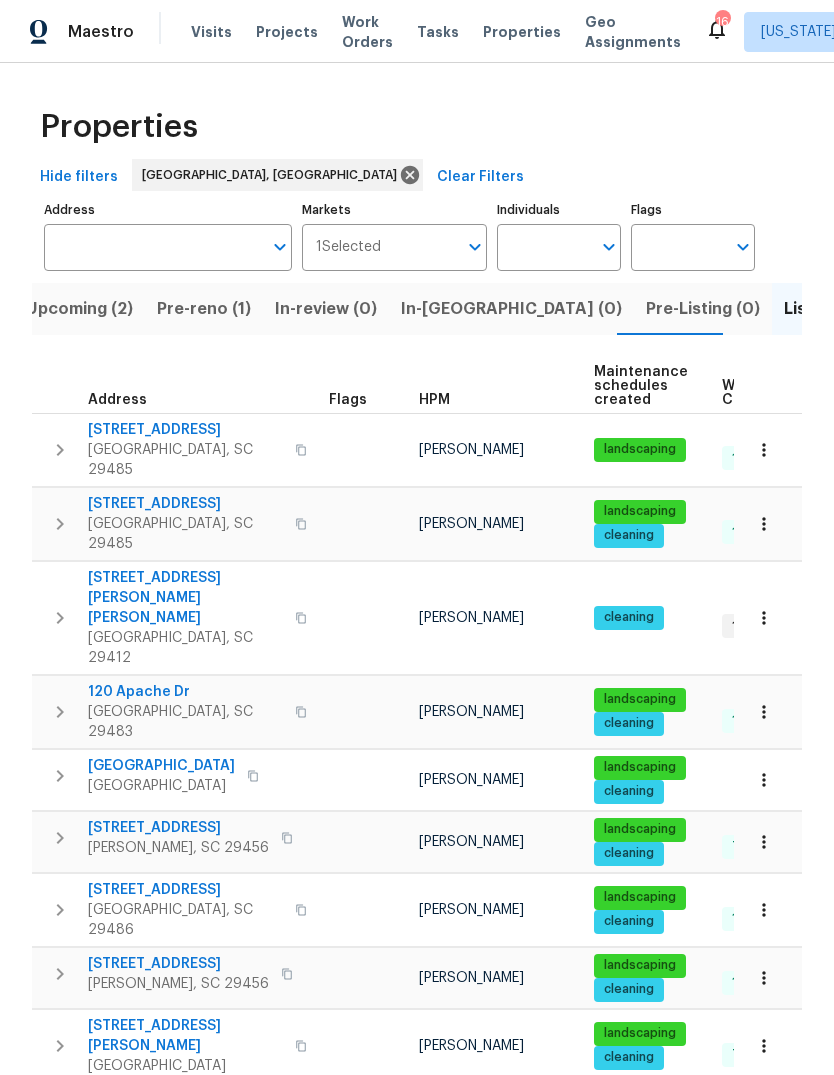 click on "Address" at bounding box center (153, 247) 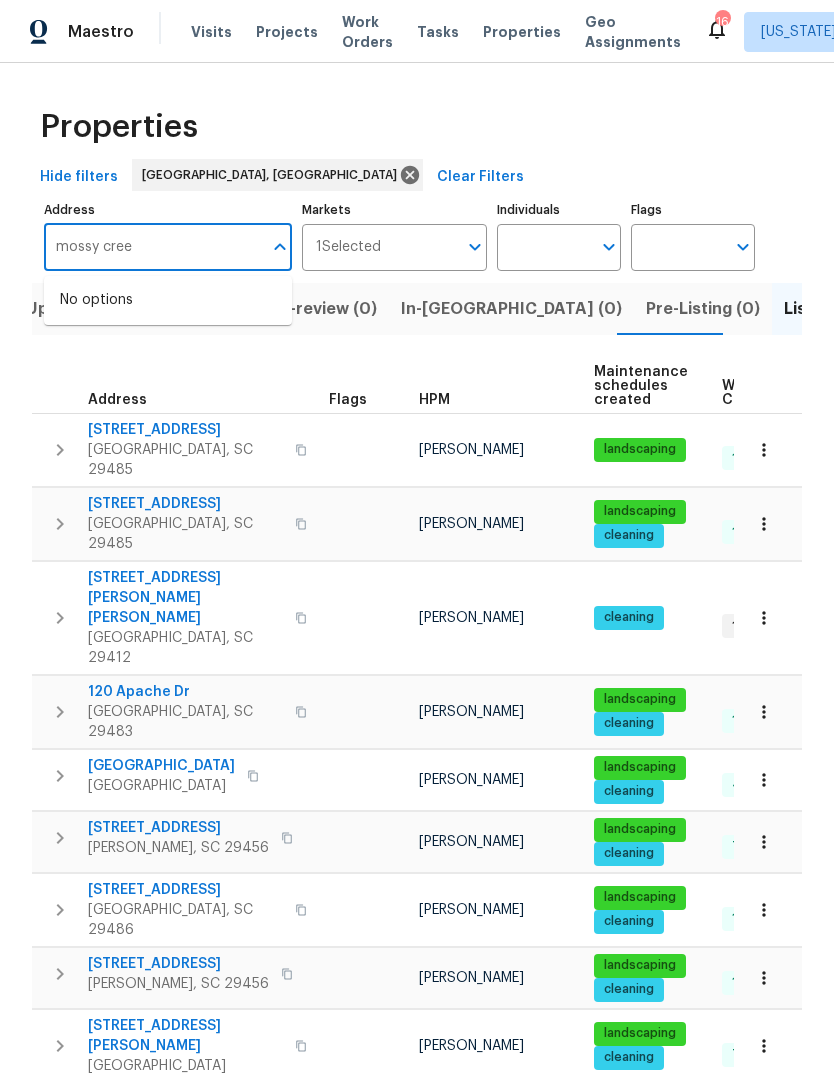 type on "mossy creek" 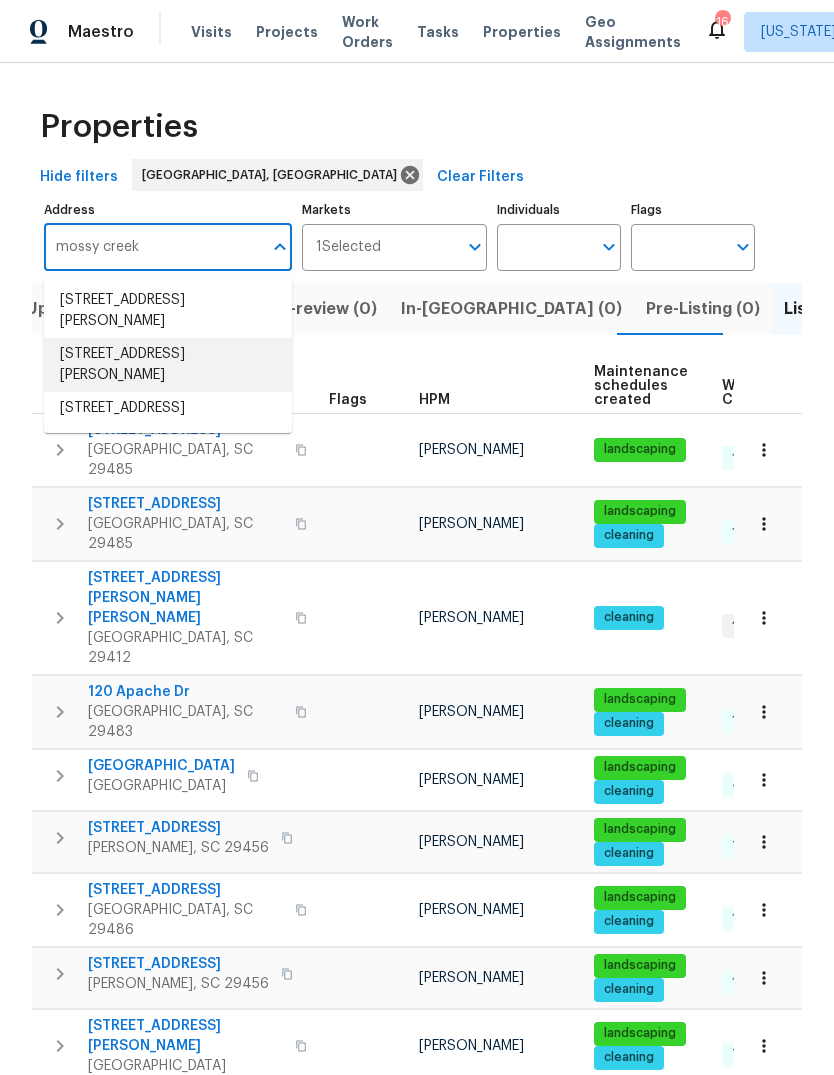 click on "7228 Mossy Creek Ln Hanahan SC 29410" at bounding box center (168, 365) 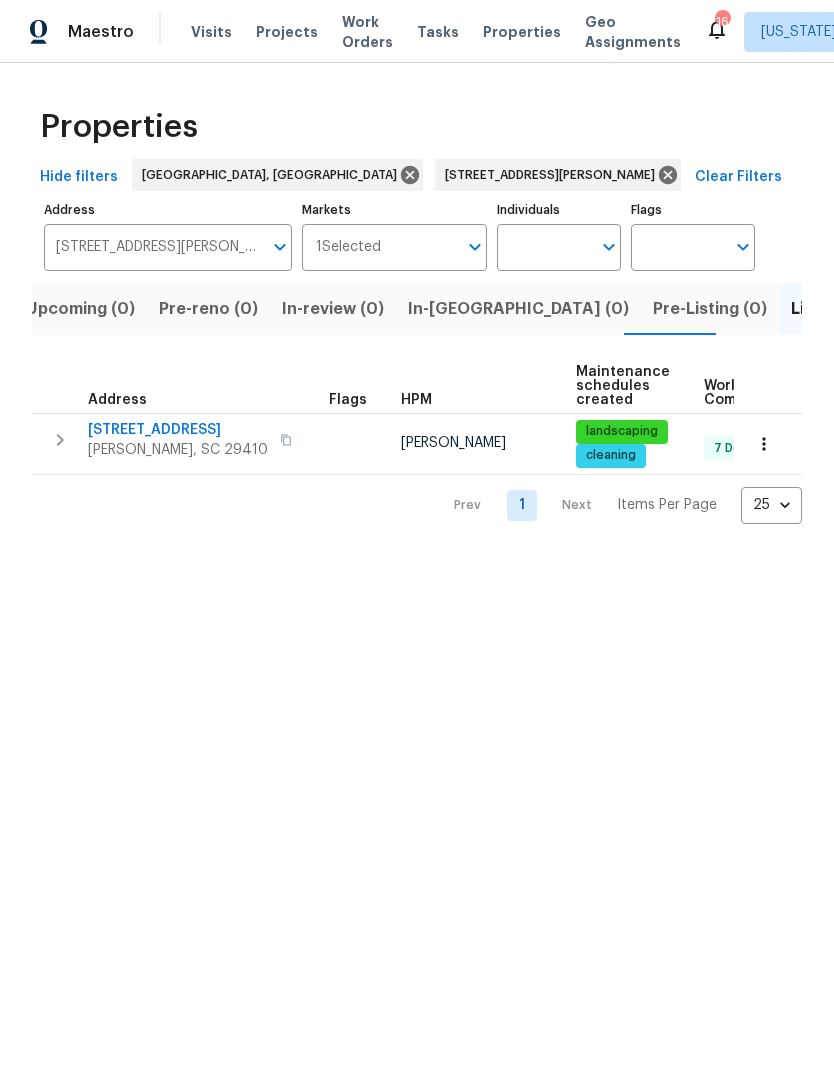 click on "[STREET_ADDRESS]" at bounding box center (178, 430) 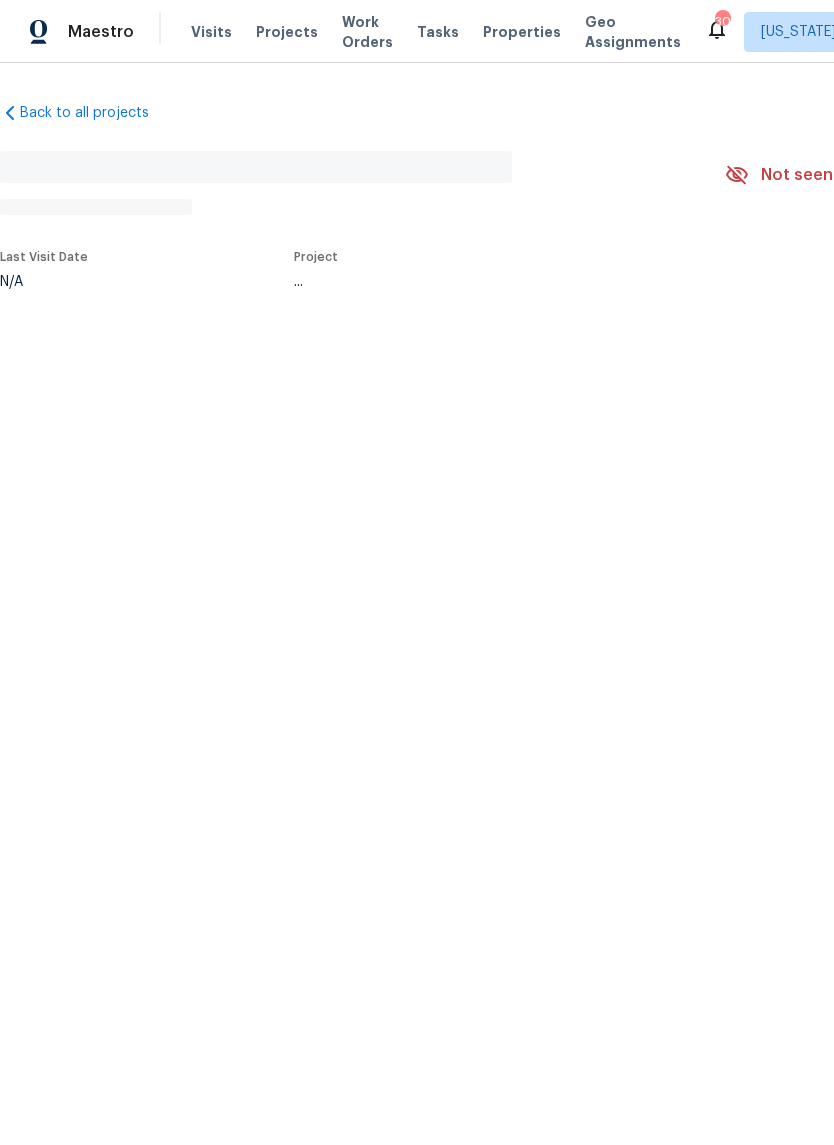 scroll, scrollTop: 0, scrollLeft: 0, axis: both 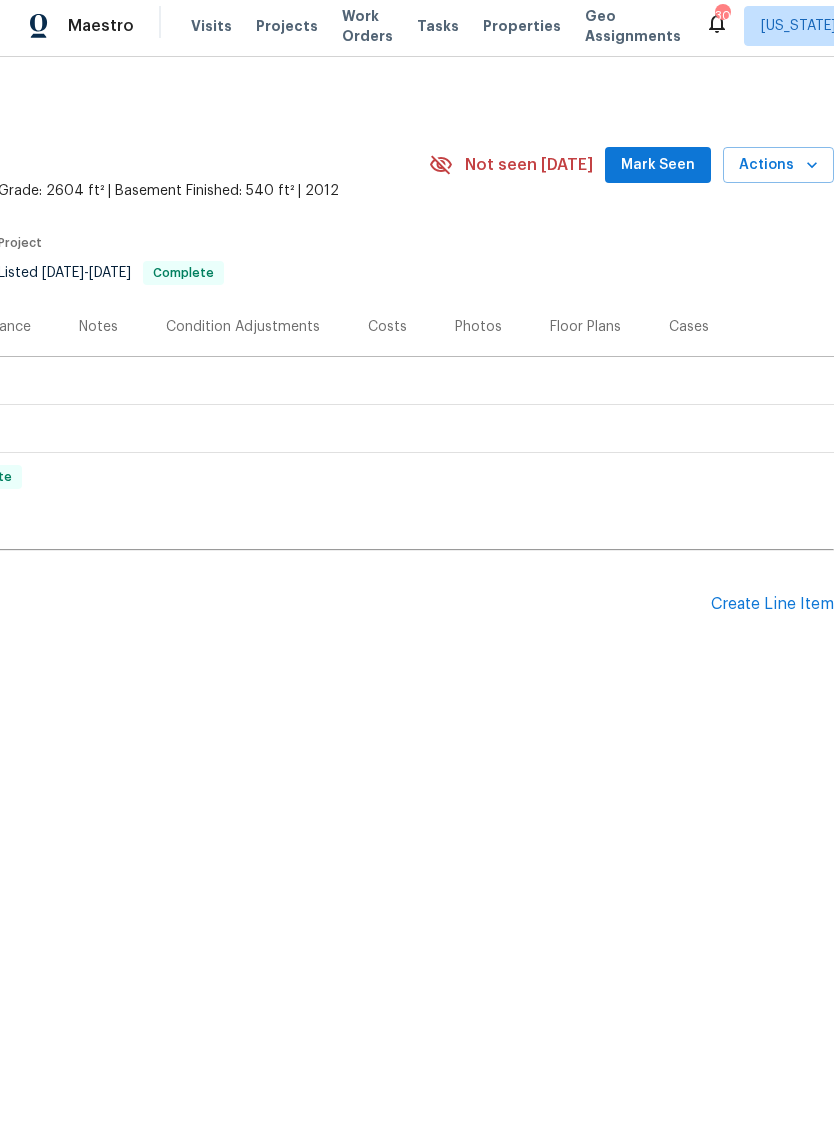 click on "Create Line Item" at bounding box center (772, 610) 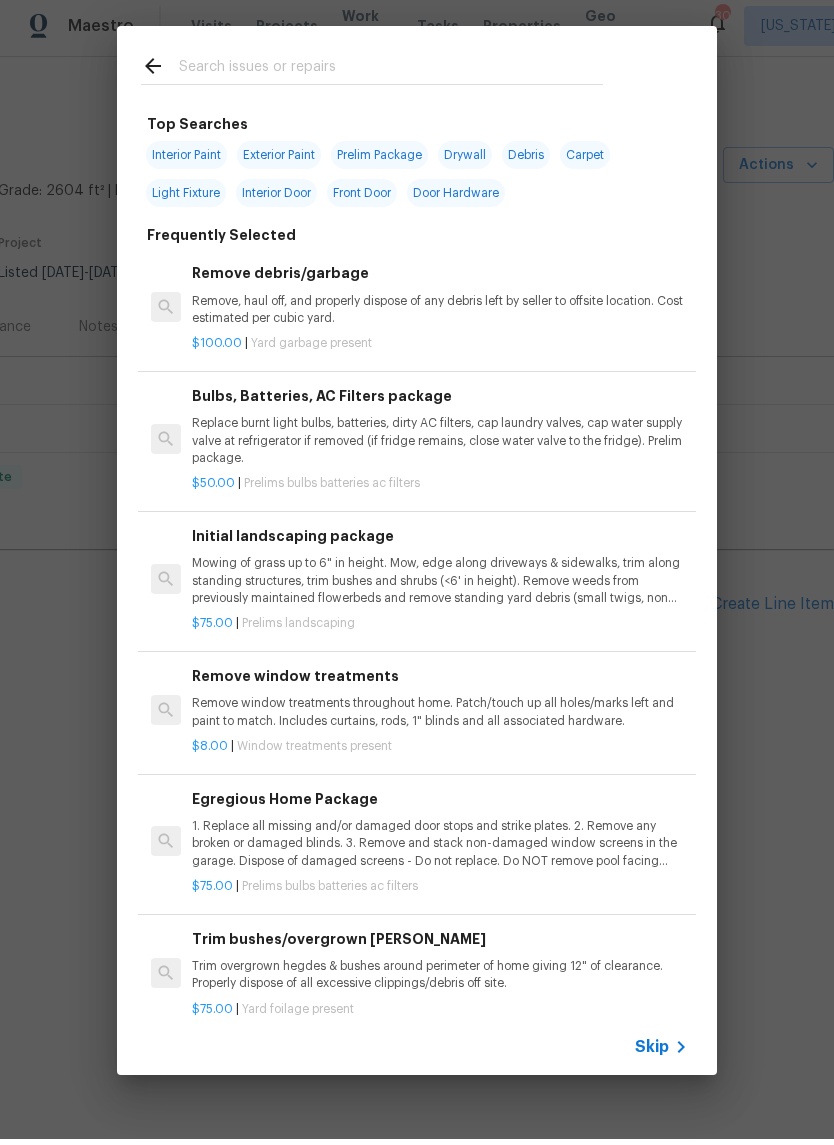 click at bounding box center [391, 75] 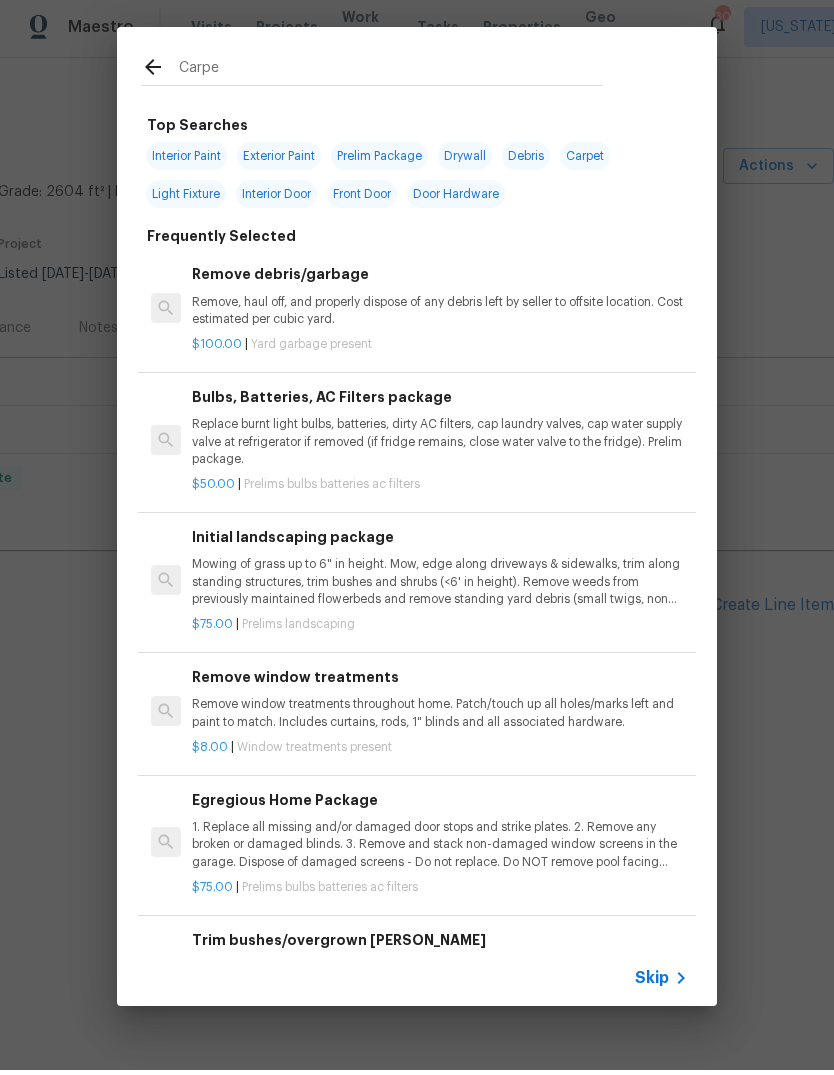 type on "Carpet" 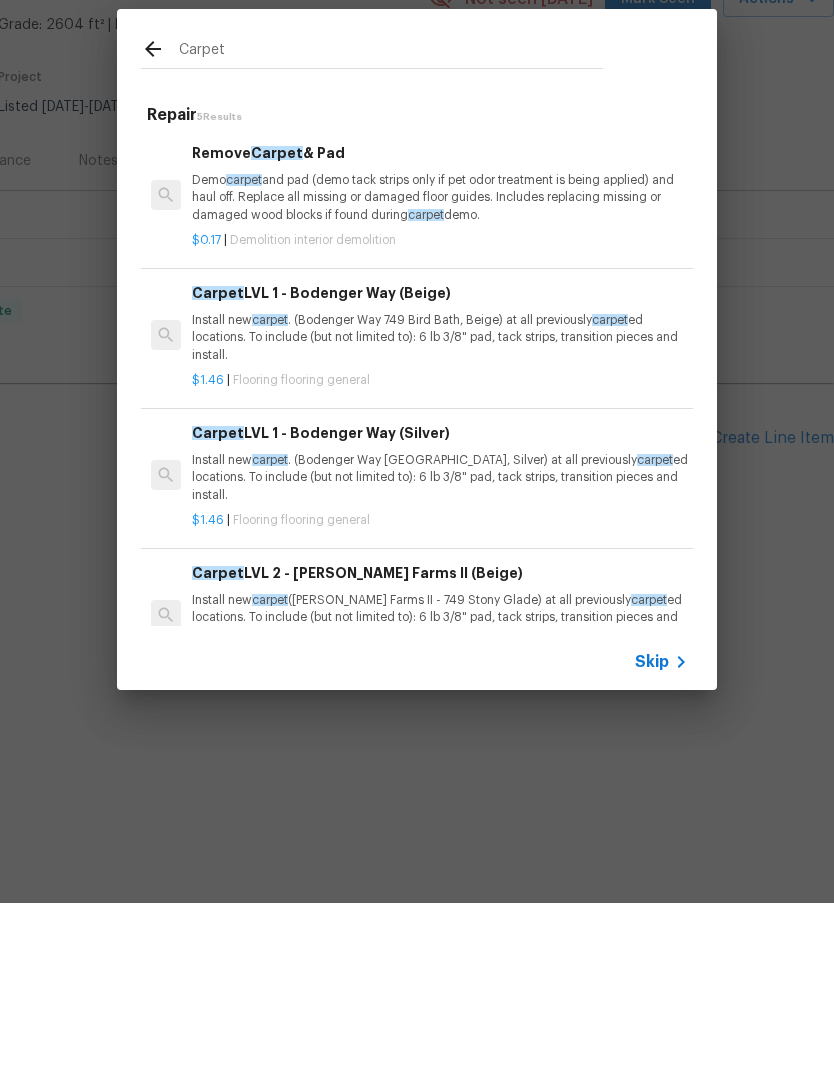 scroll, scrollTop: 0, scrollLeft: 0, axis: both 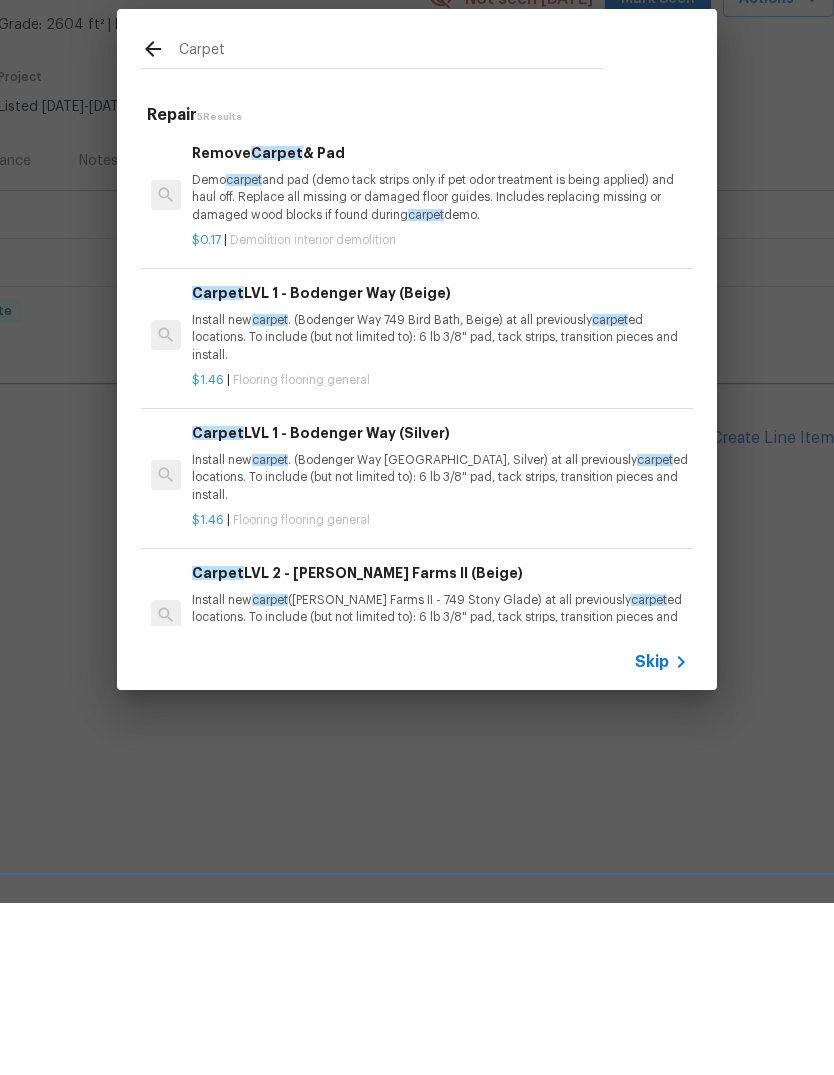 click 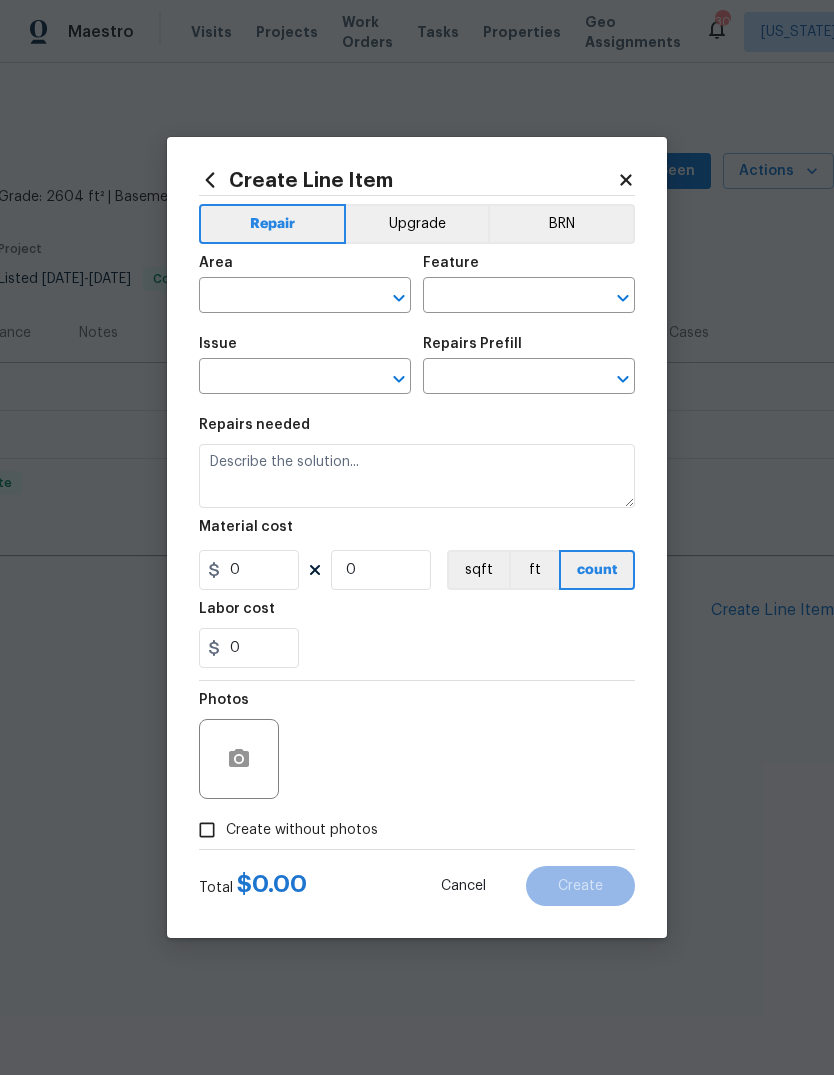 click at bounding box center (277, 297) 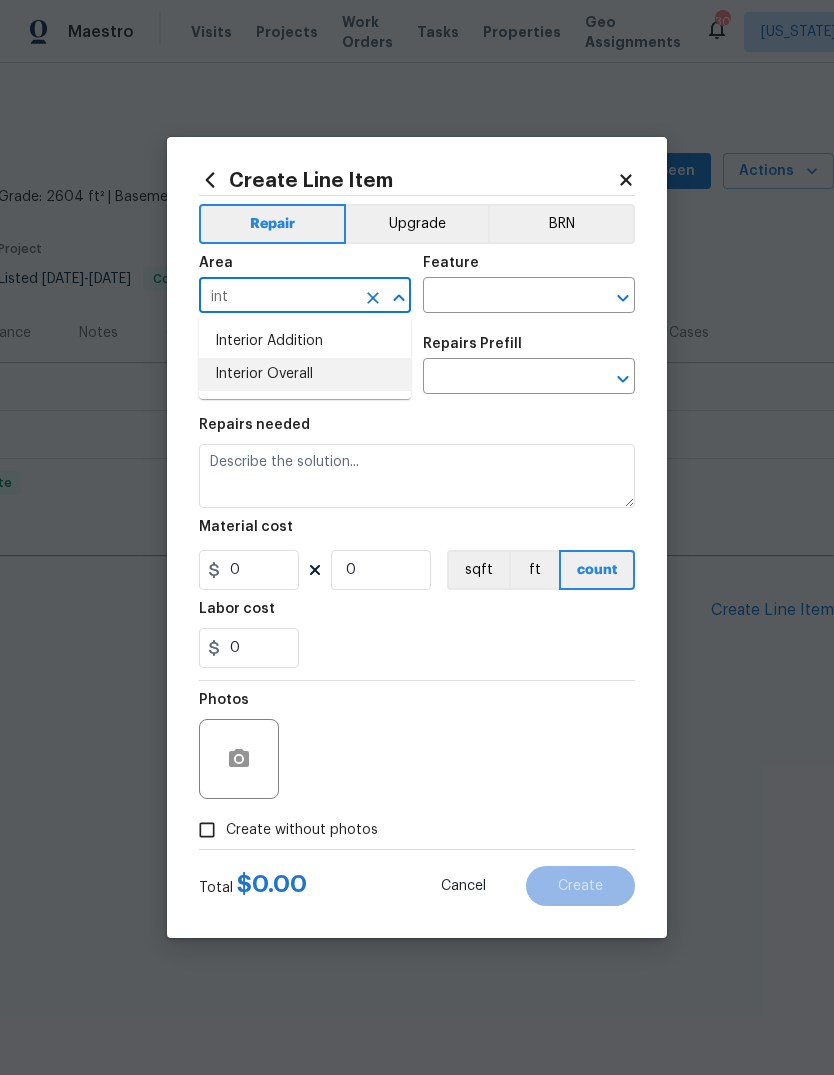 click on "Interior Overall" at bounding box center (305, 374) 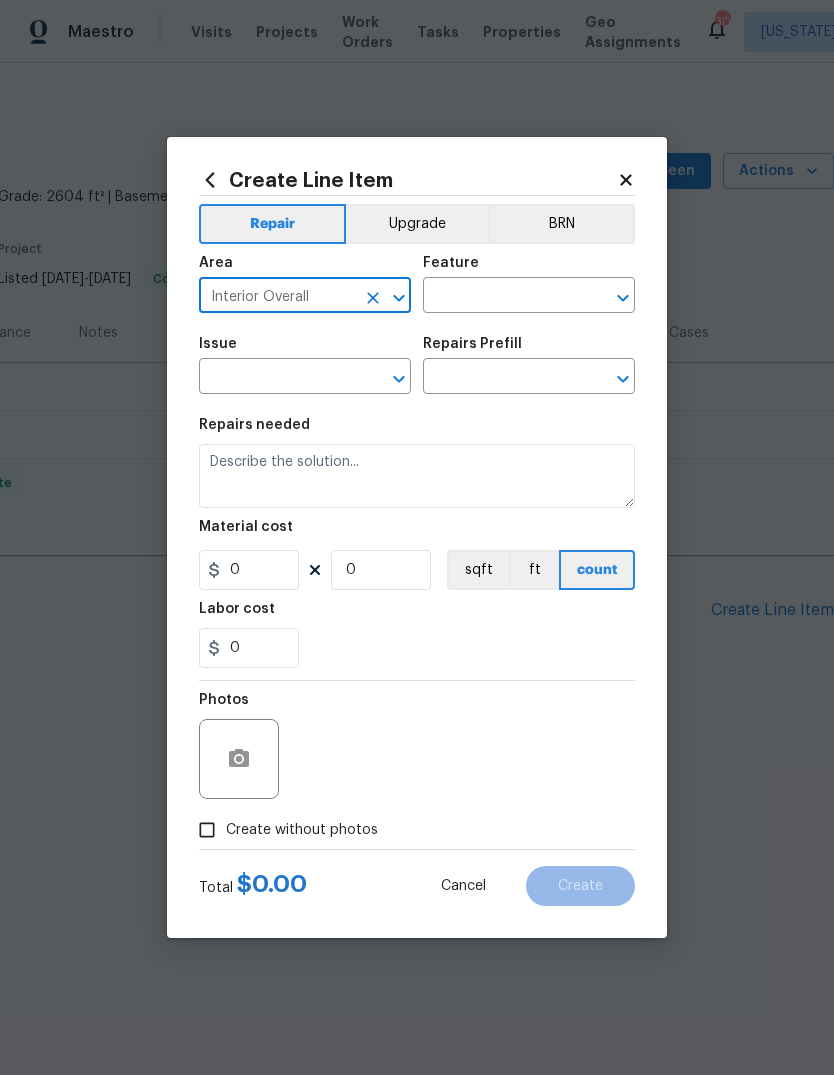 click at bounding box center (501, 297) 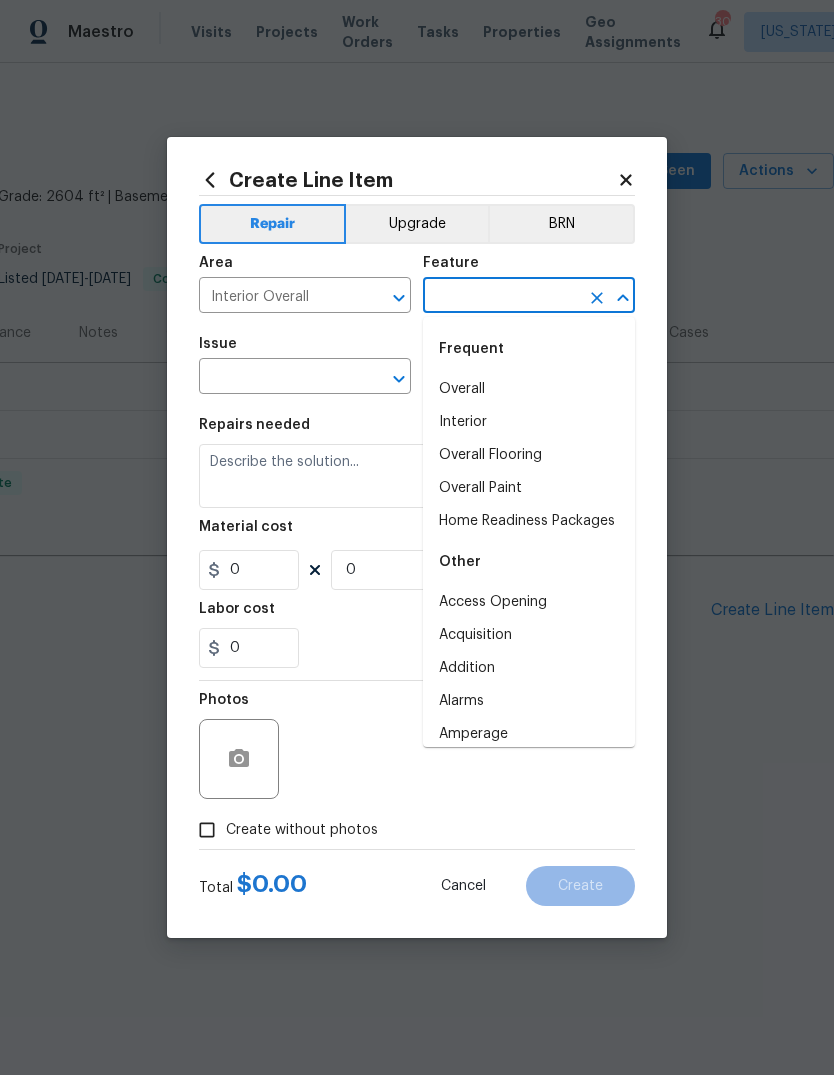 click on "Overall Flooring" at bounding box center (529, 455) 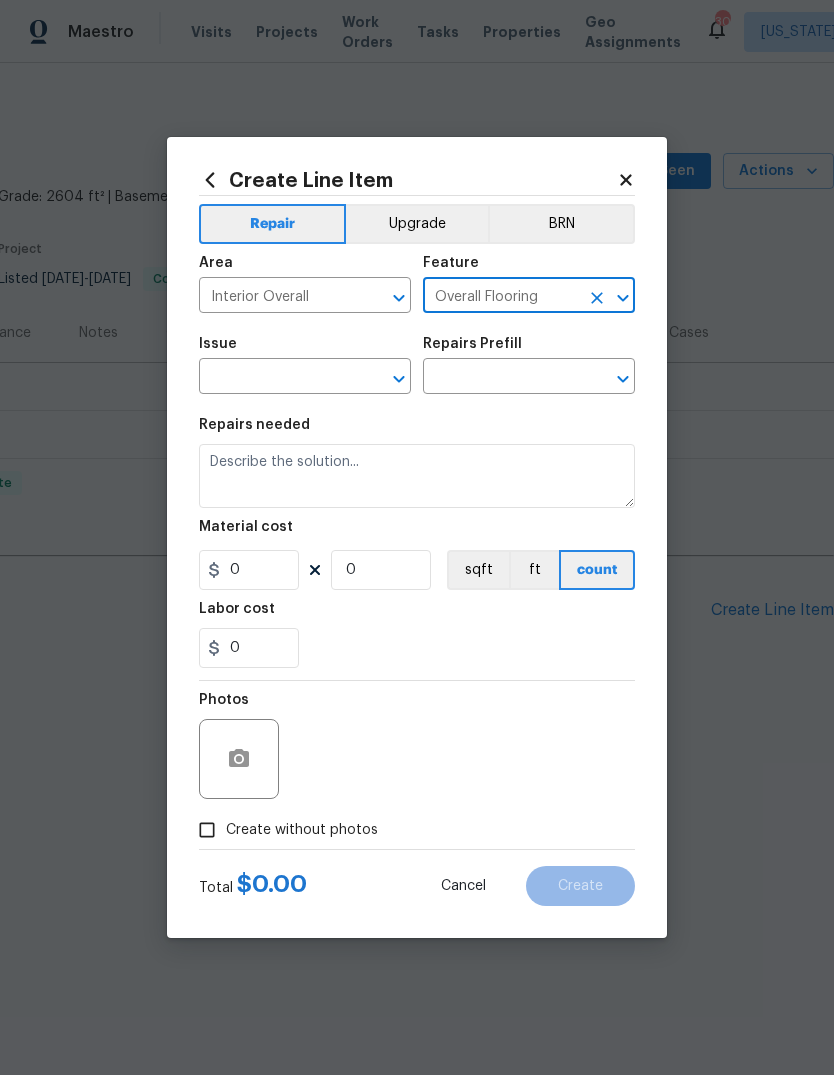 type on "Overall Flooring" 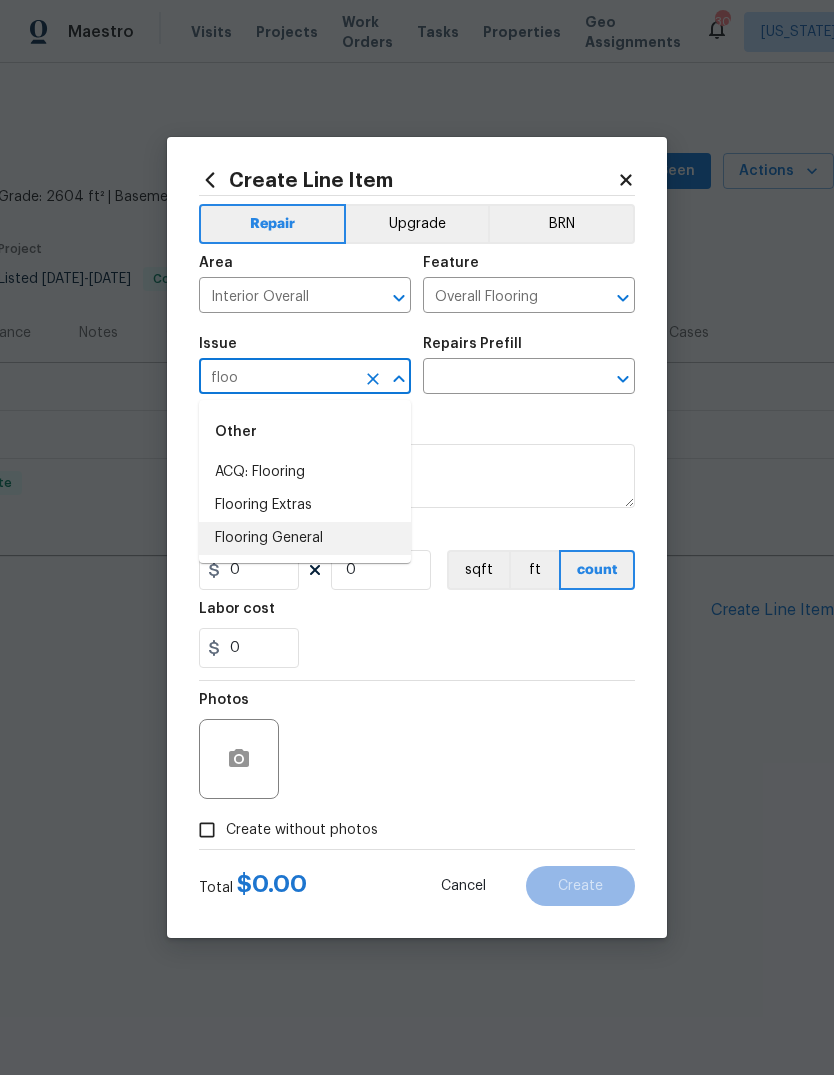 click on "Flooring General" at bounding box center [305, 538] 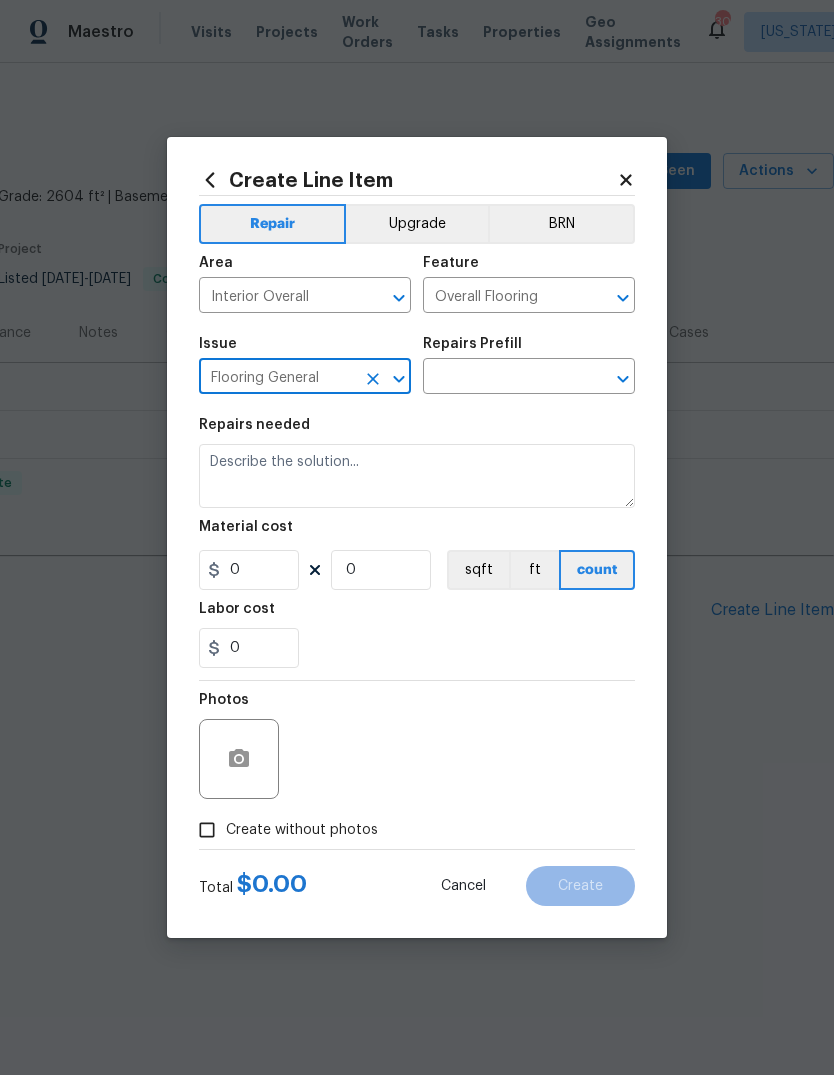 click at bounding box center (501, 378) 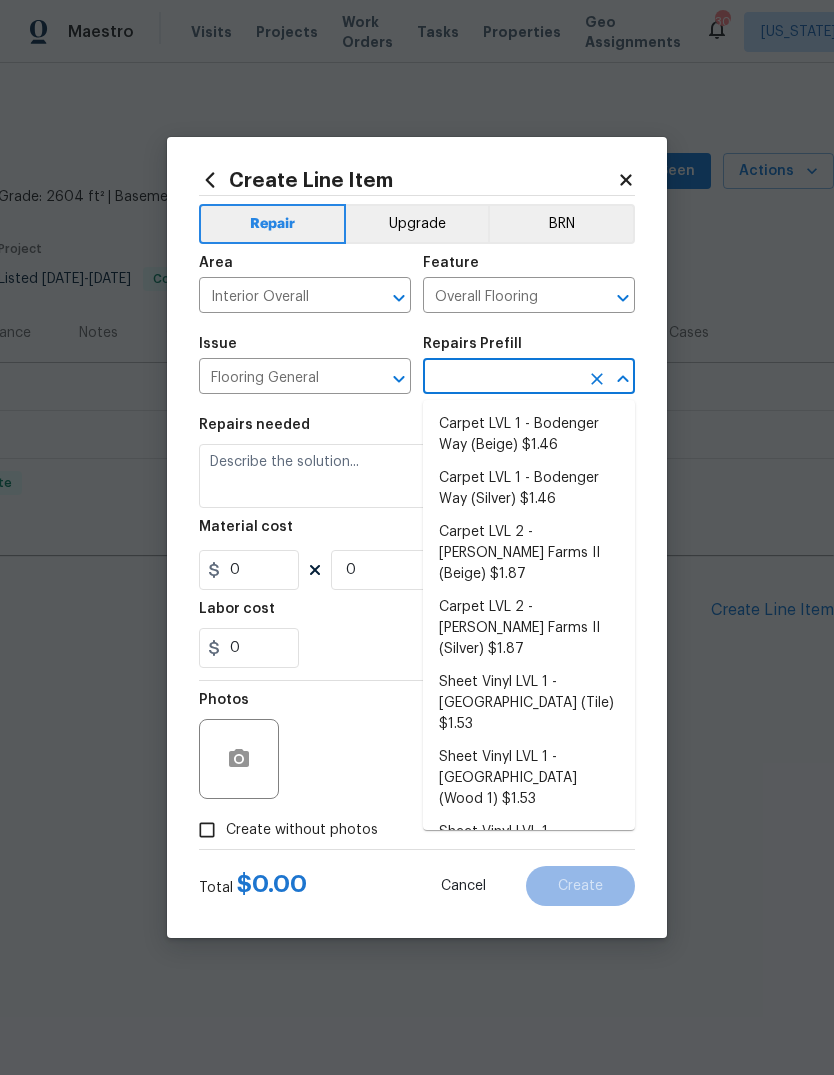 scroll, scrollTop: 0, scrollLeft: 0, axis: both 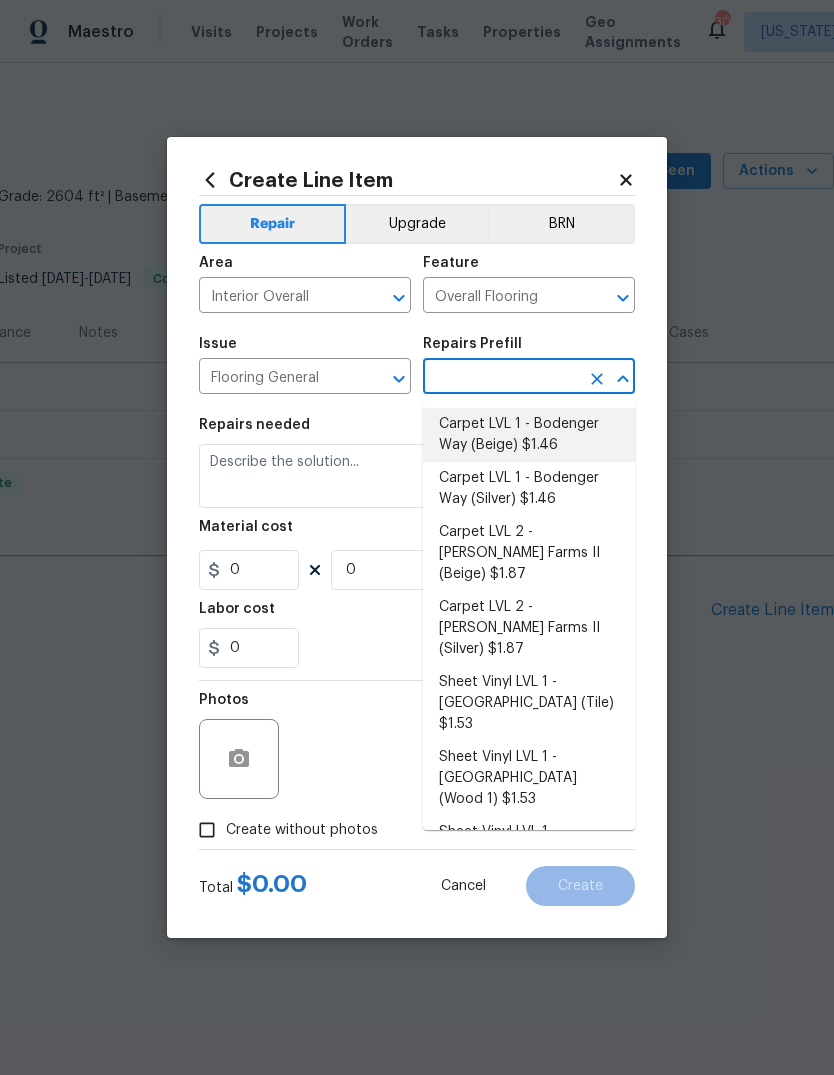 click on "Carpet LVL 1 - Bodenger Way (Beige) $1.46" at bounding box center (529, 435) 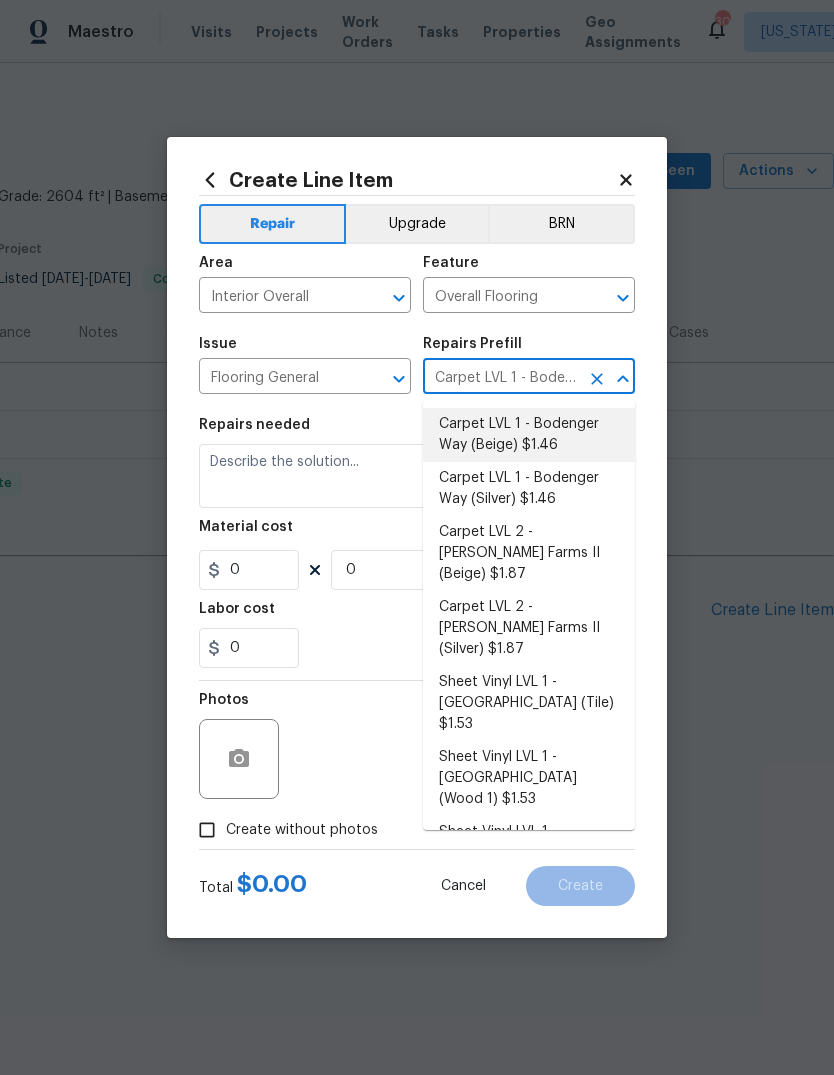 type 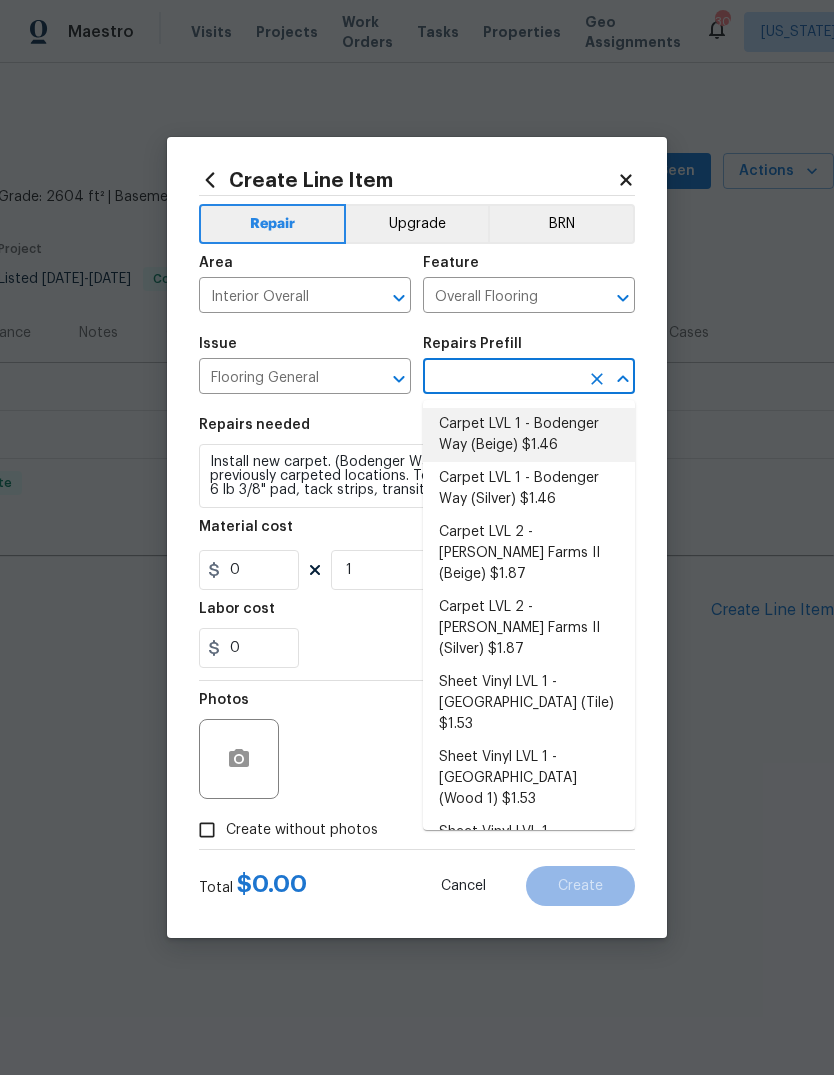type on "Carpet LVL 1 - Bodenger Way (Beige) $1.46" 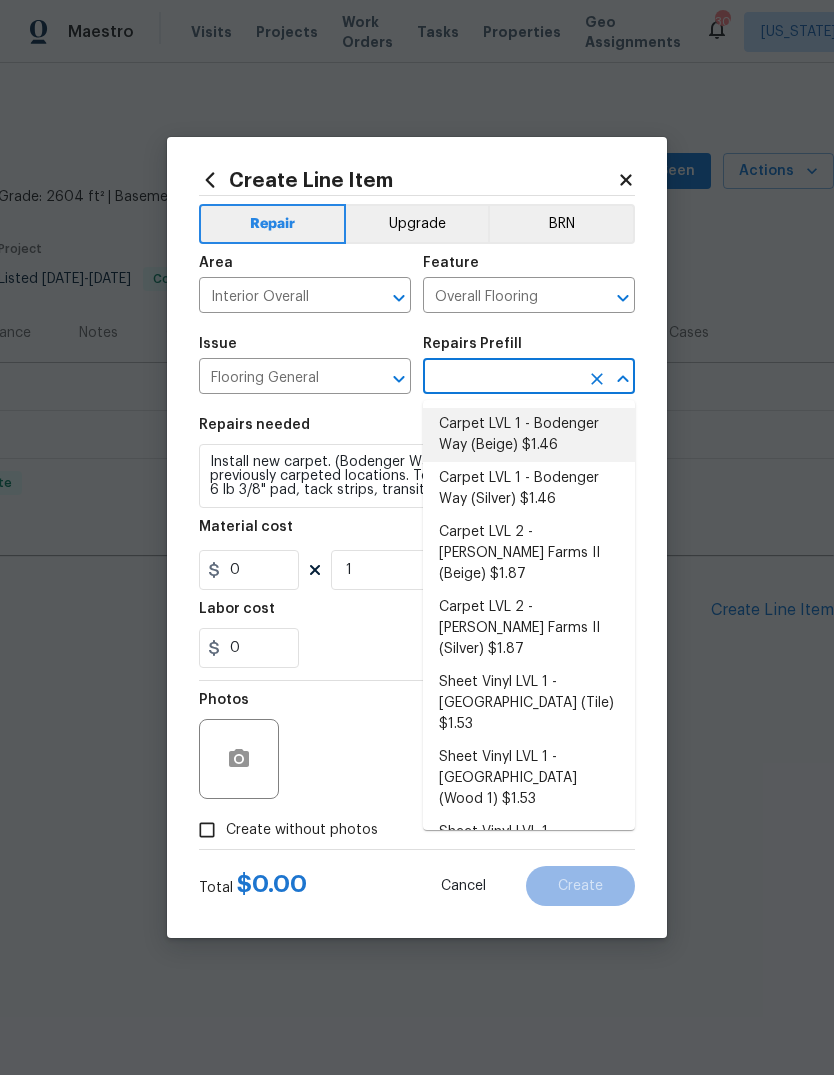 type on "1.46" 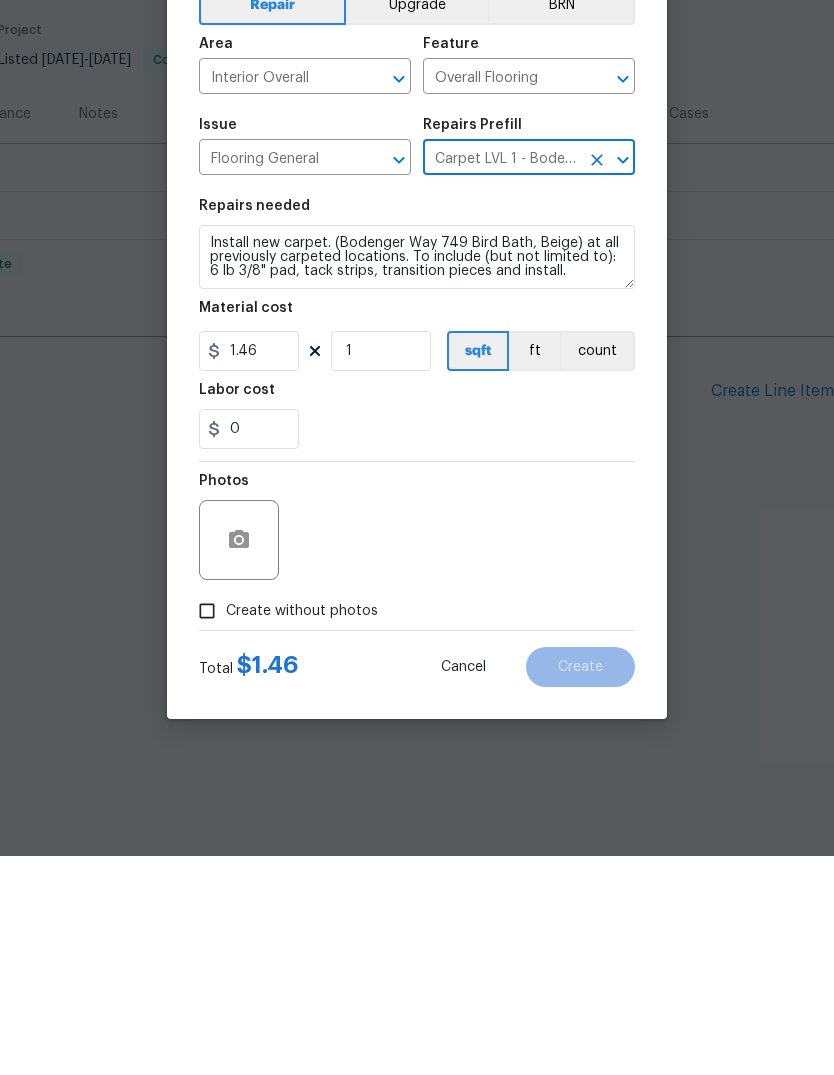 click on "Create without photos" at bounding box center [207, 830] 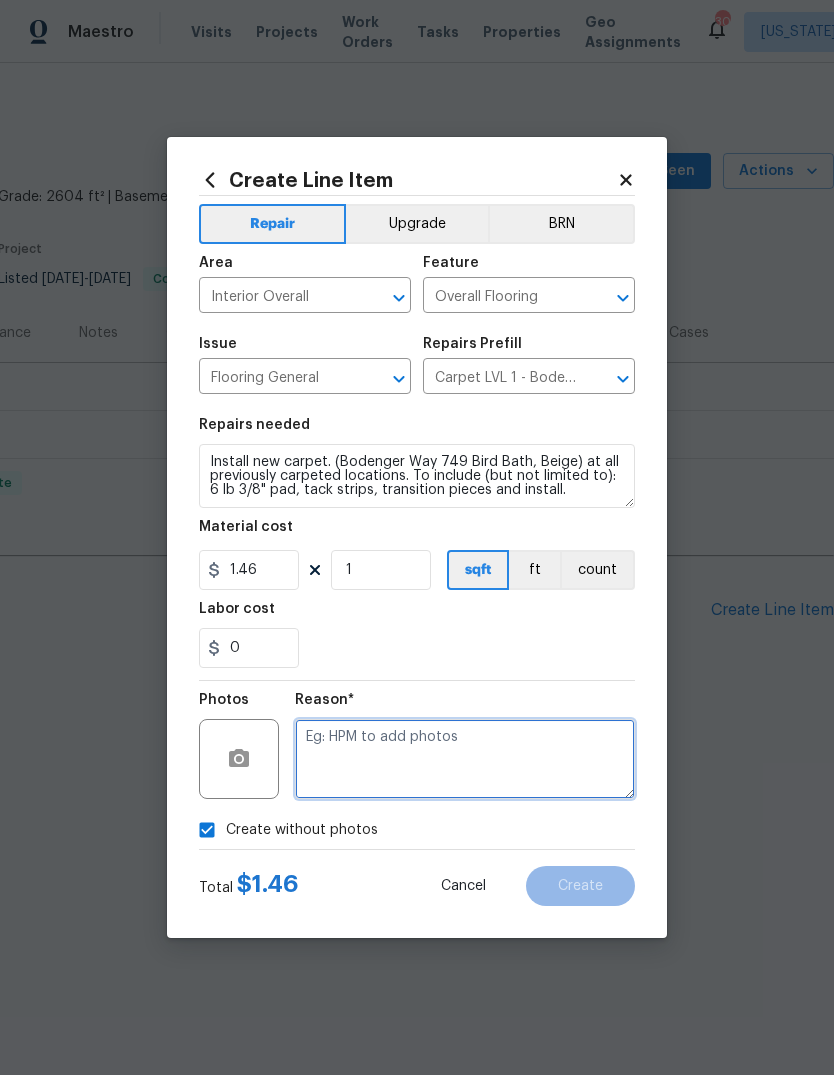 click at bounding box center [465, 759] 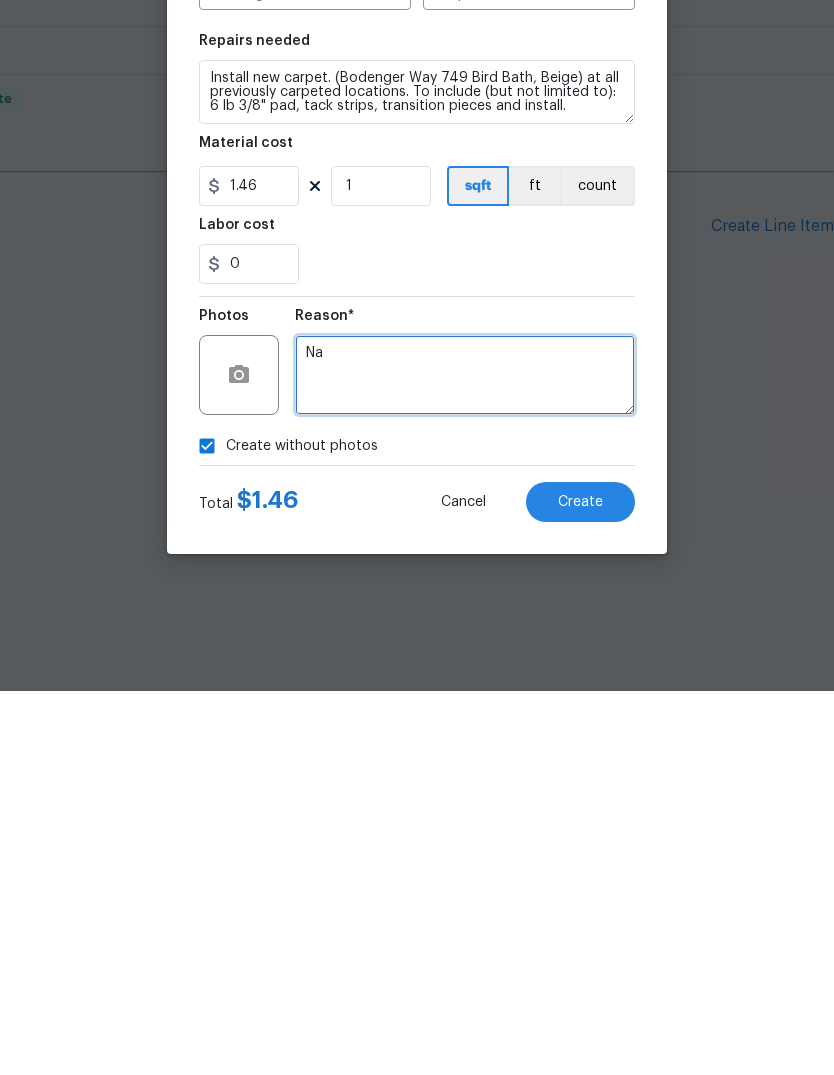 type on "Na" 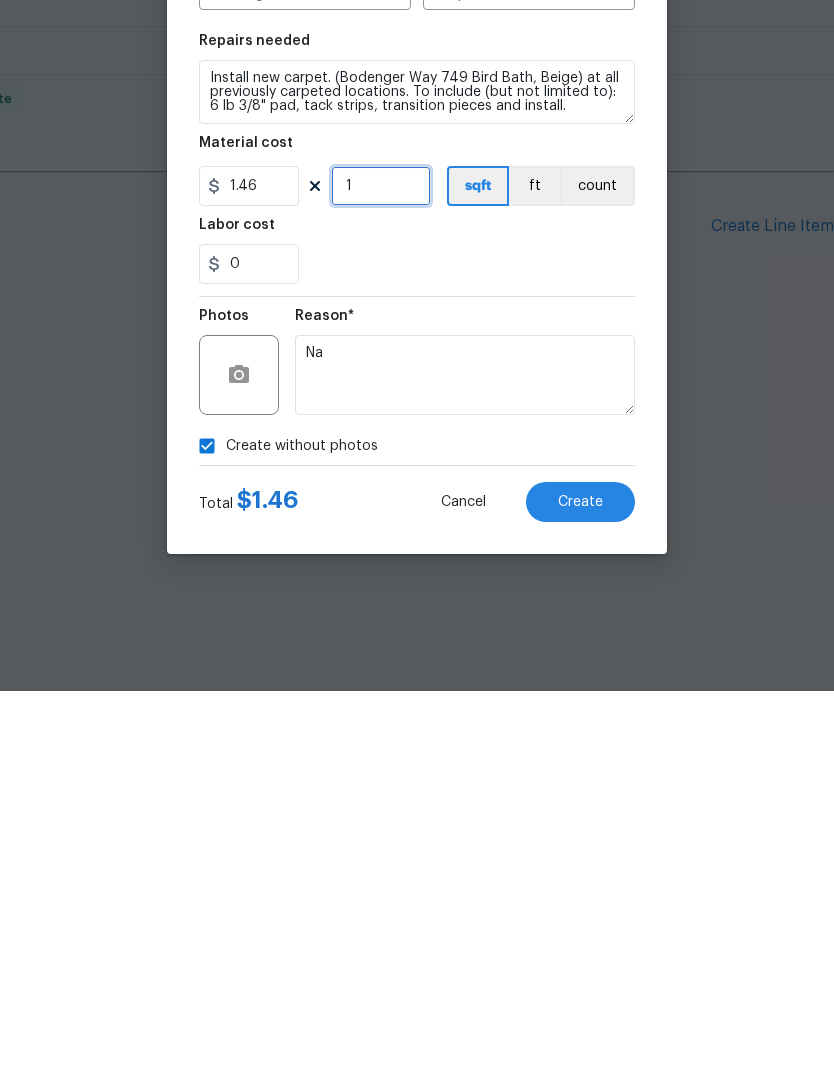 click on "1" at bounding box center [381, 570] 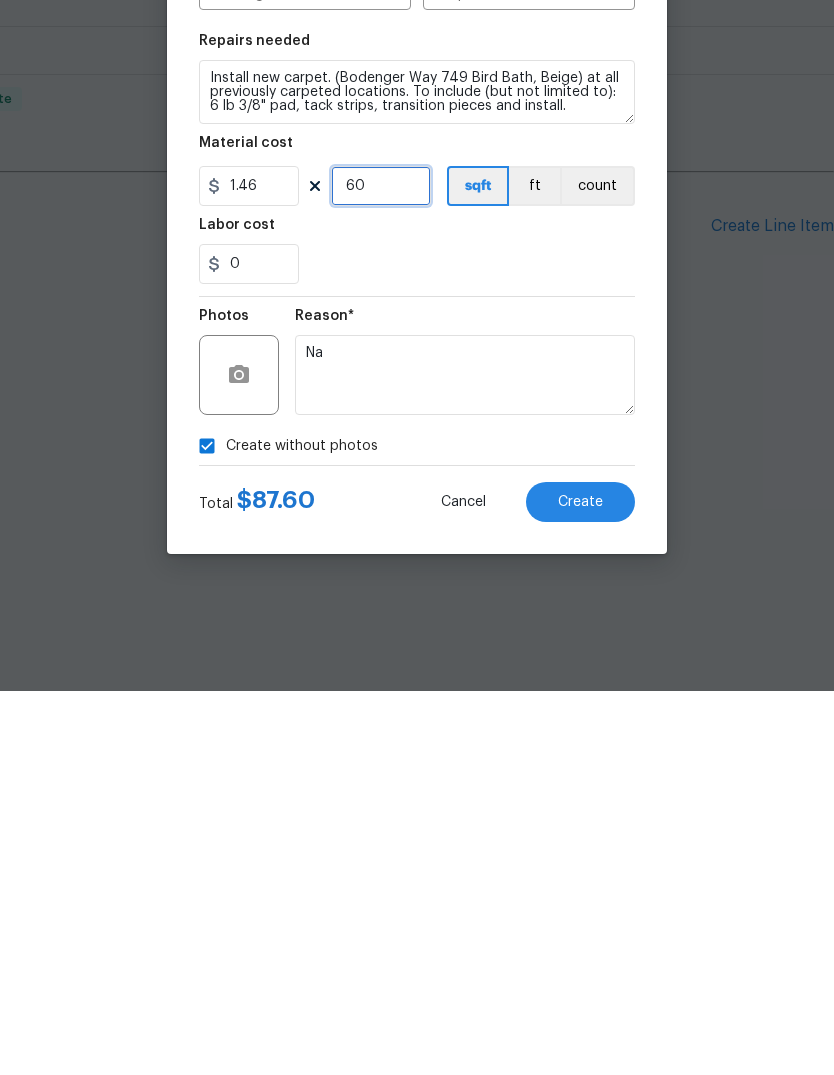 type on "600" 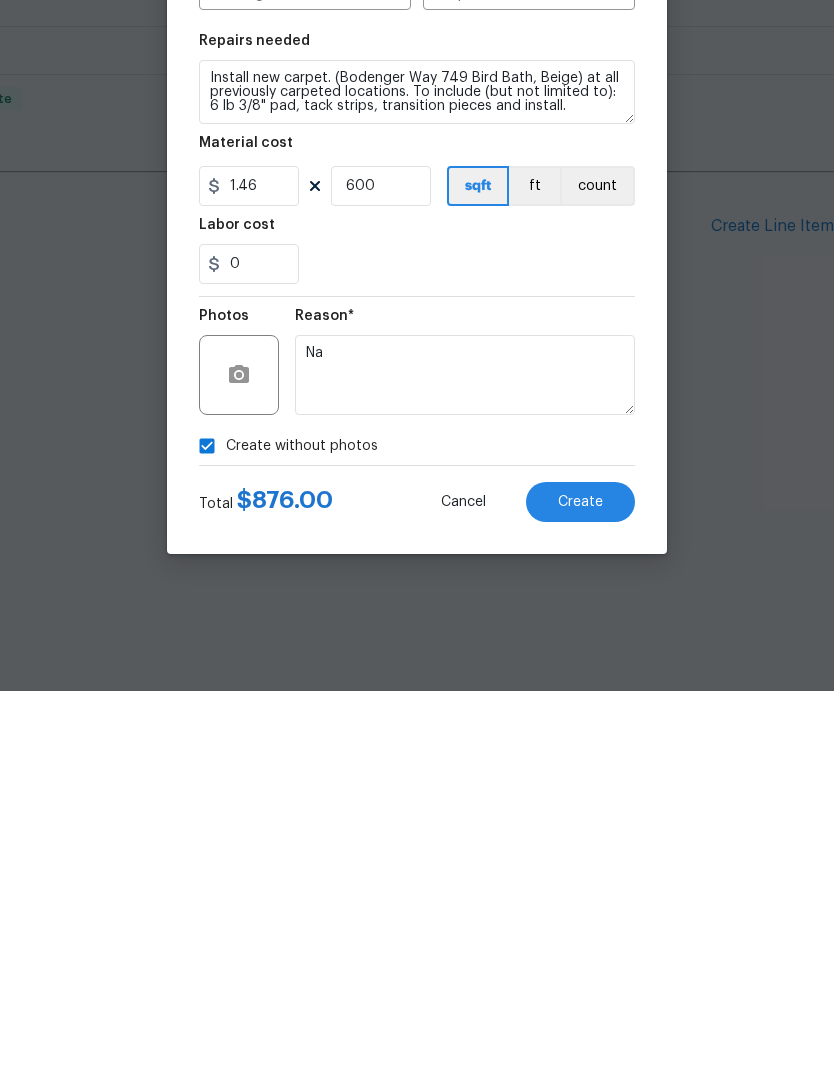 click on "Cancel" at bounding box center [463, 886] 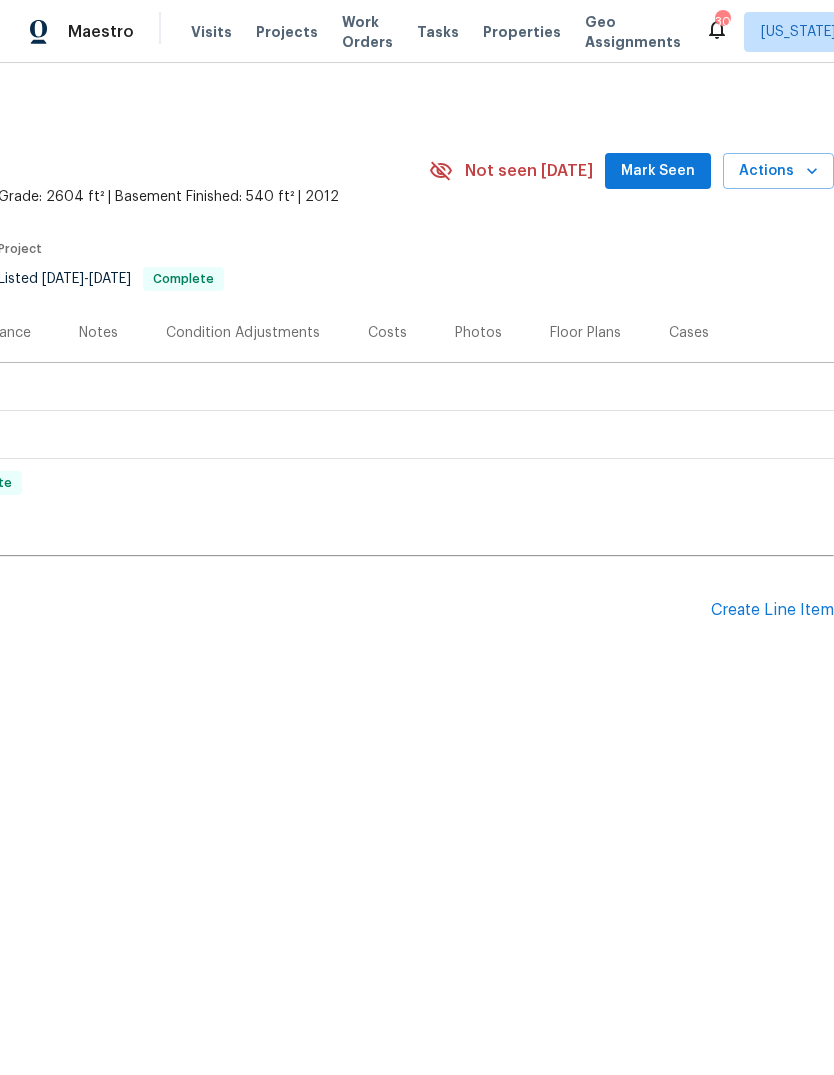 click on "Create Line Item" at bounding box center [772, 610] 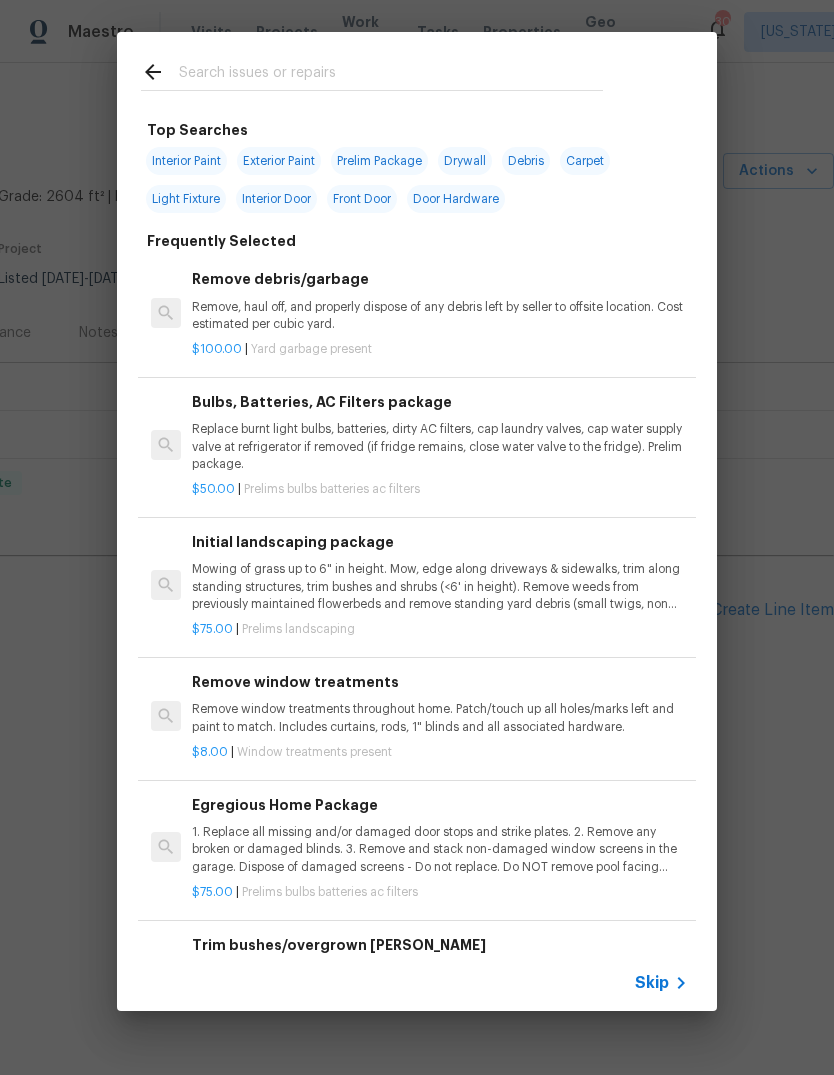 click on "Skip" at bounding box center [652, 983] 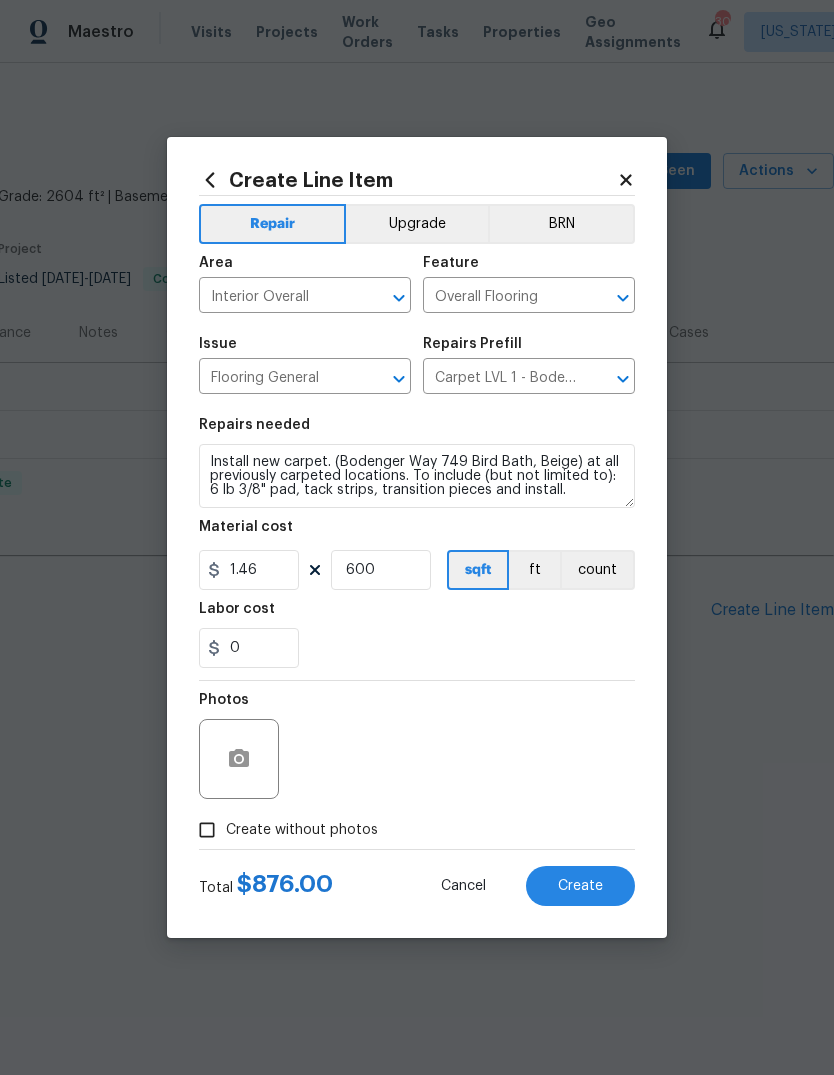 click on "Create without photos" at bounding box center [207, 830] 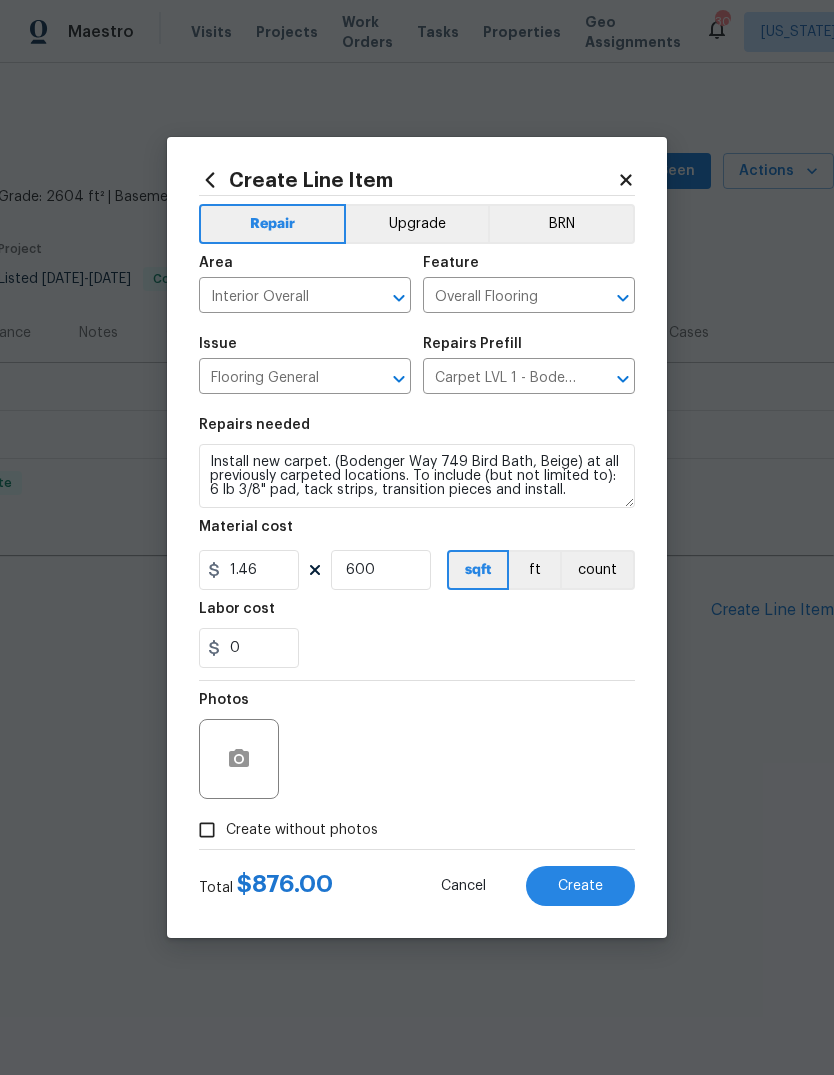 checkbox on "true" 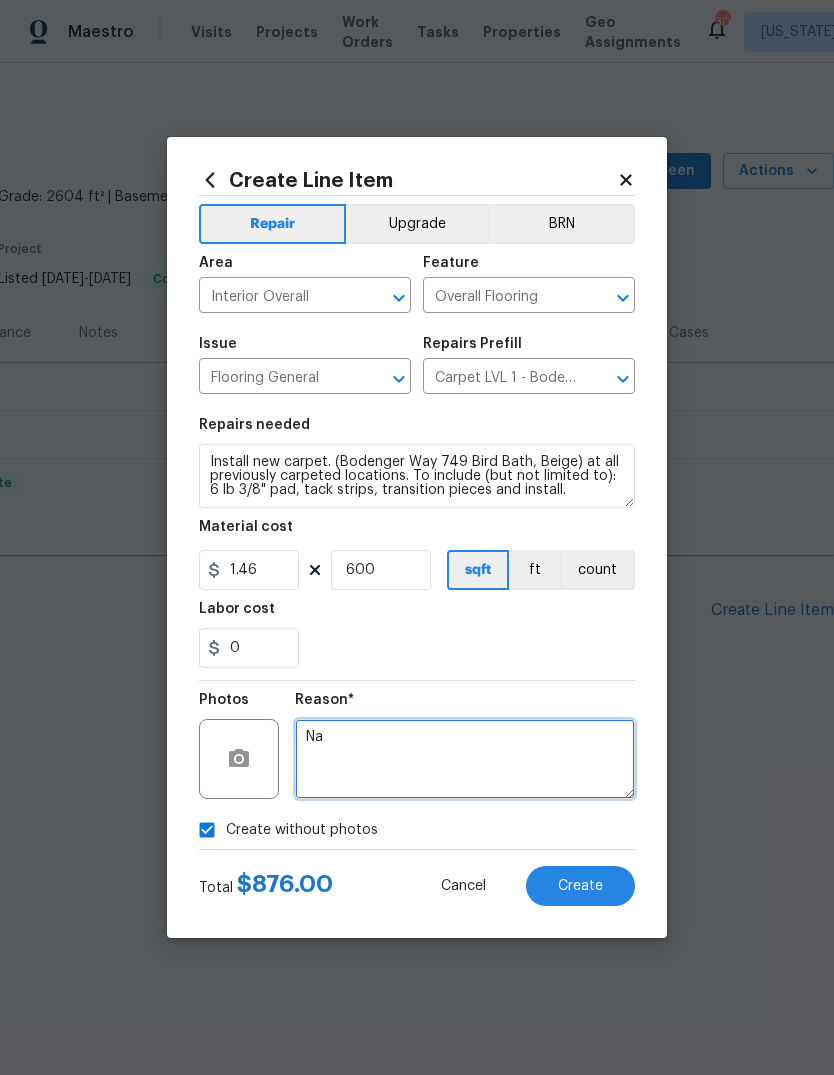 click on "Na" at bounding box center (465, 759) 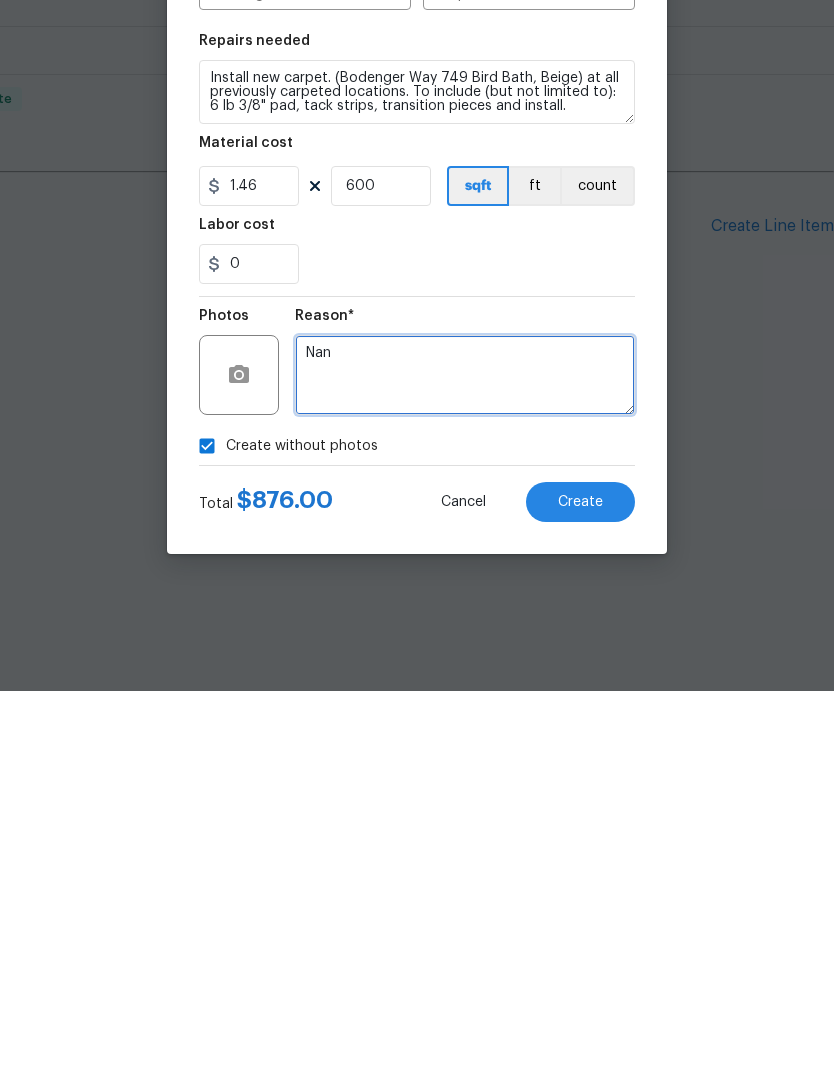 type on "Na" 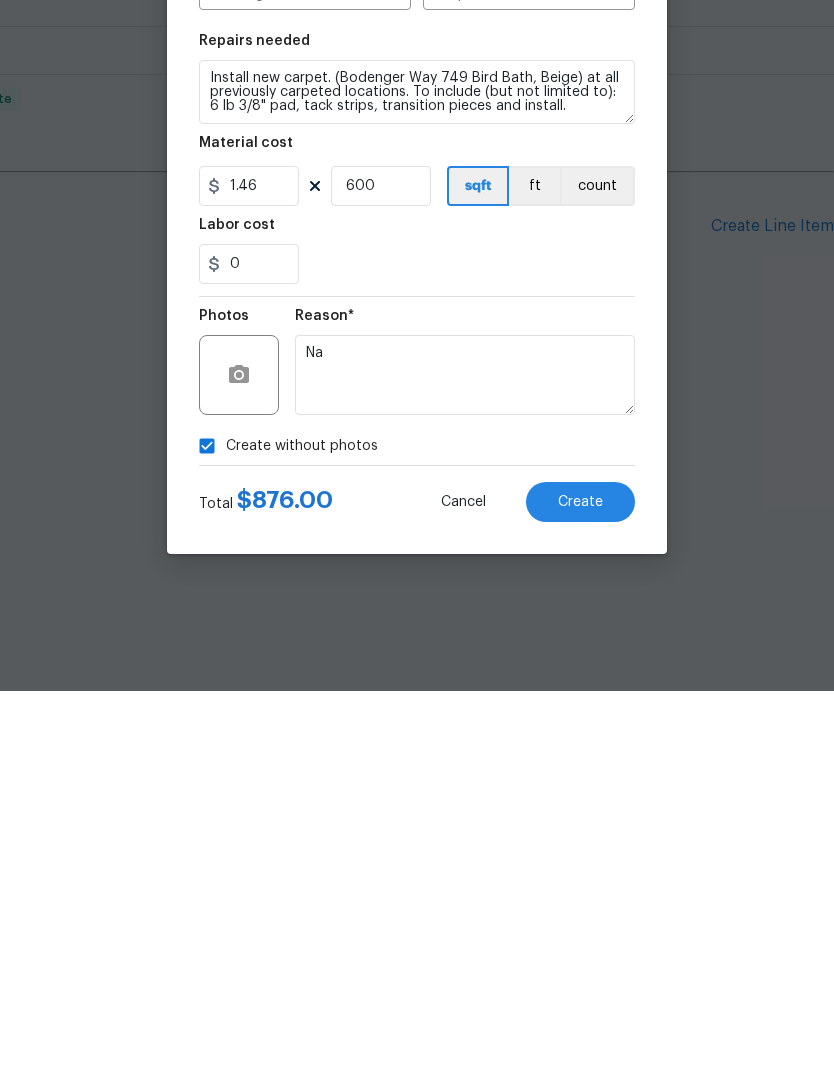 click on "Create" at bounding box center [580, 886] 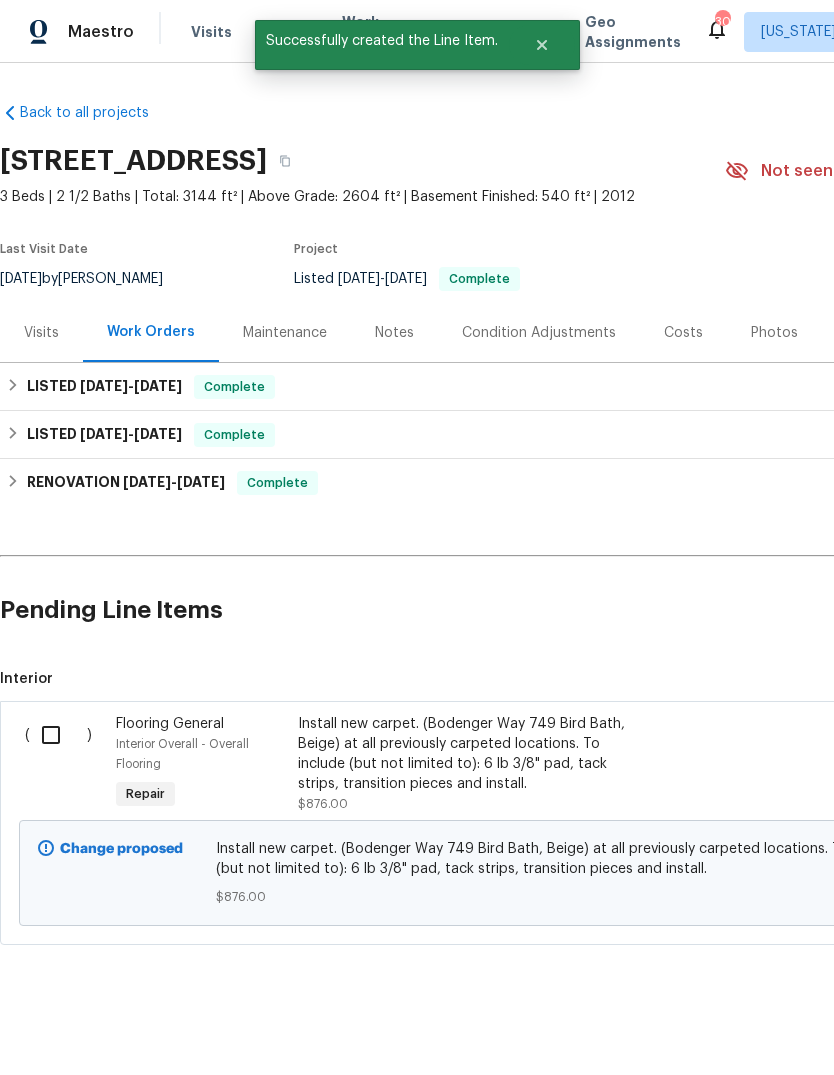 scroll, scrollTop: 0, scrollLeft: 0, axis: both 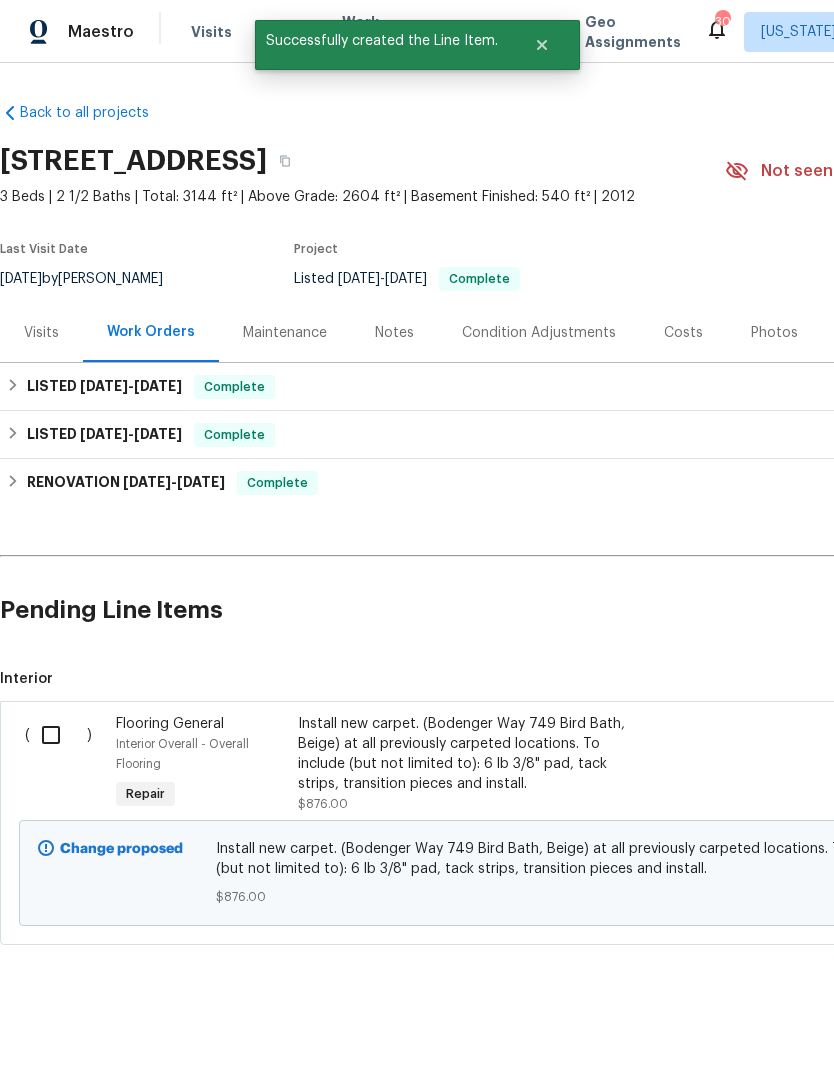 click at bounding box center [58, 735] 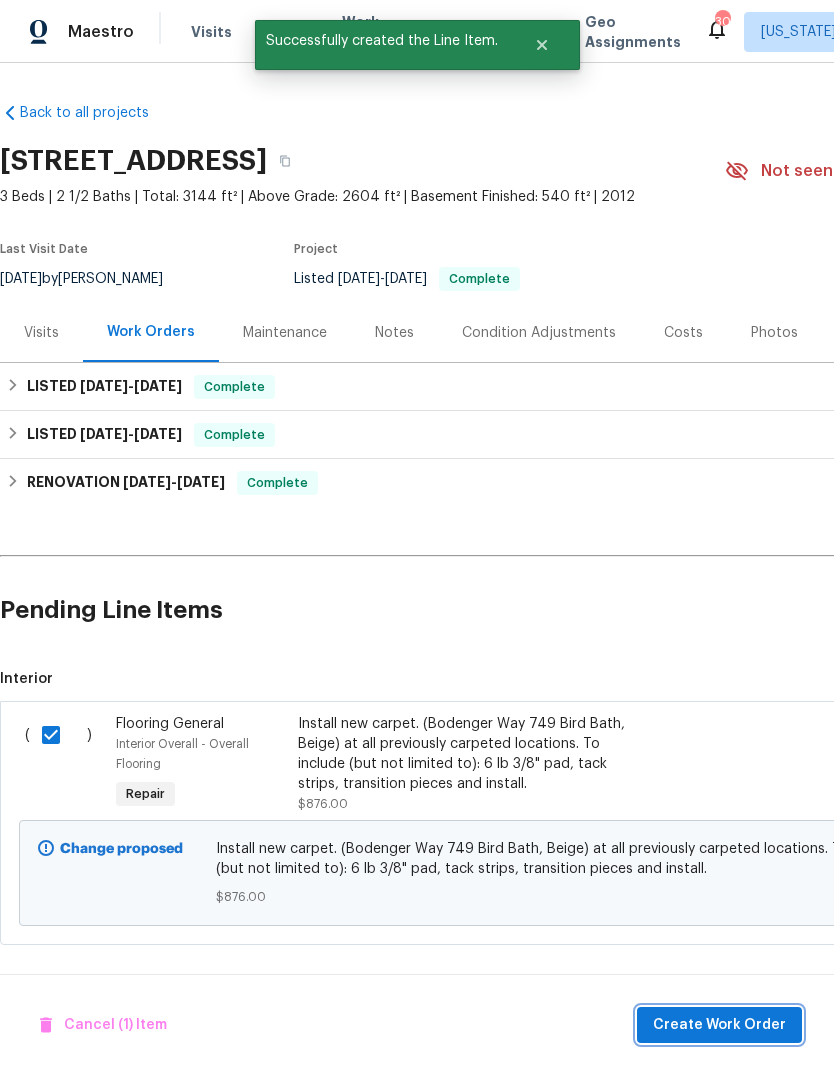 click on "Create Work Order" at bounding box center [719, 1025] 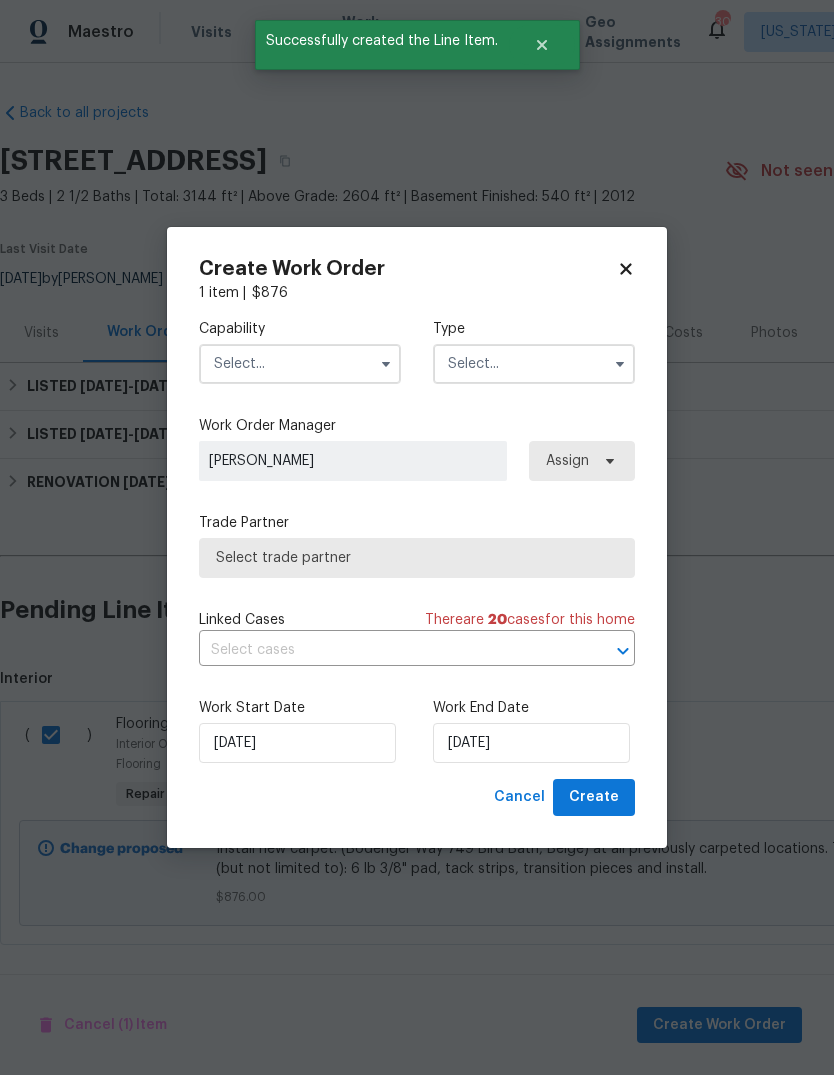 click at bounding box center (300, 364) 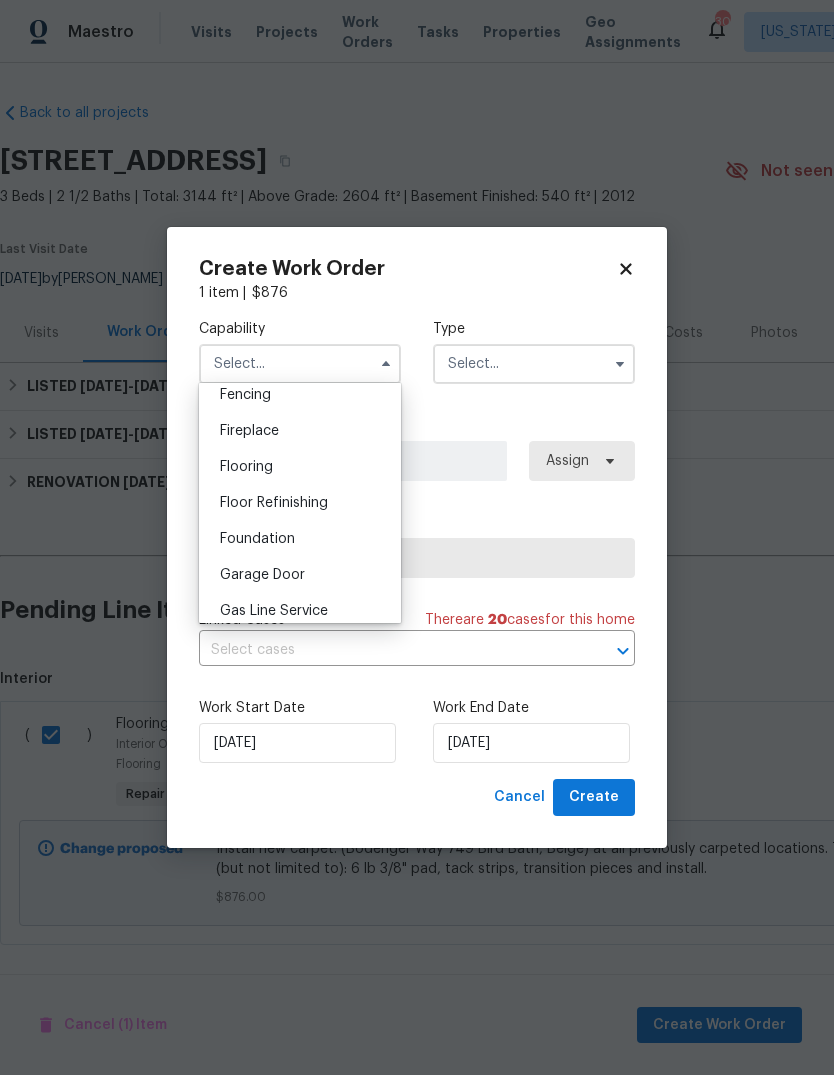scroll, scrollTop: 684, scrollLeft: 0, axis: vertical 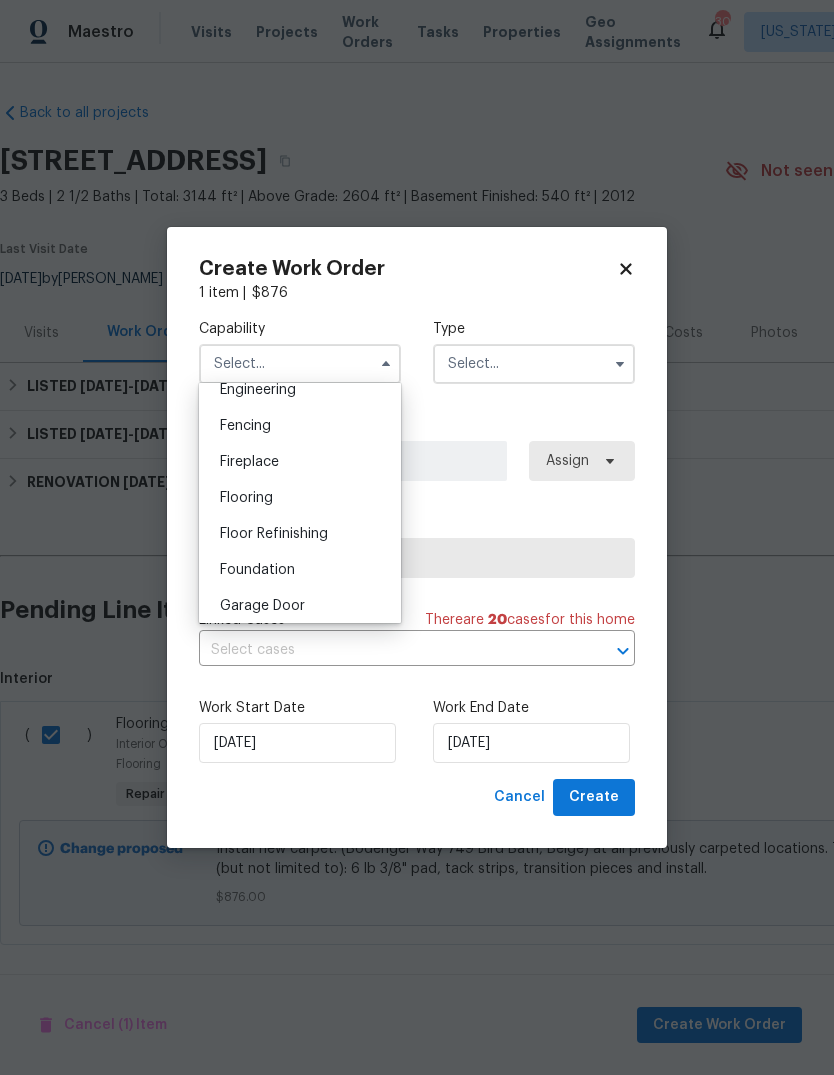 click on "Flooring" at bounding box center [300, 498] 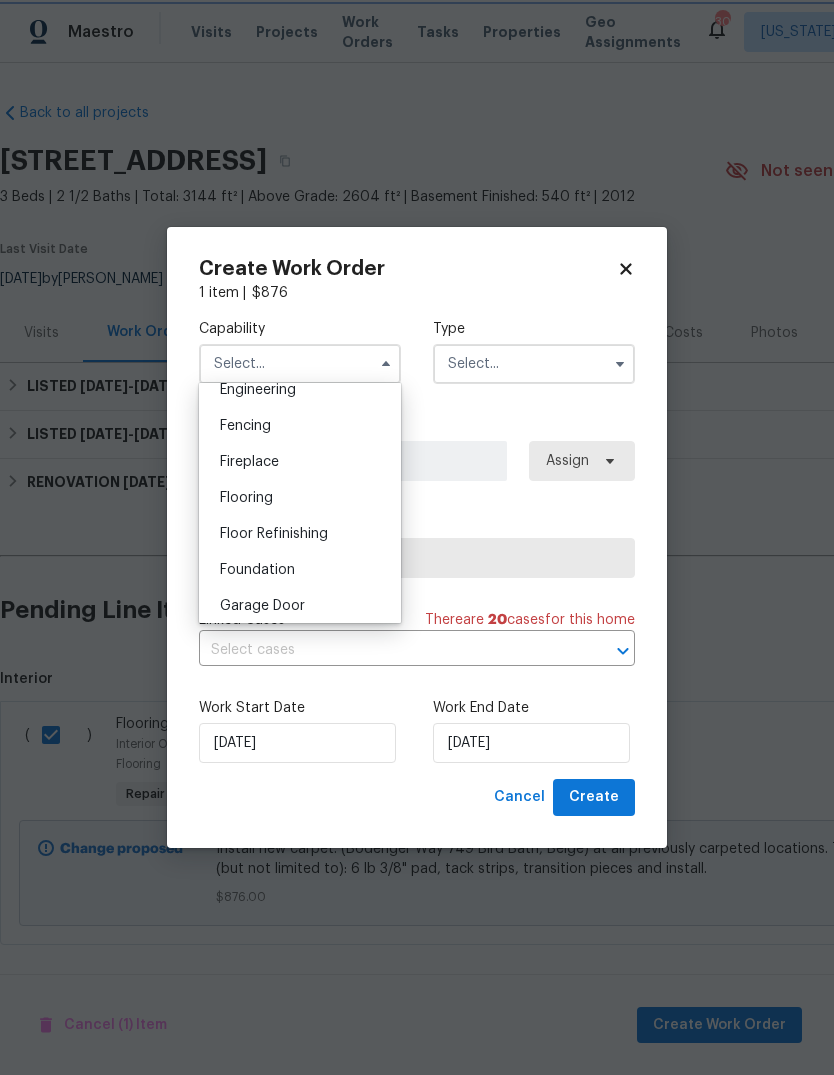 type on "Flooring" 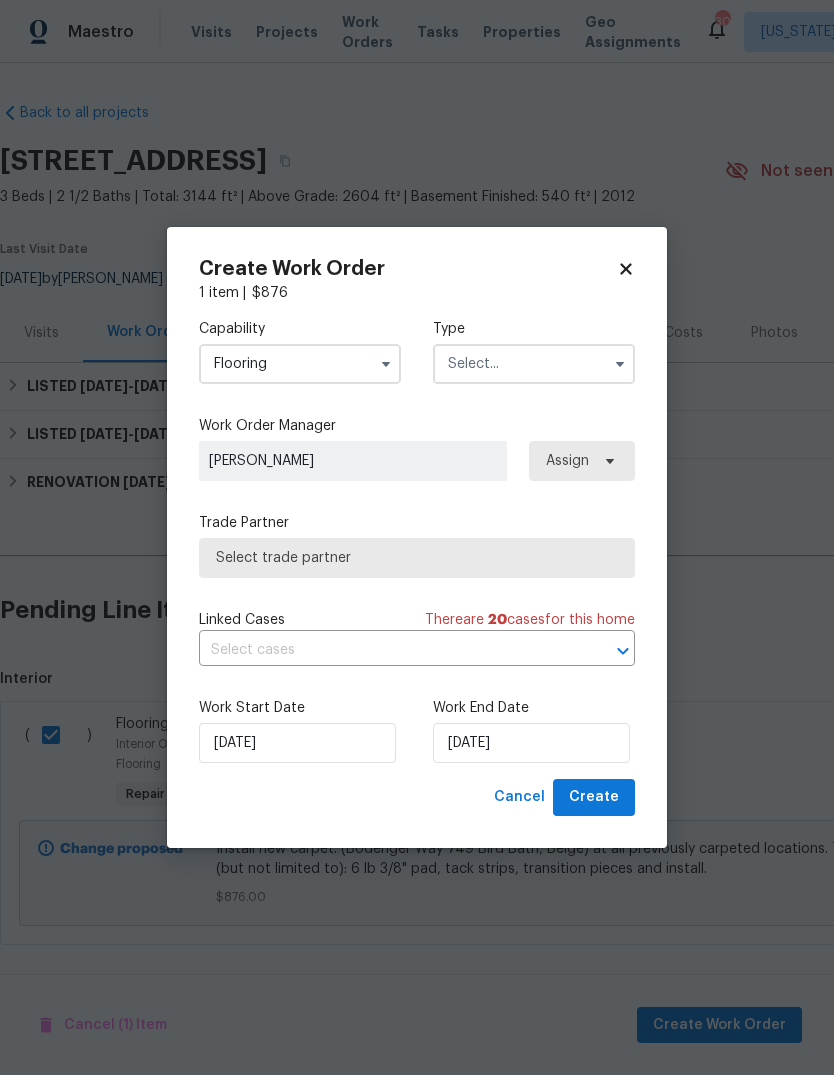click at bounding box center (534, 364) 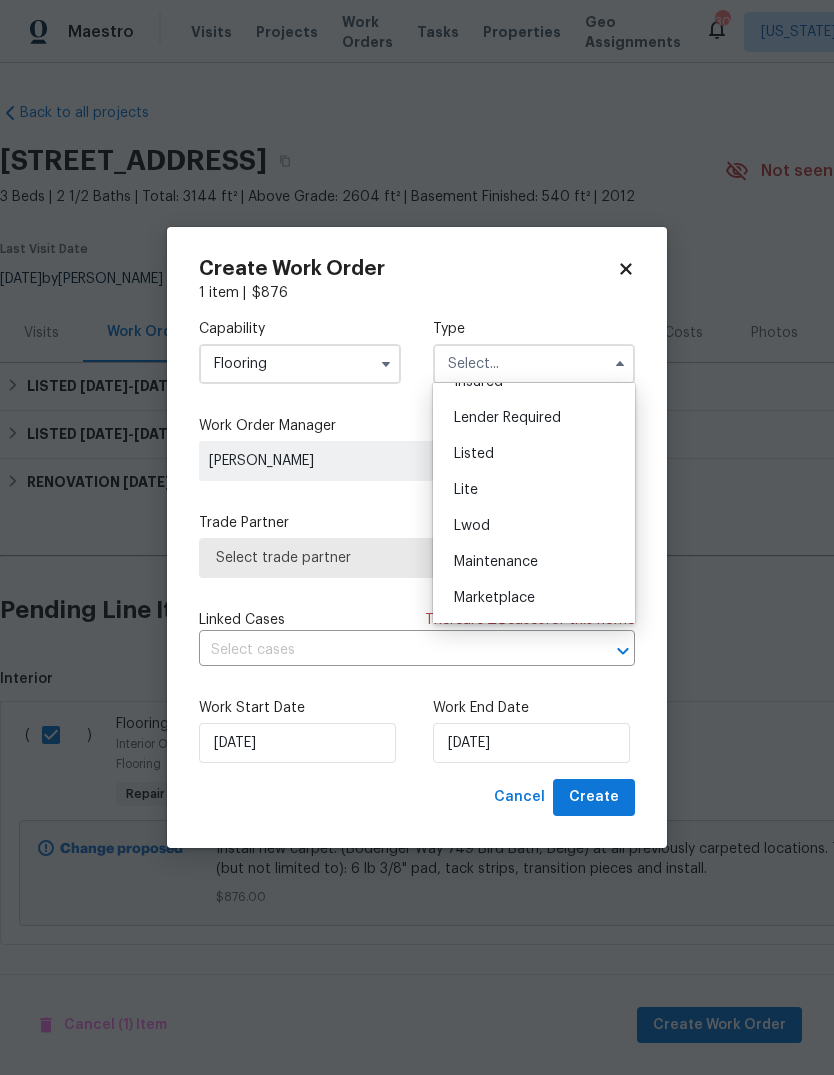 scroll, scrollTop: 167, scrollLeft: 0, axis: vertical 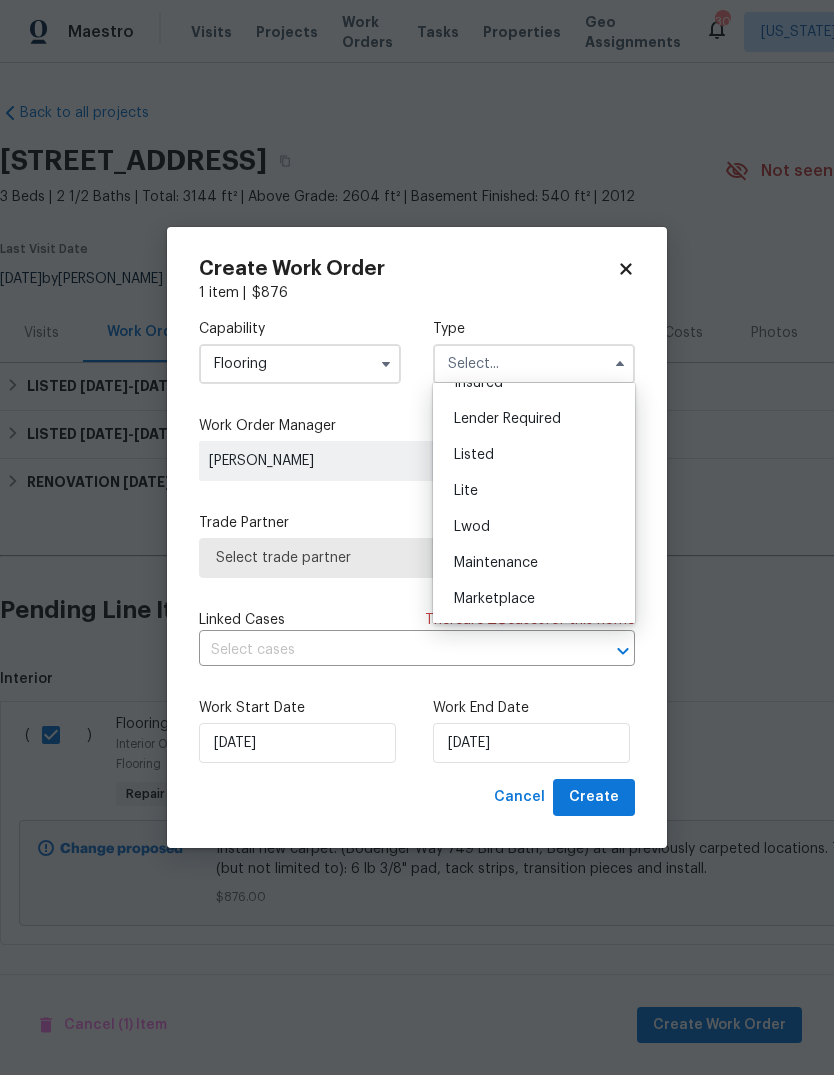 click on "Listed" at bounding box center (534, 455) 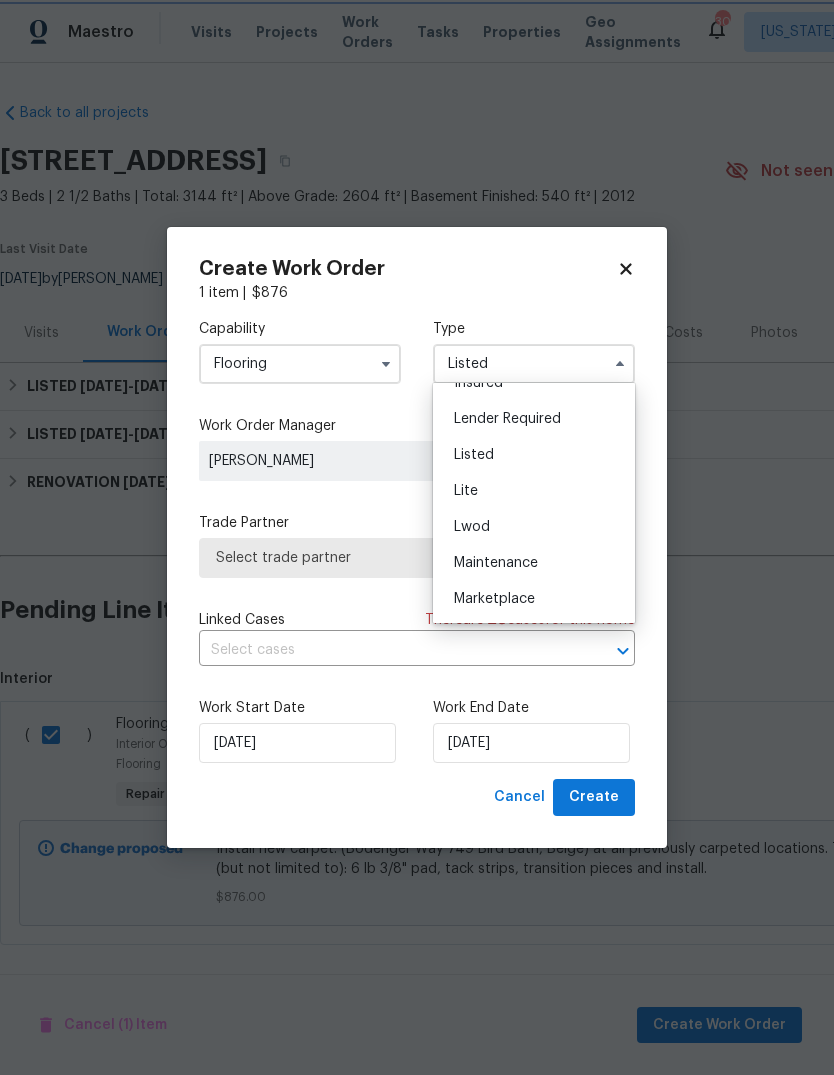 scroll, scrollTop: 0, scrollLeft: 0, axis: both 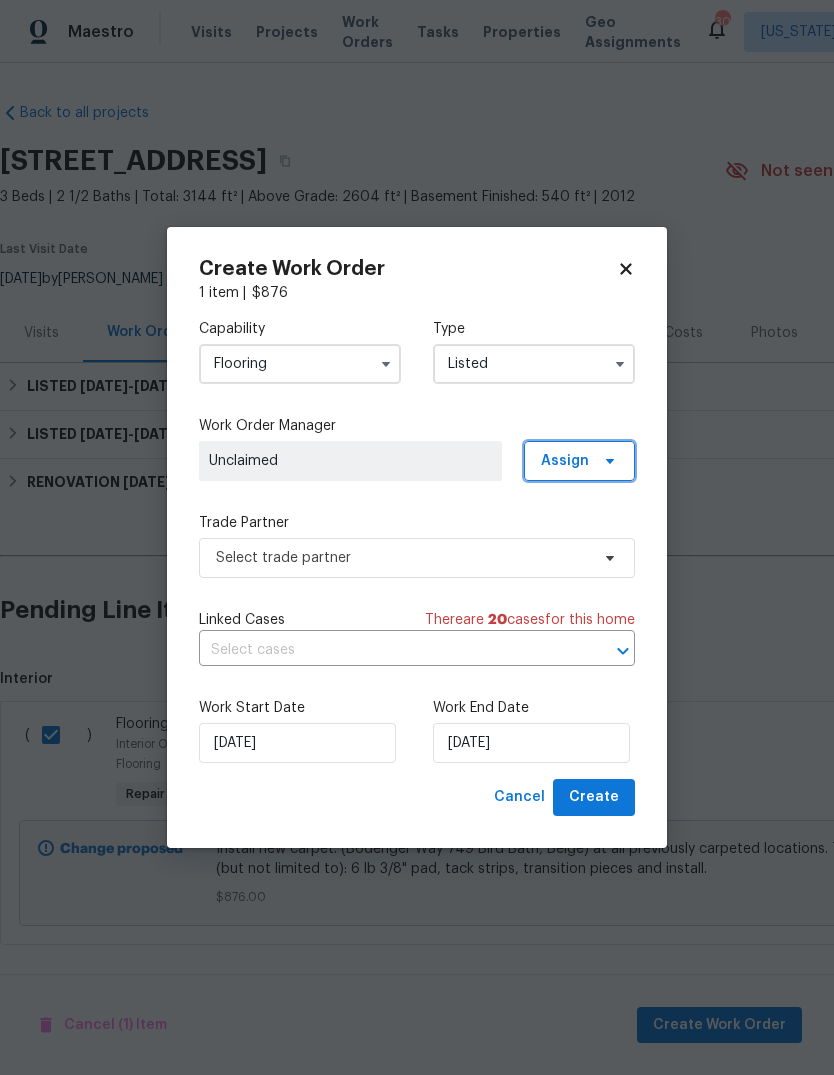 click on "Assign" at bounding box center [579, 461] 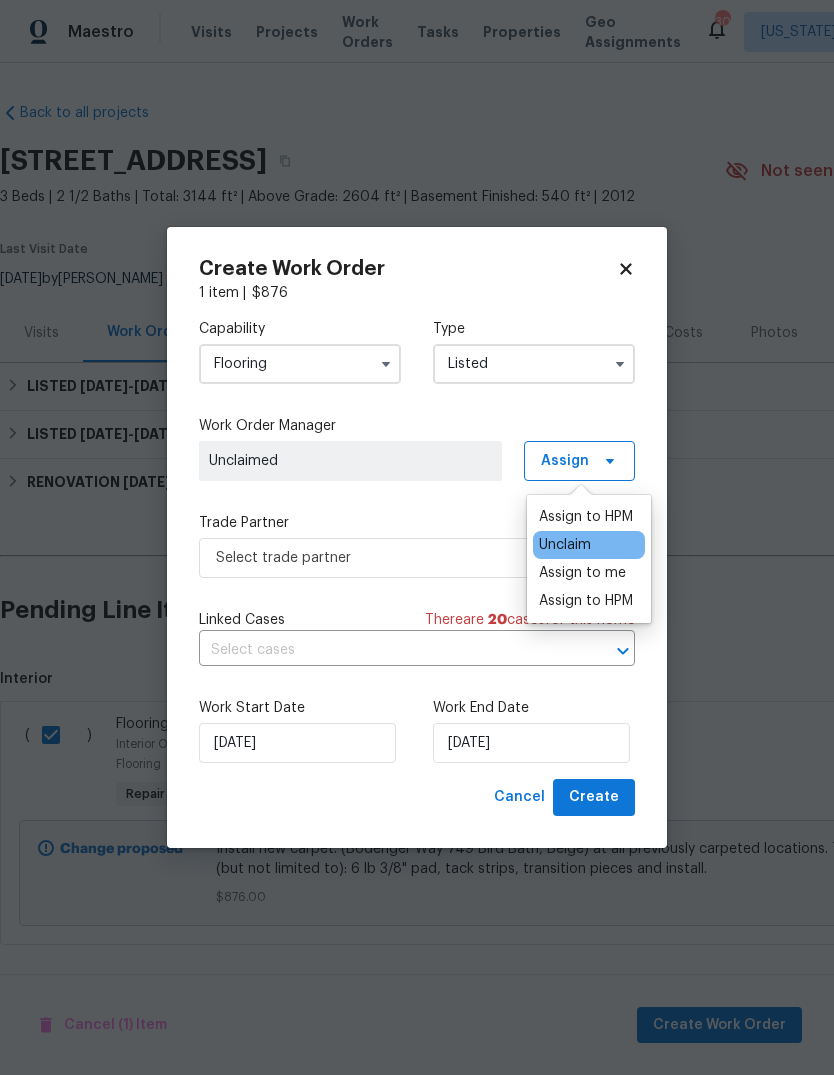 click on "Assign to me" at bounding box center [582, 573] 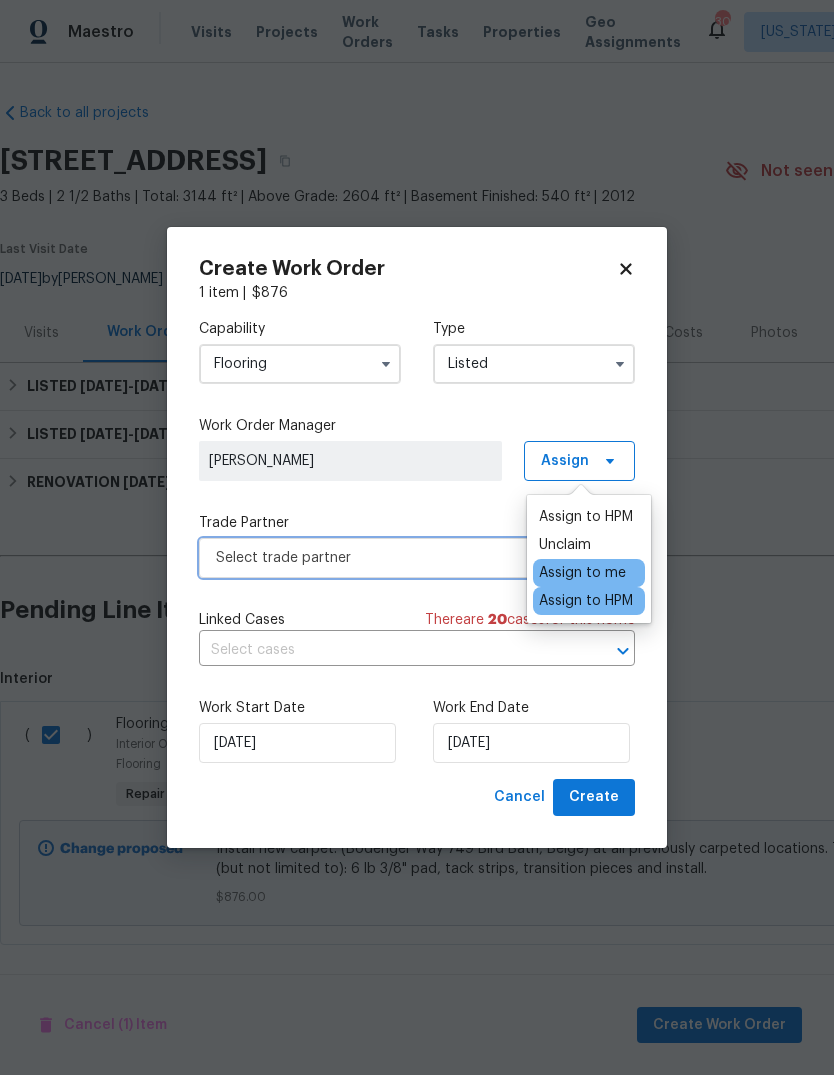 click on "Select trade partner" at bounding box center [402, 558] 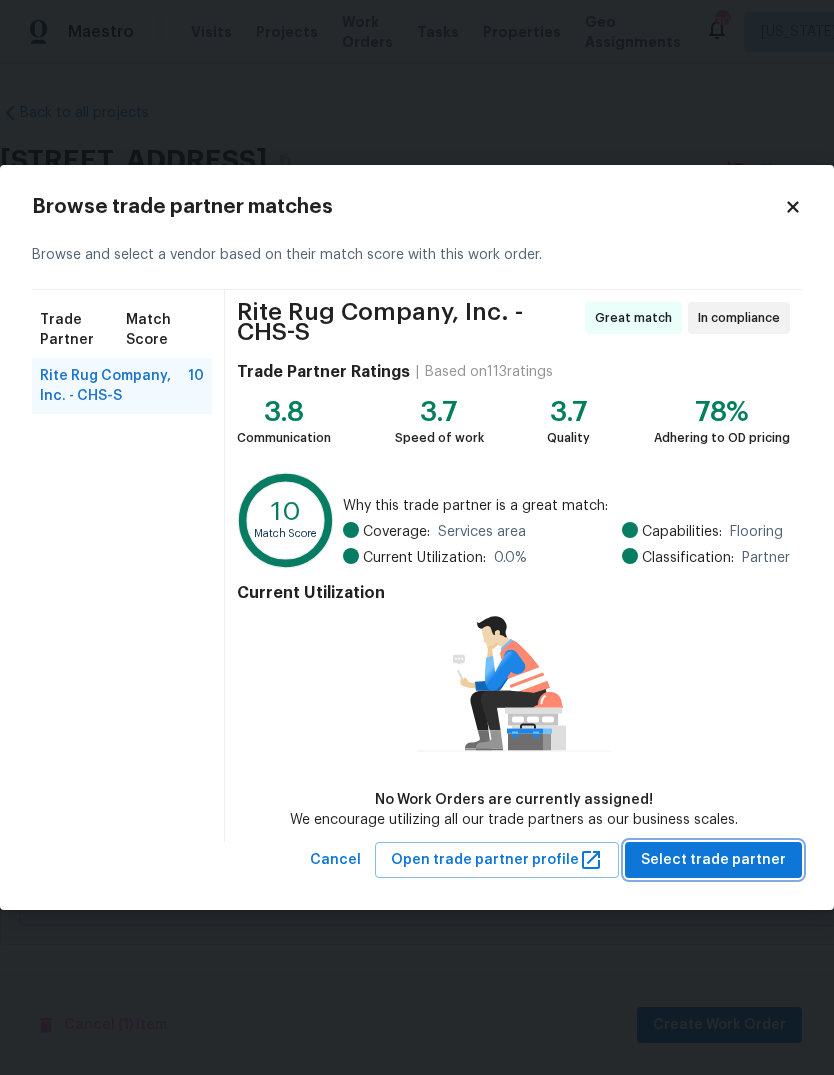 click on "Select trade partner" at bounding box center (713, 860) 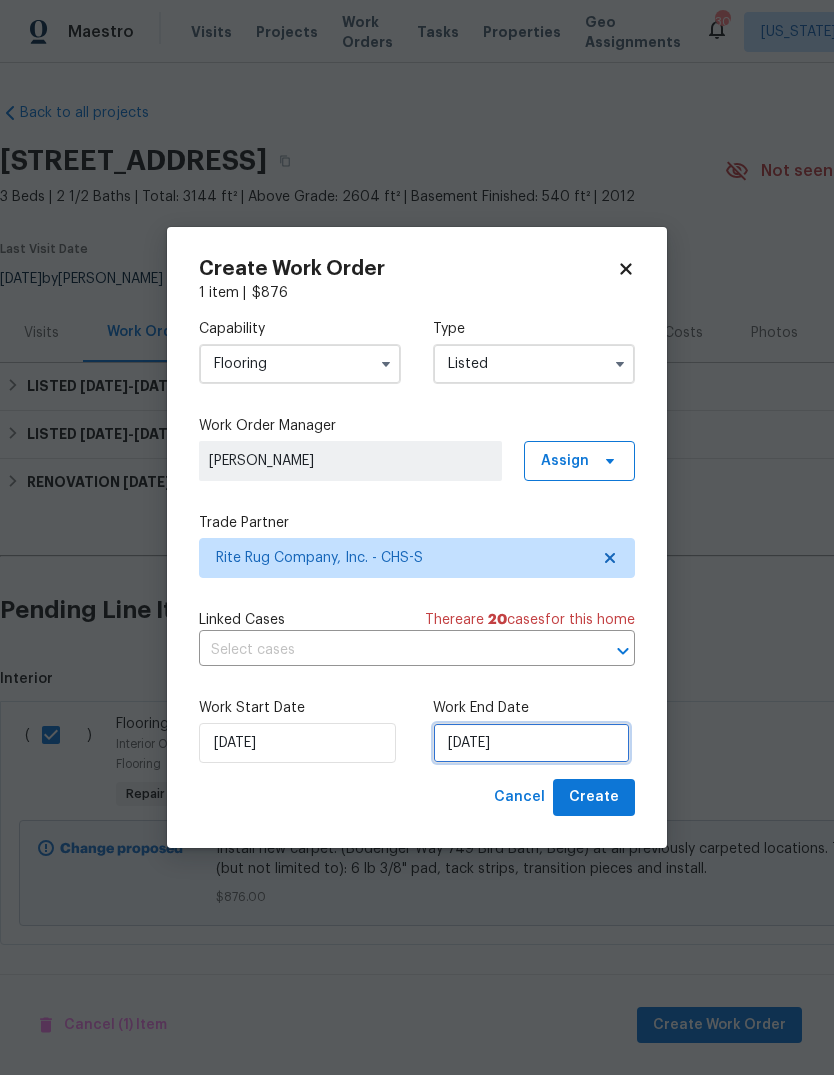 click on "[DATE]" at bounding box center (531, 743) 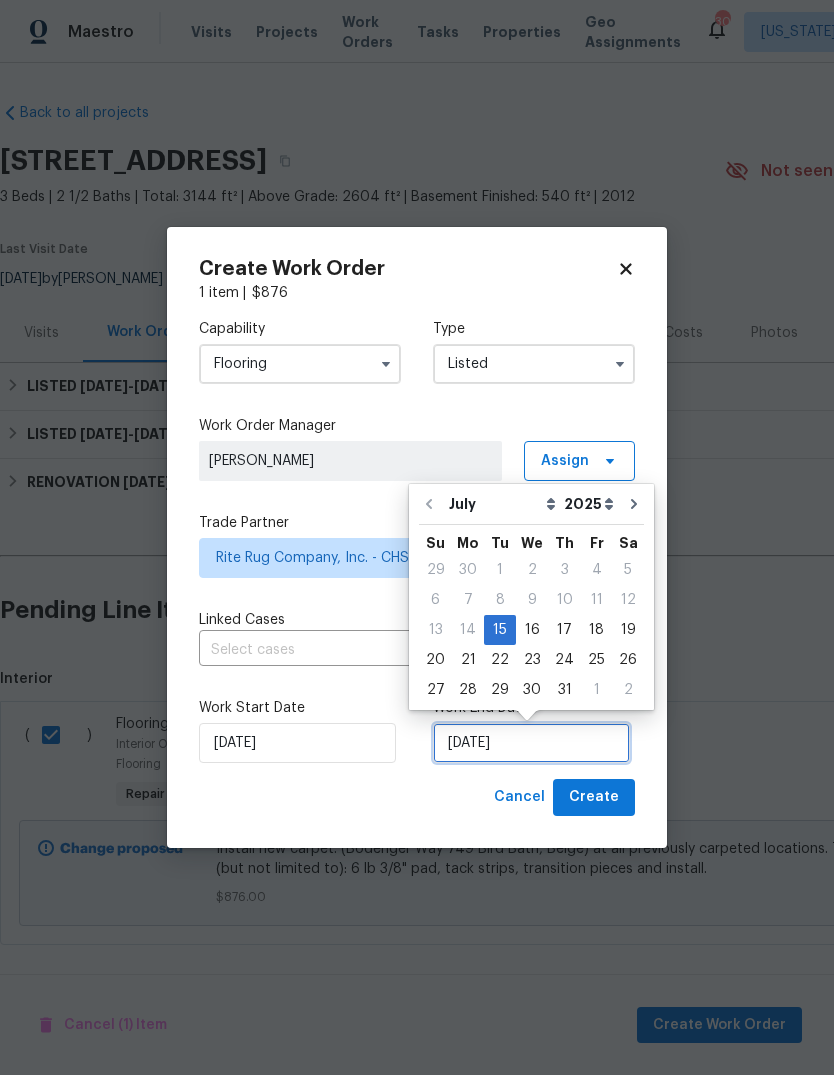 scroll, scrollTop: 7, scrollLeft: 0, axis: vertical 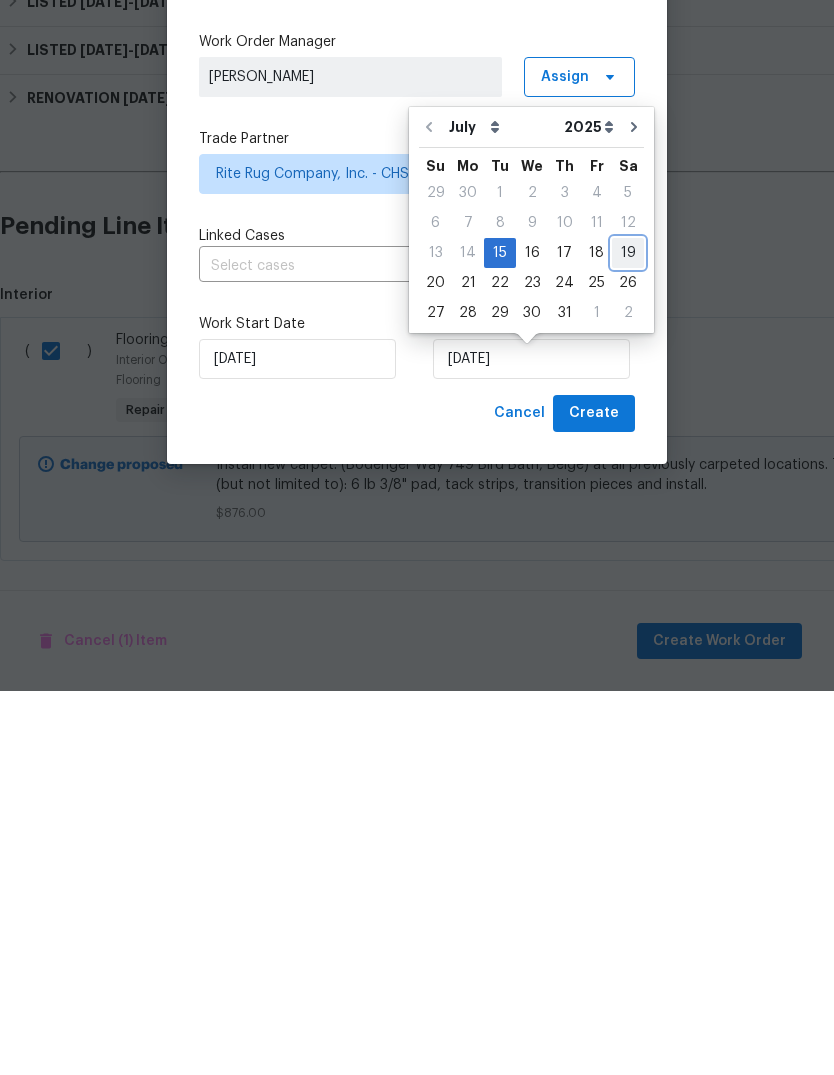 click on "19" at bounding box center (628, 637) 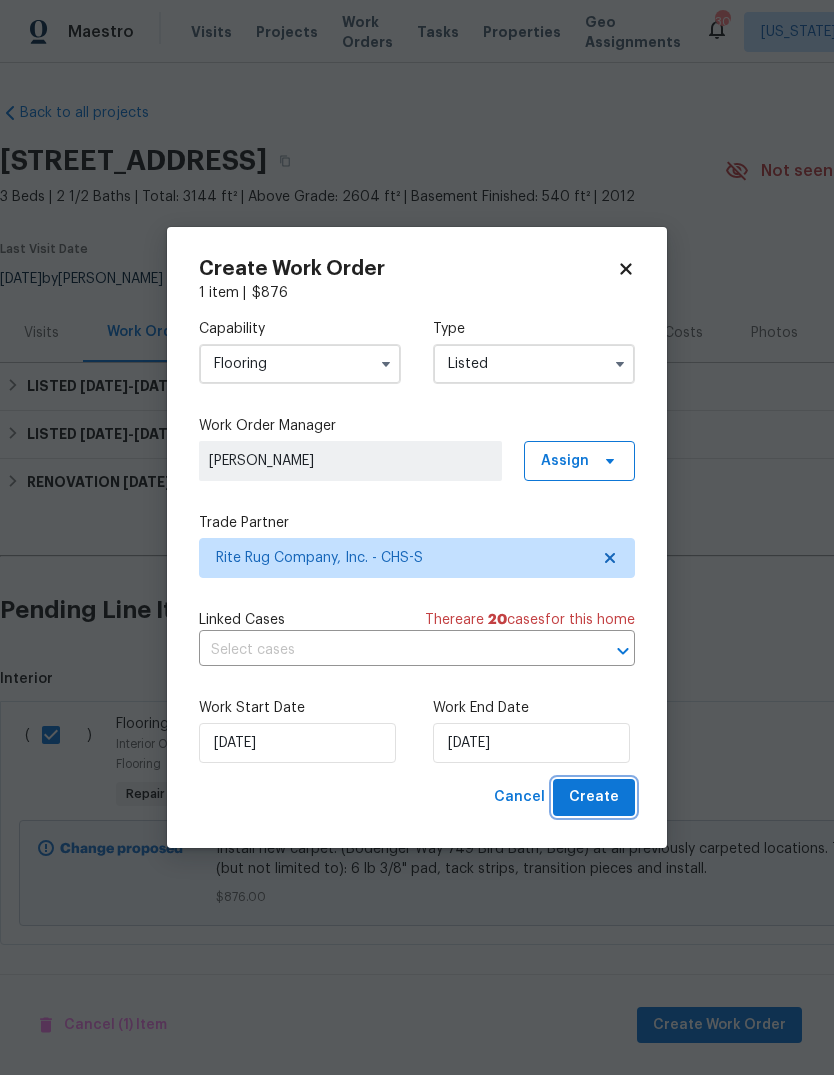 click on "Create" at bounding box center (594, 797) 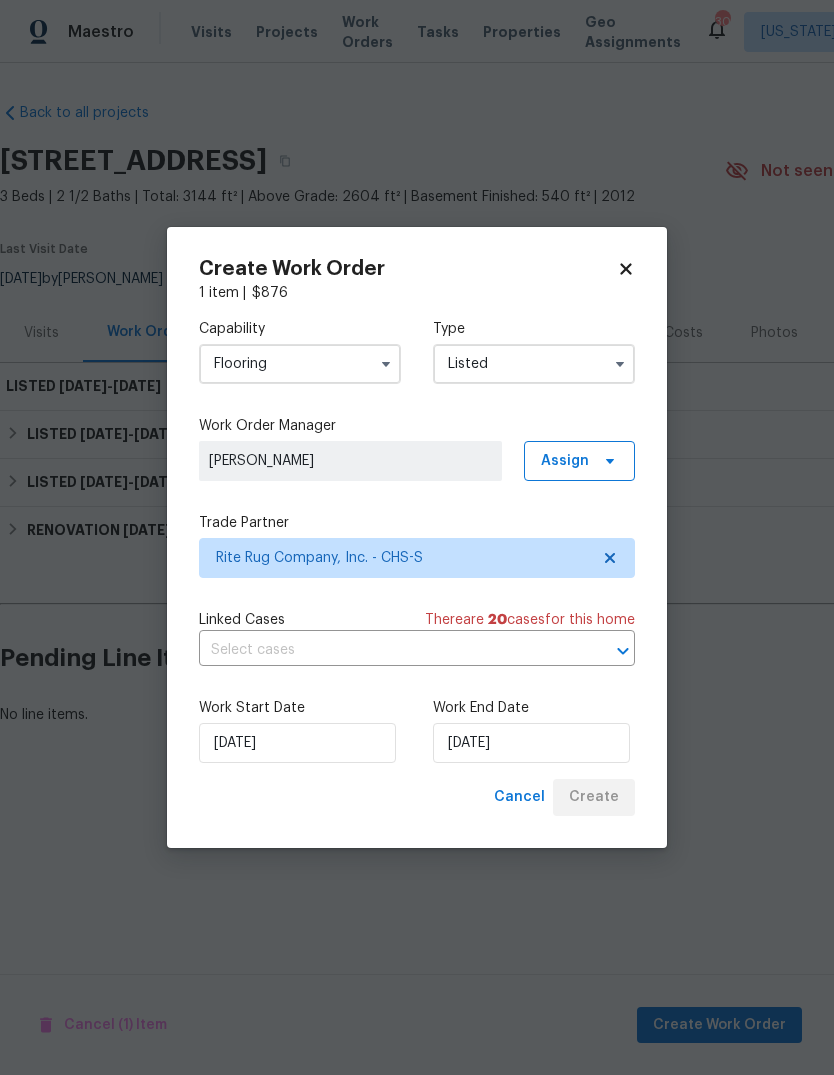 scroll, scrollTop: 0, scrollLeft: 0, axis: both 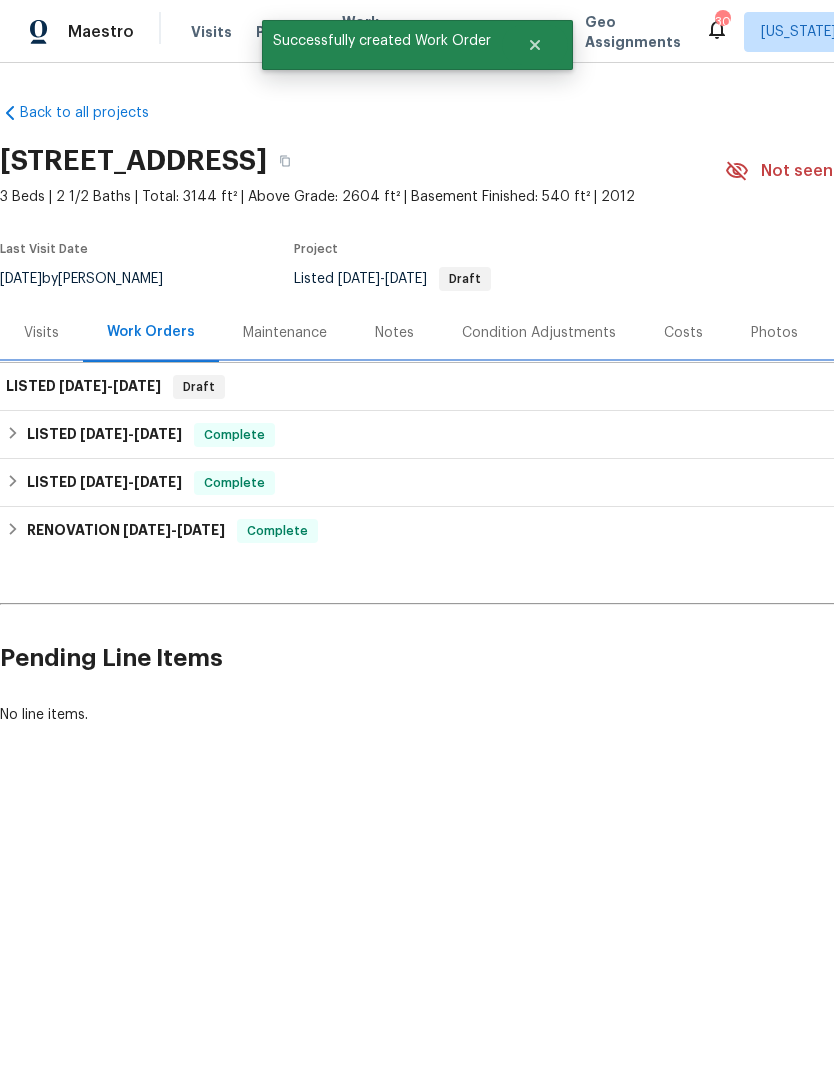 click on "LISTED   7/15/25  -  7/19/25 Draft" at bounding box center [565, 387] 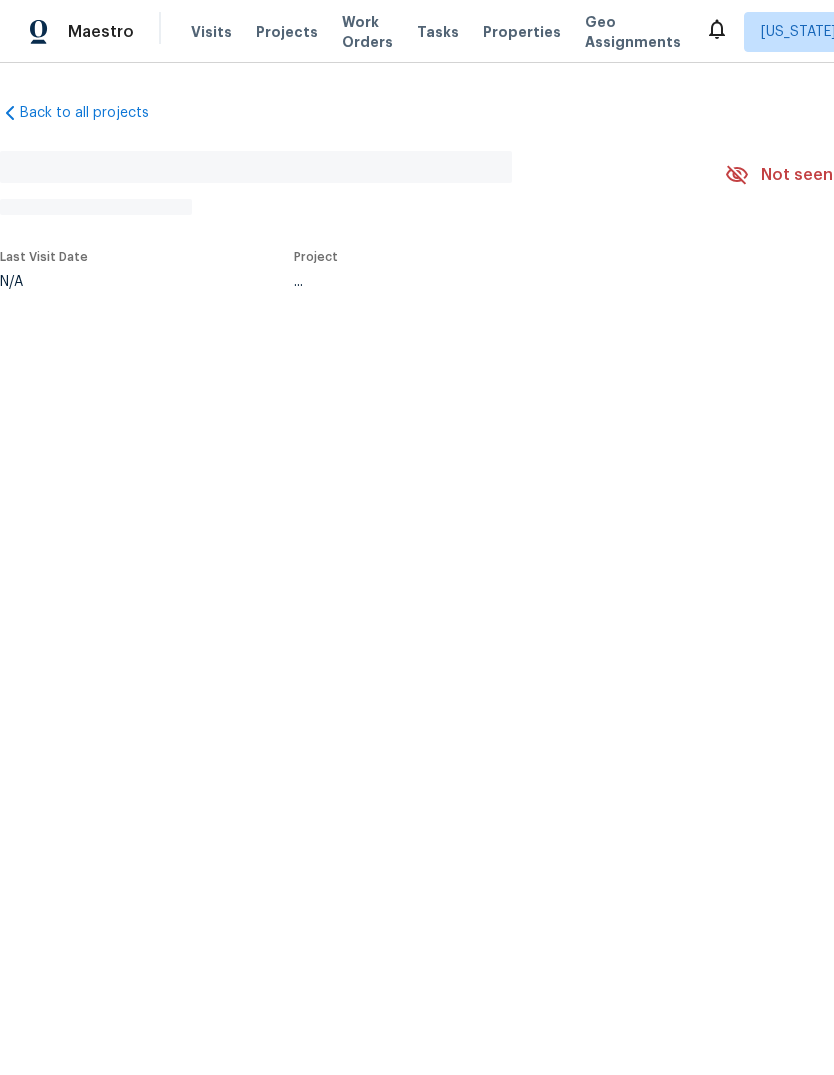 scroll, scrollTop: 0, scrollLeft: 0, axis: both 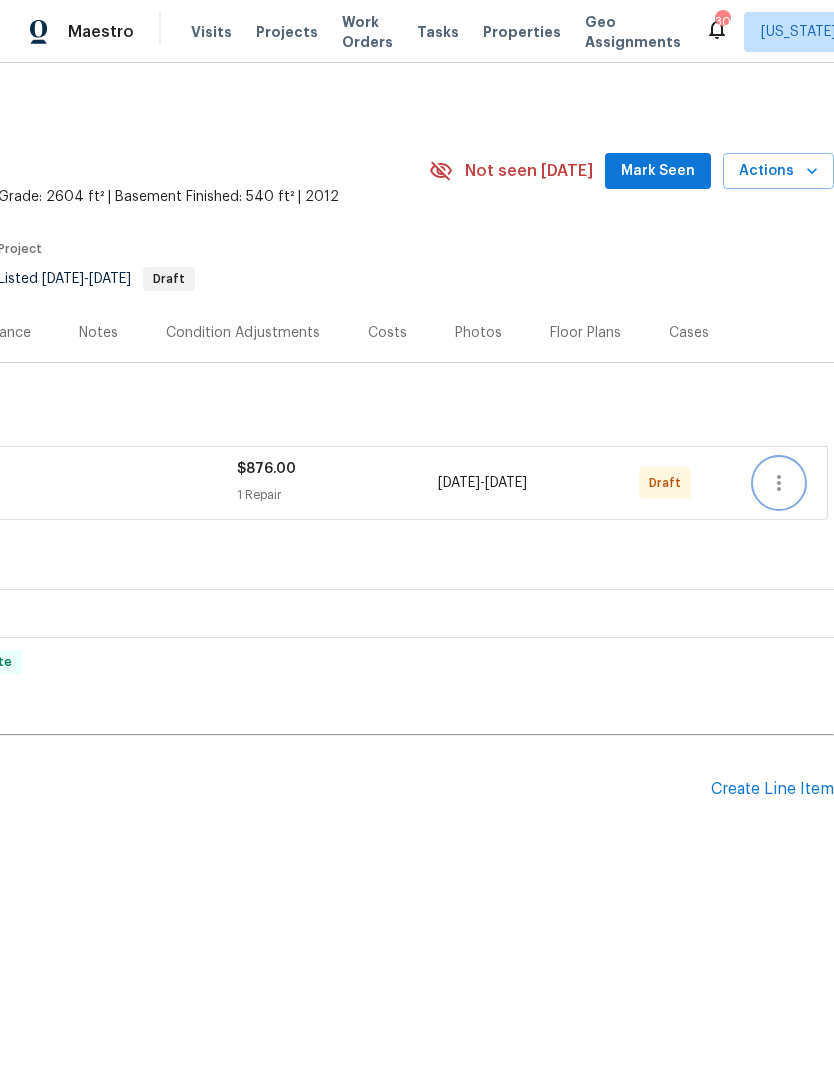 click 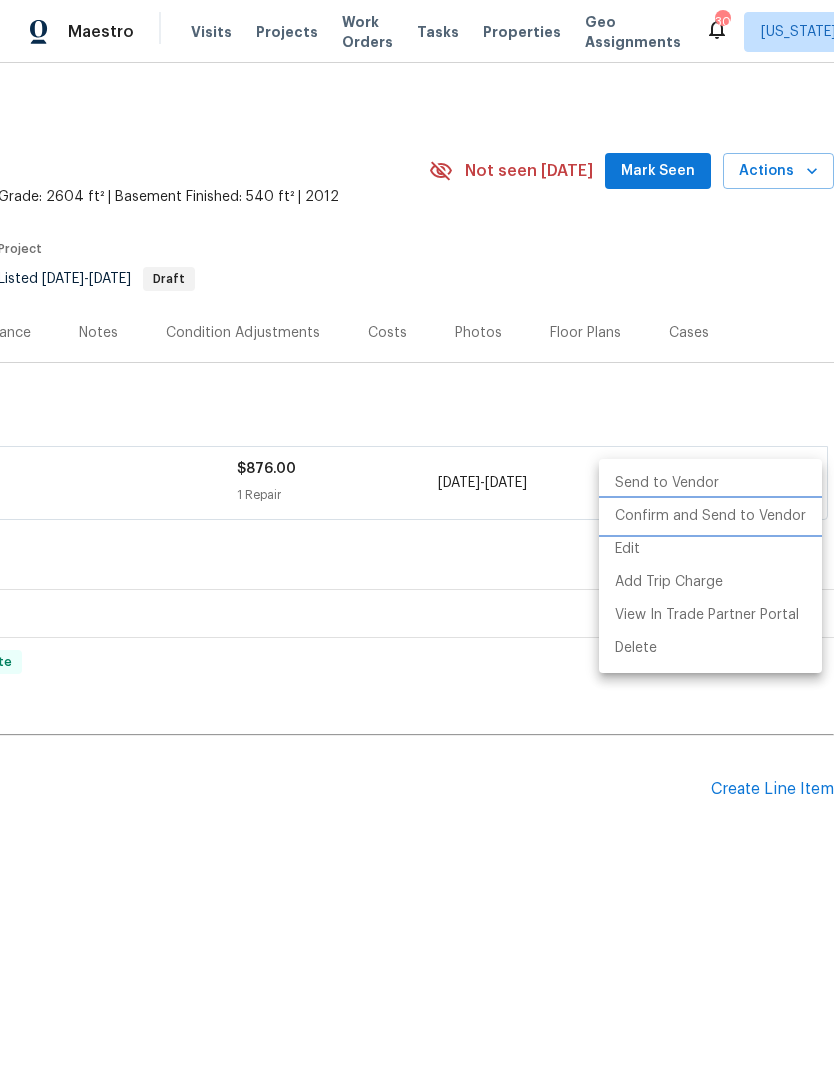 click on "Confirm and Send to Vendor" at bounding box center (710, 516) 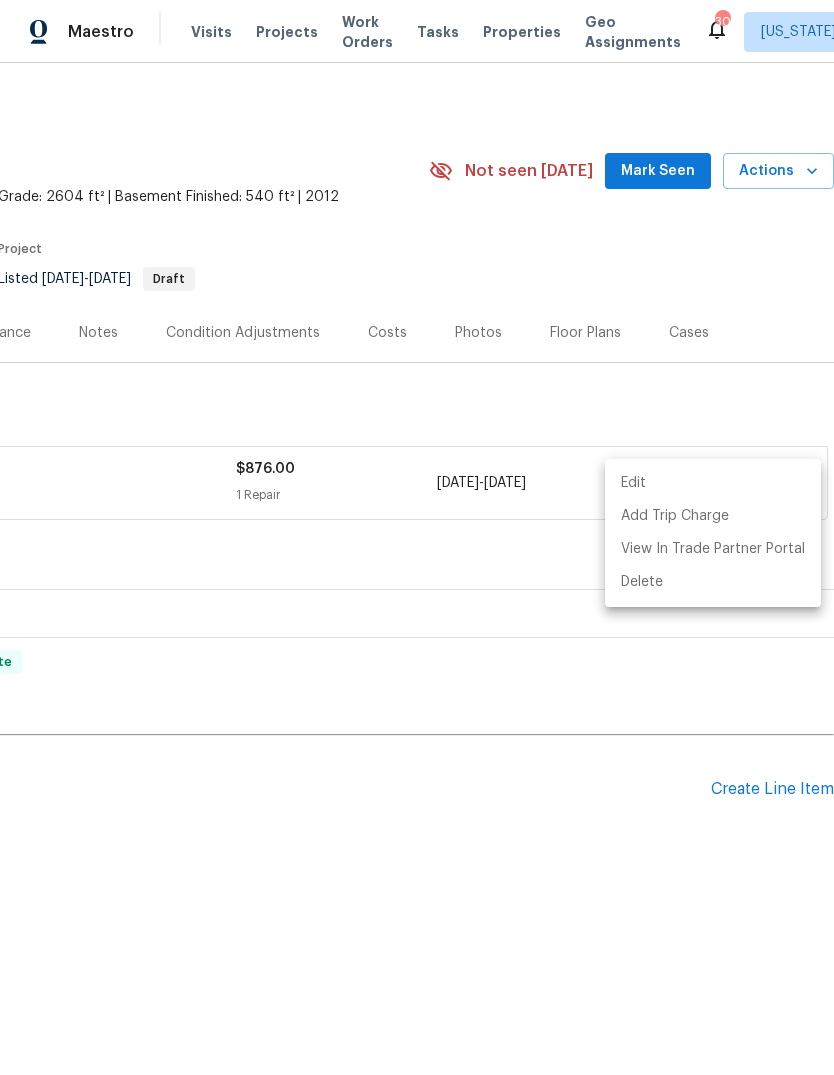 click at bounding box center (417, 537) 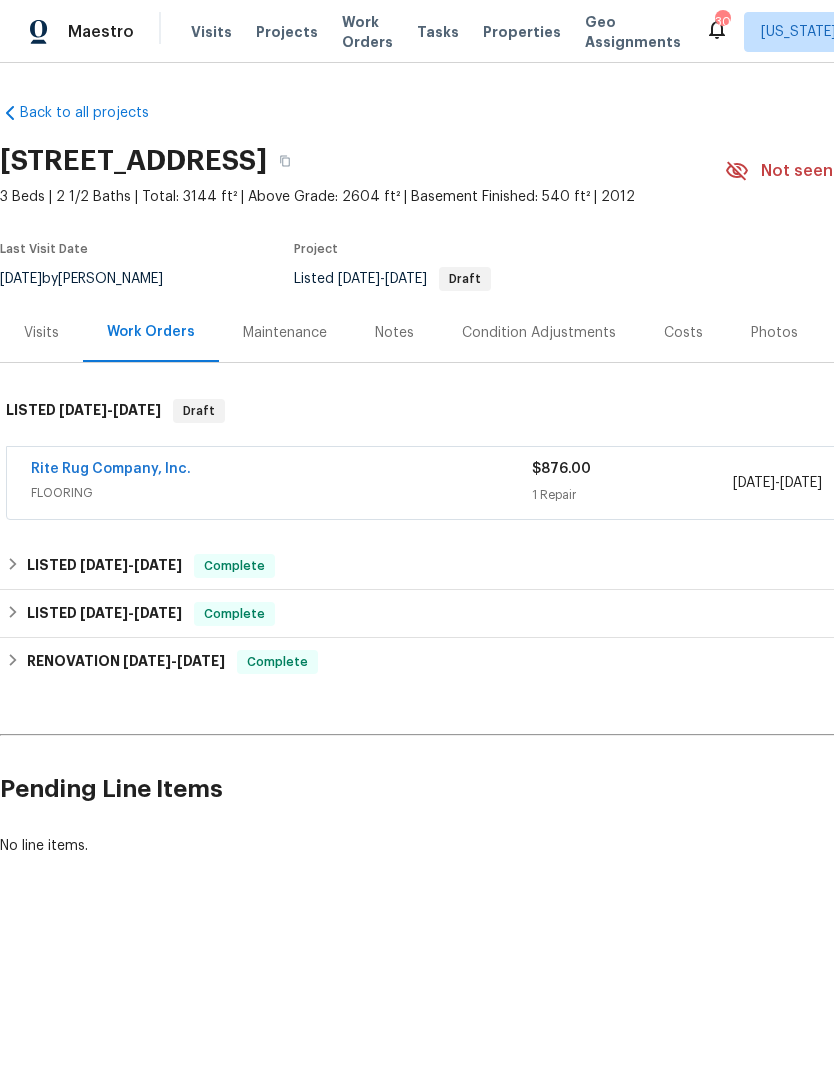 scroll, scrollTop: 0, scrollLeft: 0, axis: both 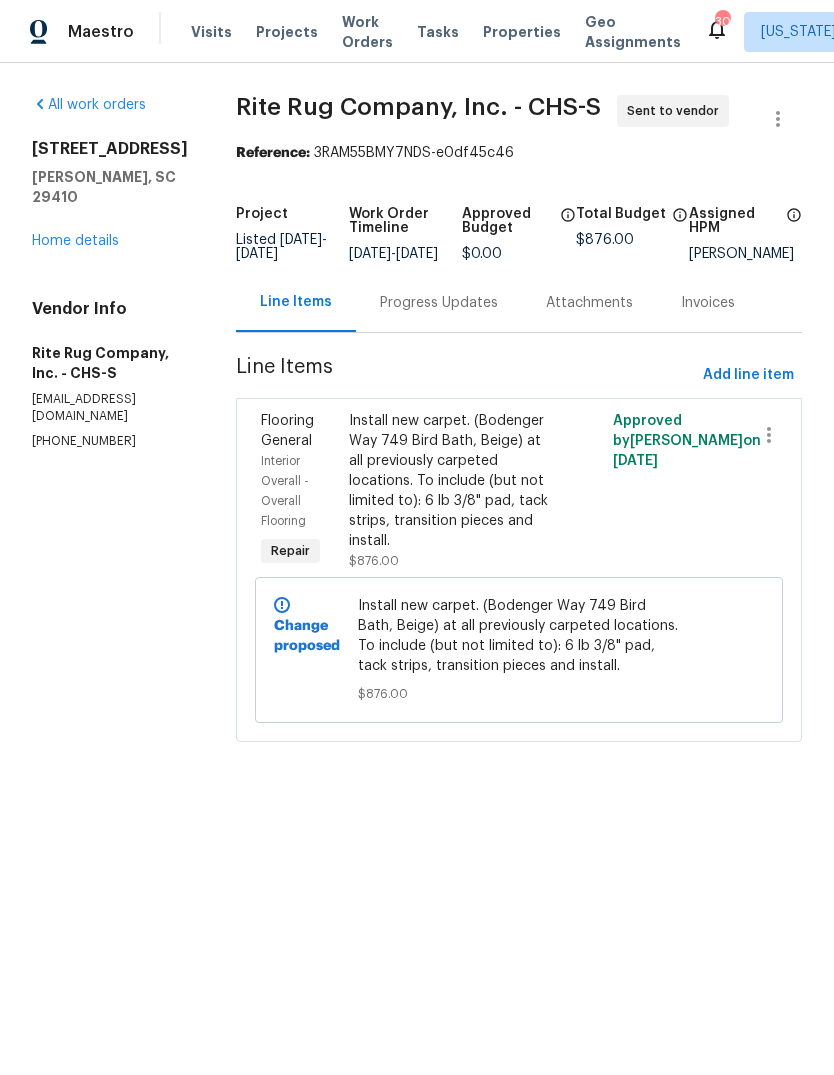 click on "Progress Updates" at bounding box center (439, 302) 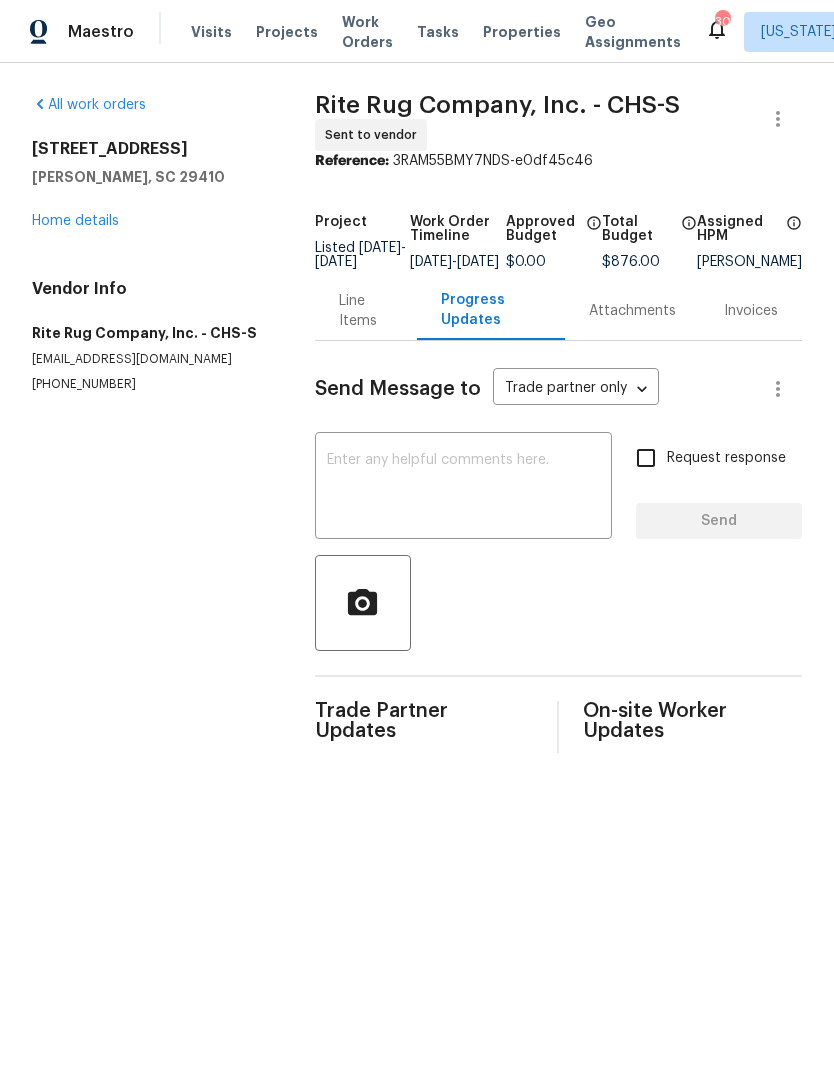 click at bounding box center (463, 488) 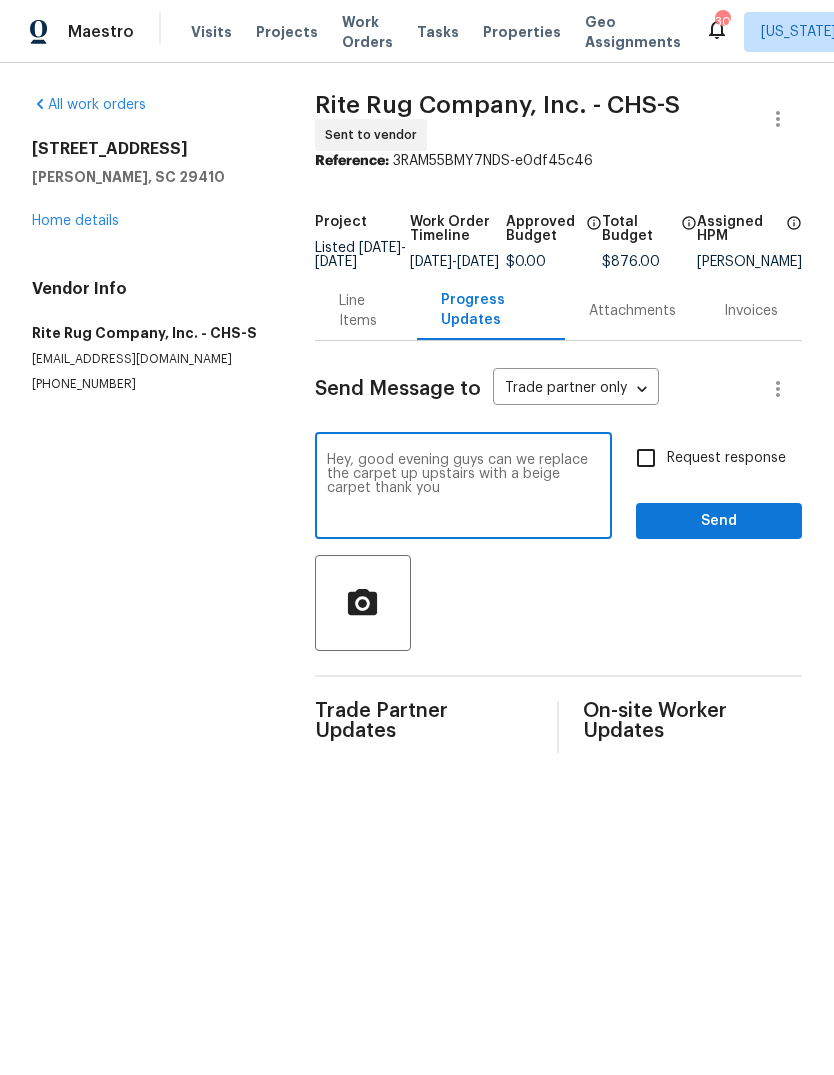 type on "Hey, good evening guys can we replace the carpet up upstairs with a beige carpet thank you" 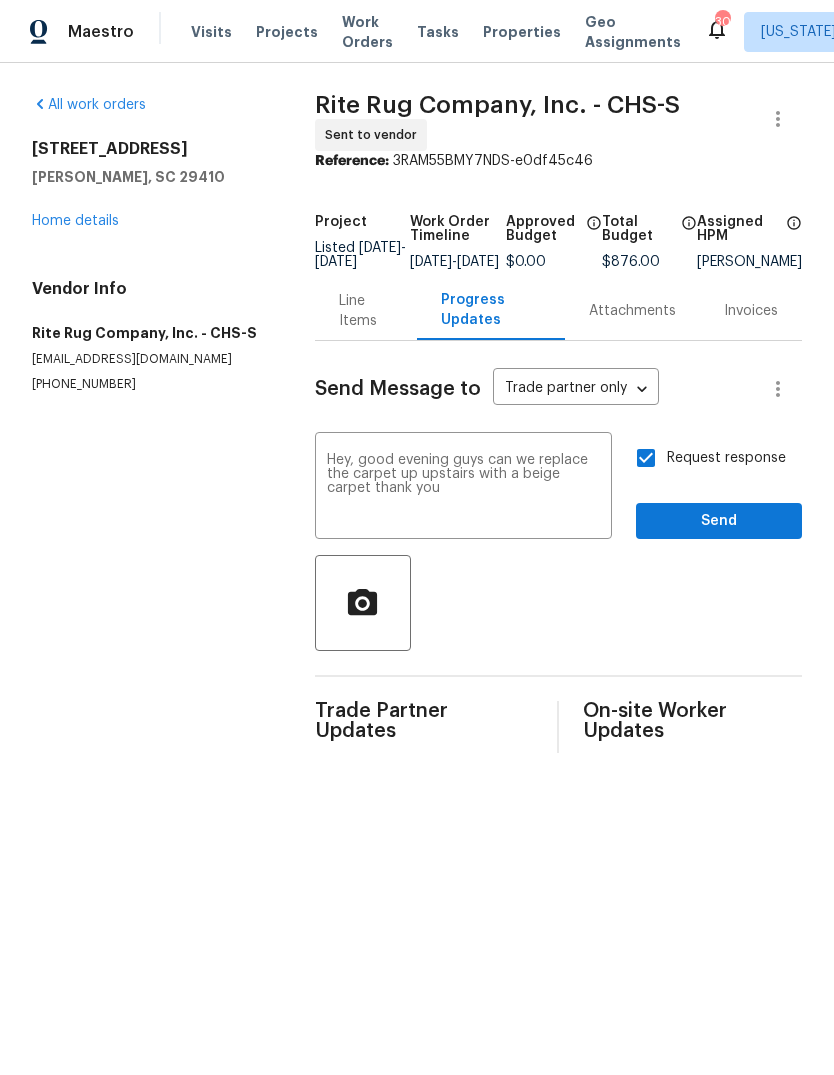 click on "Send" at bounding box center (719, 521) 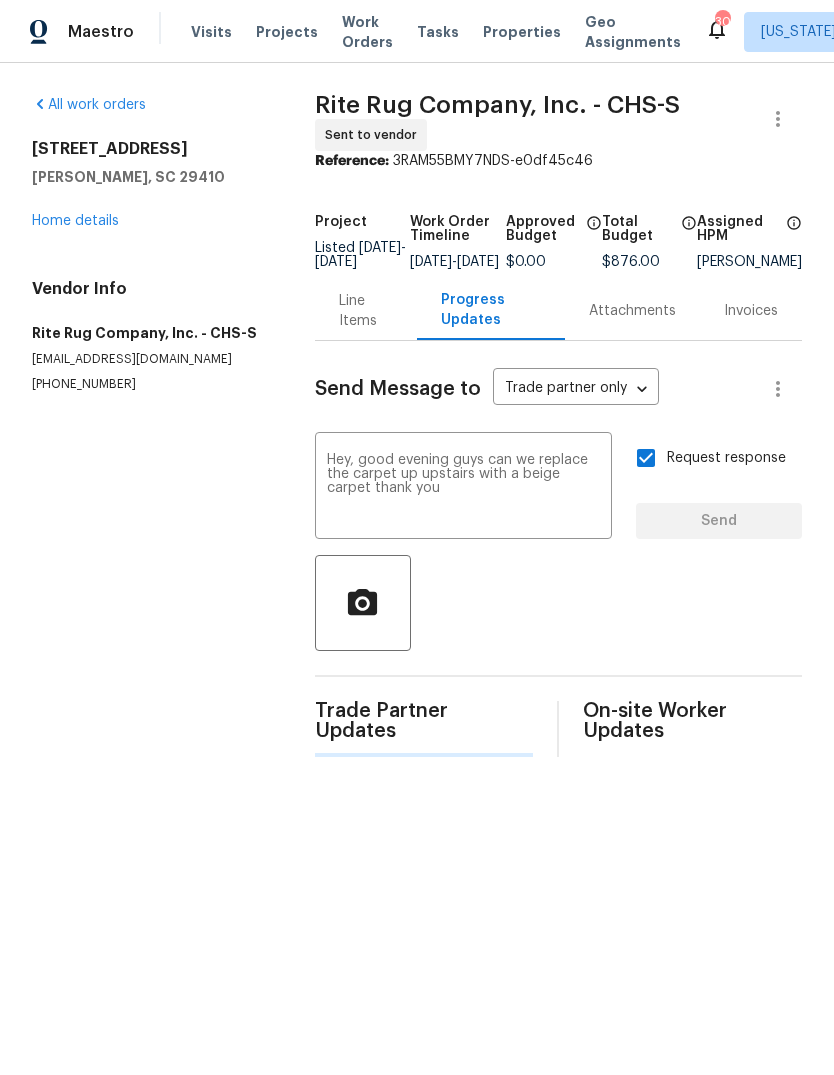 type 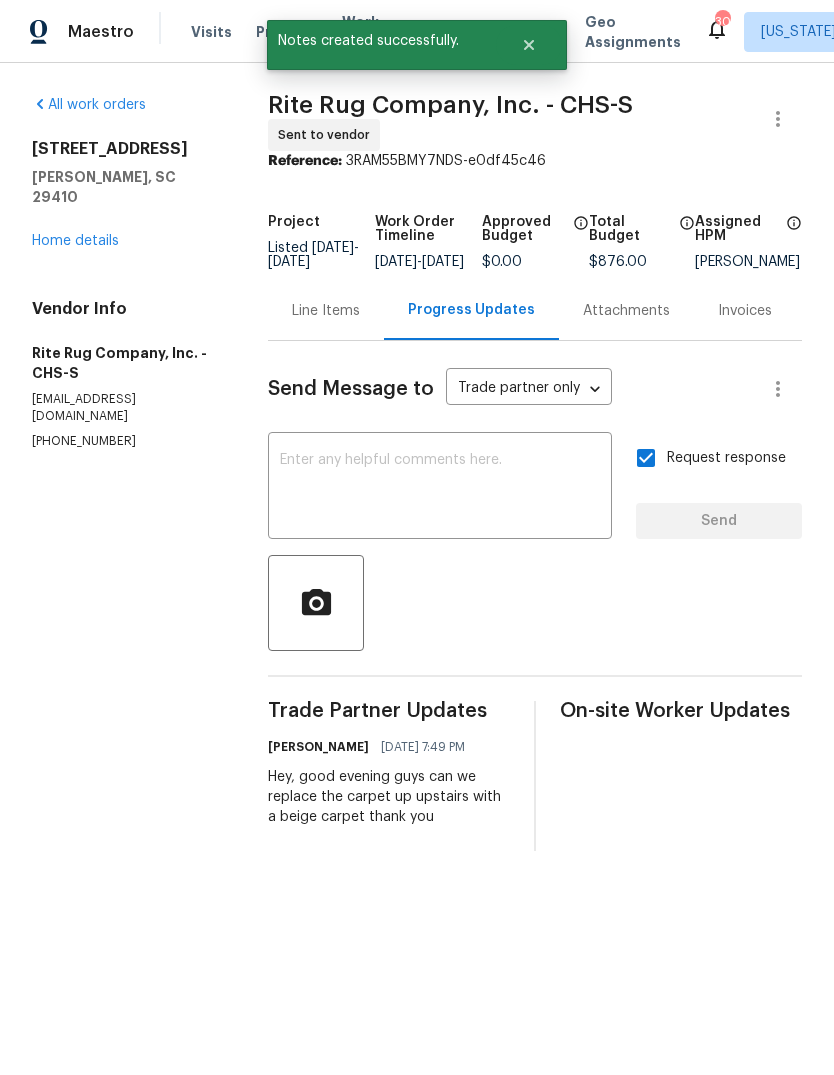 click on "Home details" at bounding box center [75, 241] 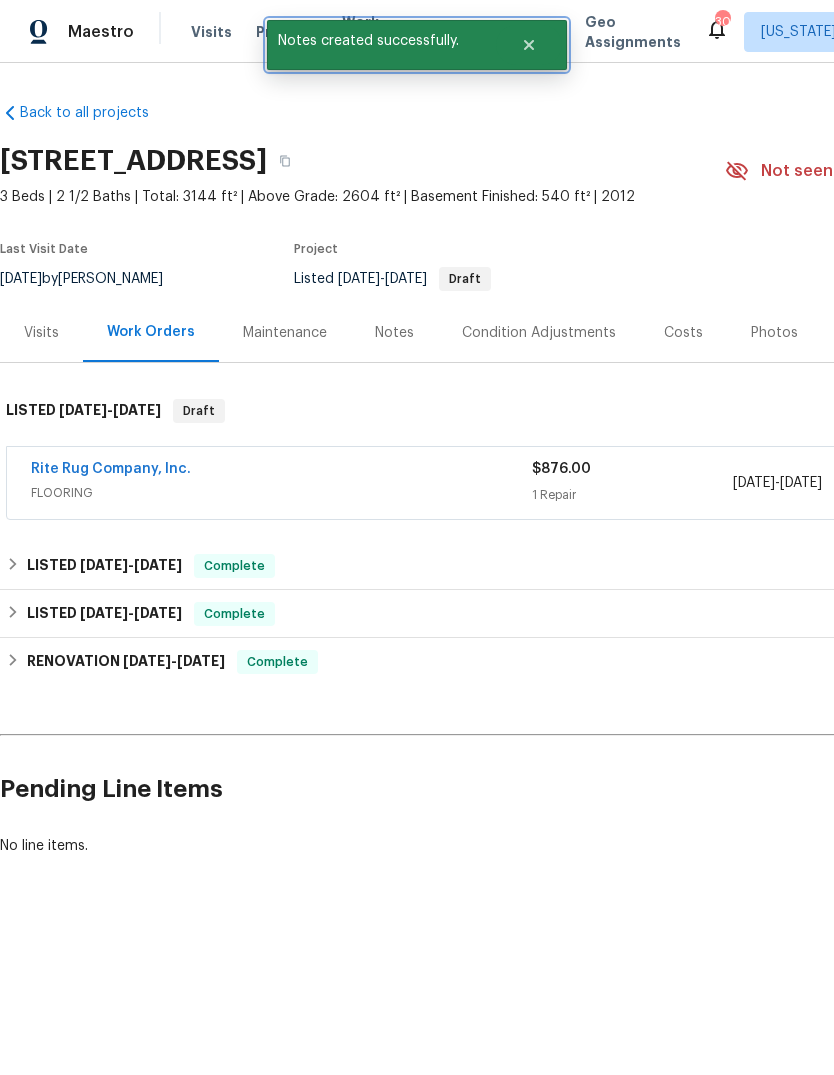 click at bounding box center [529, 45] 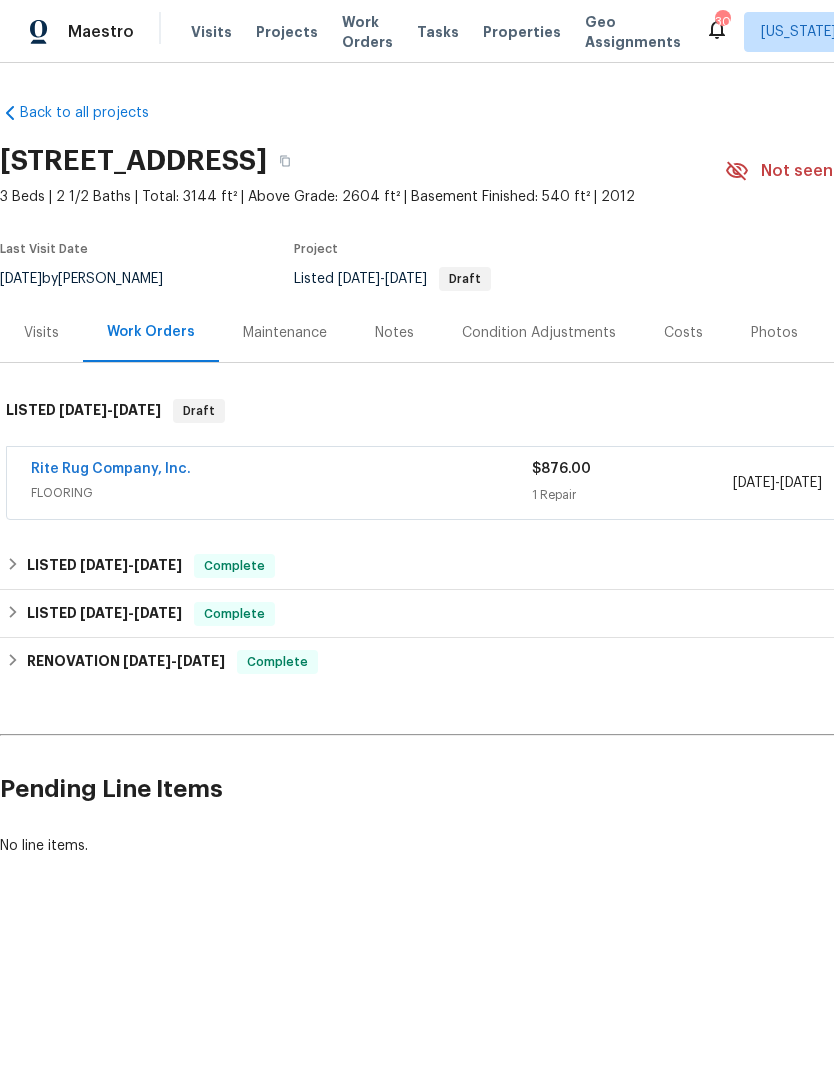 click on "Properties" at bounding box center (522, 32) 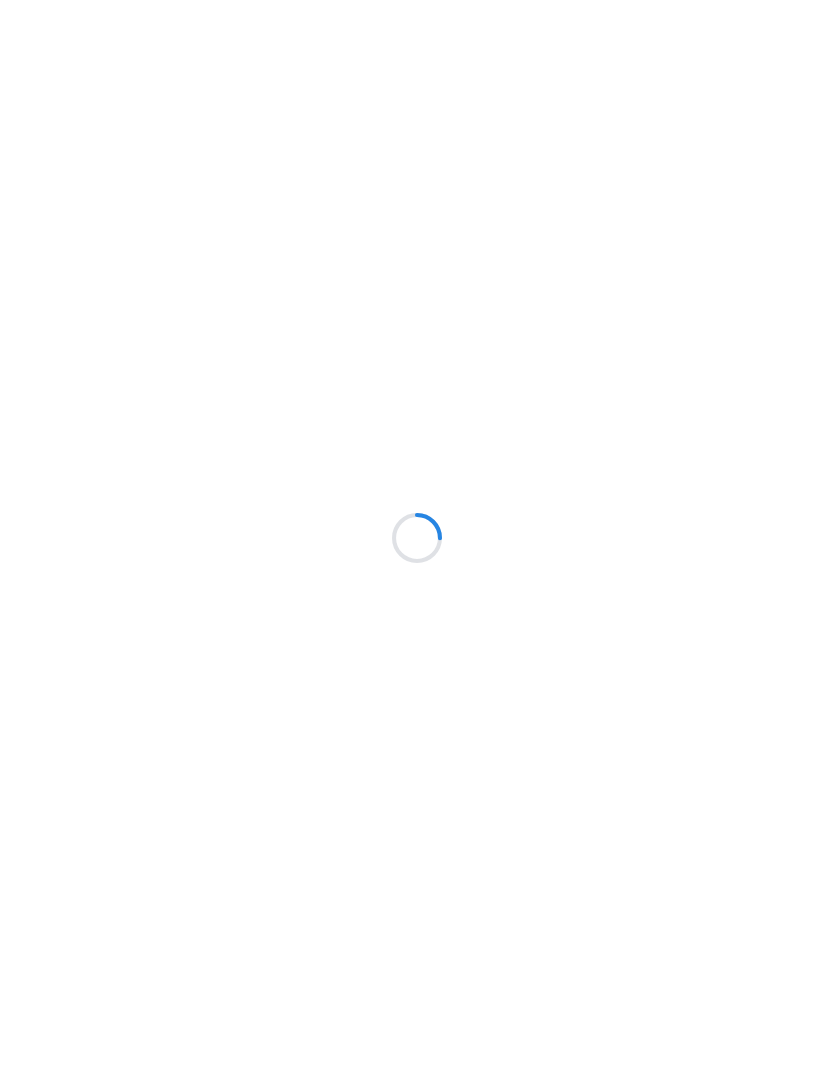 scroll, scrollTop: 0, scrollLeft: 0, axis: both 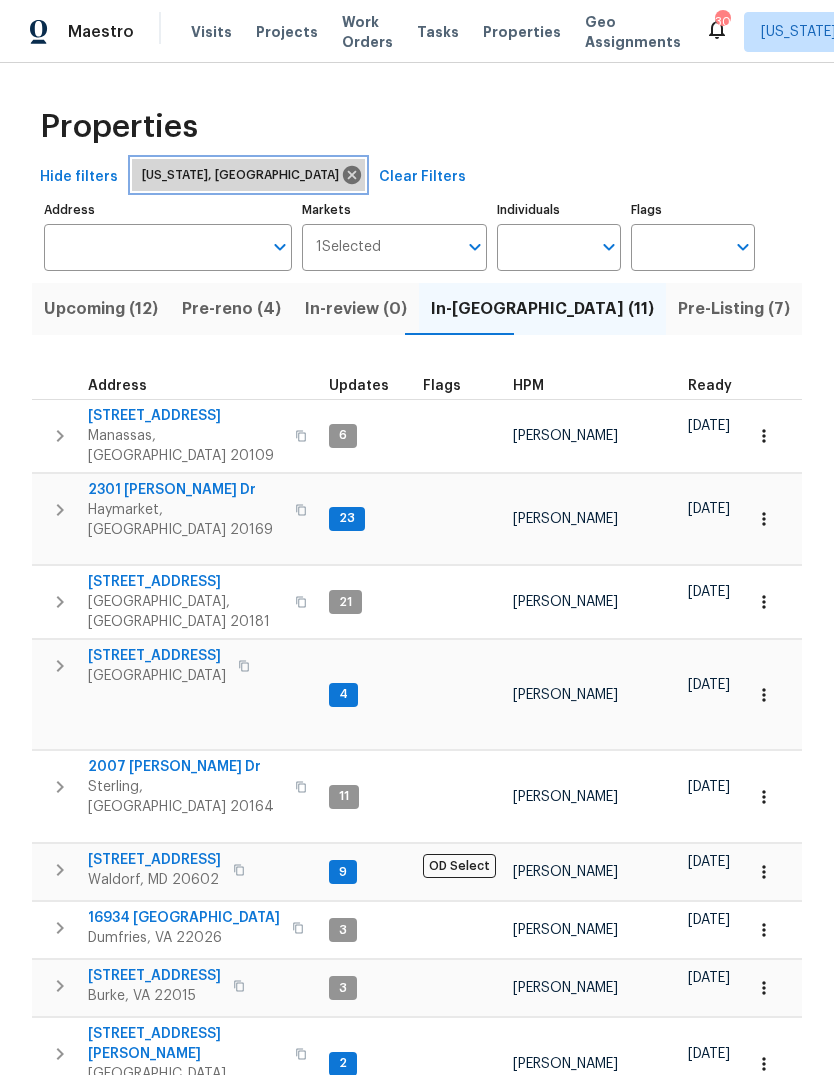 click 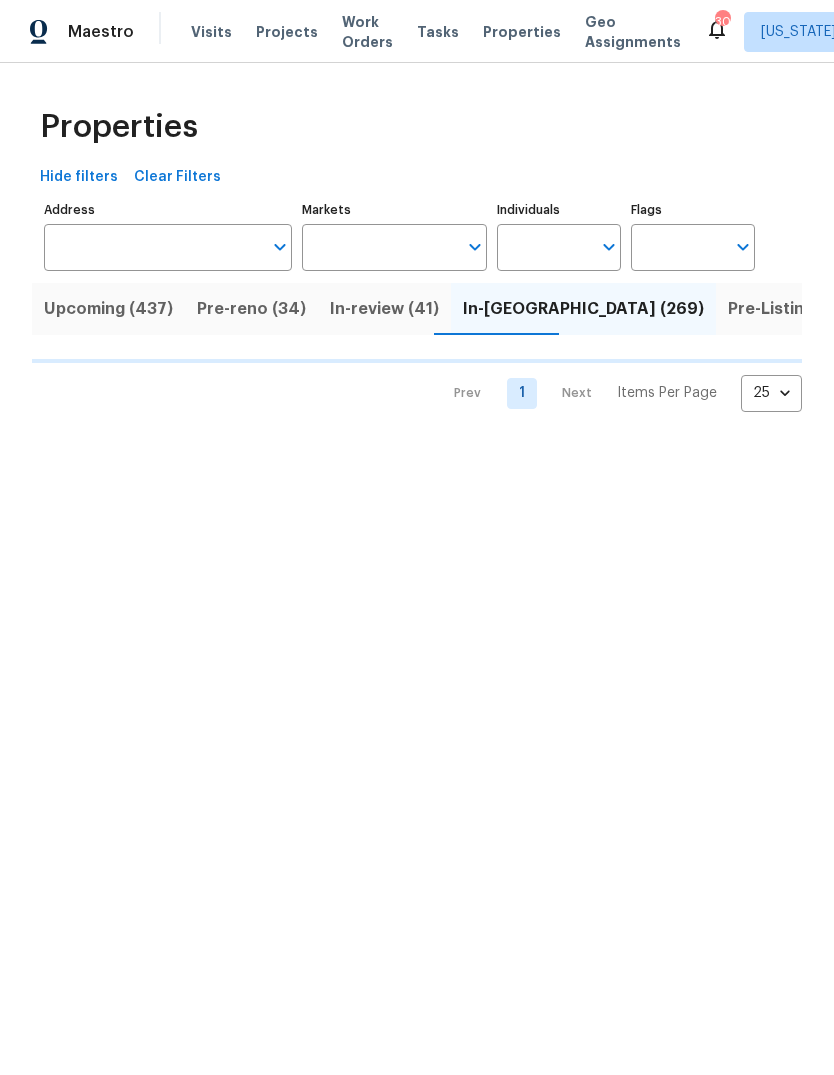 click on "Markets" at bounding box center [380, 247] 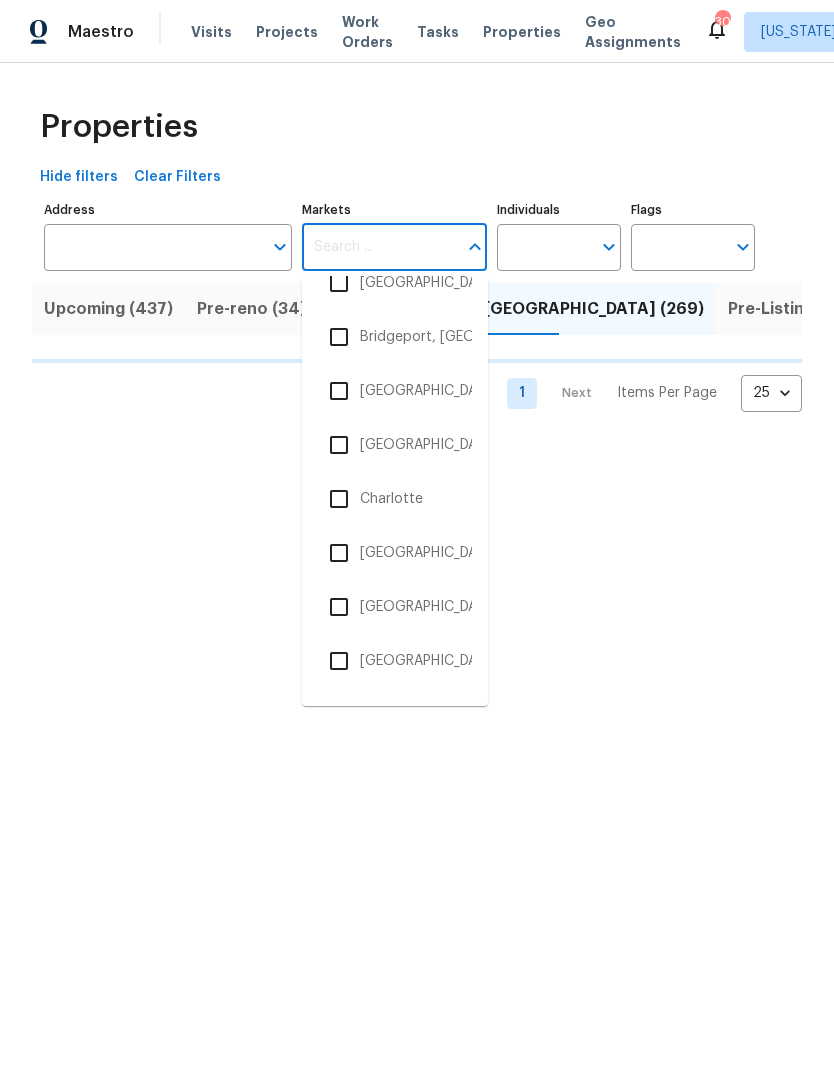 scroll, scrollTop: 519, scrollLeft: 0, axis: vertical 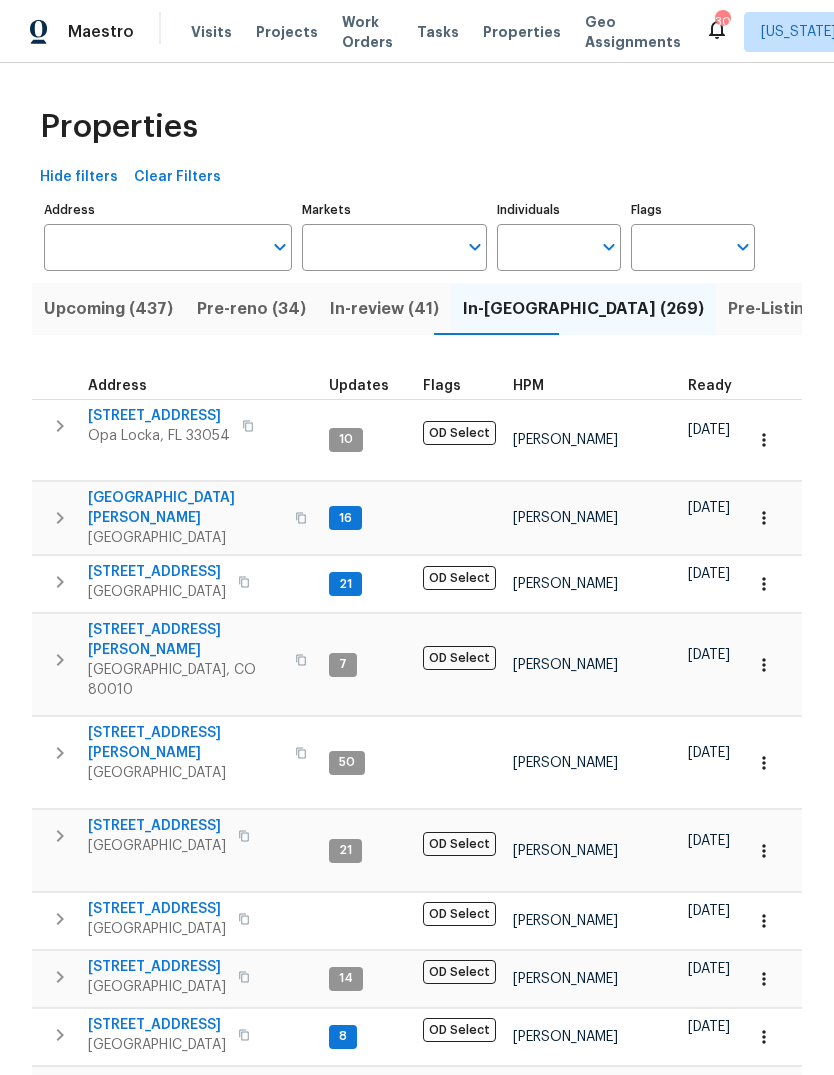 click 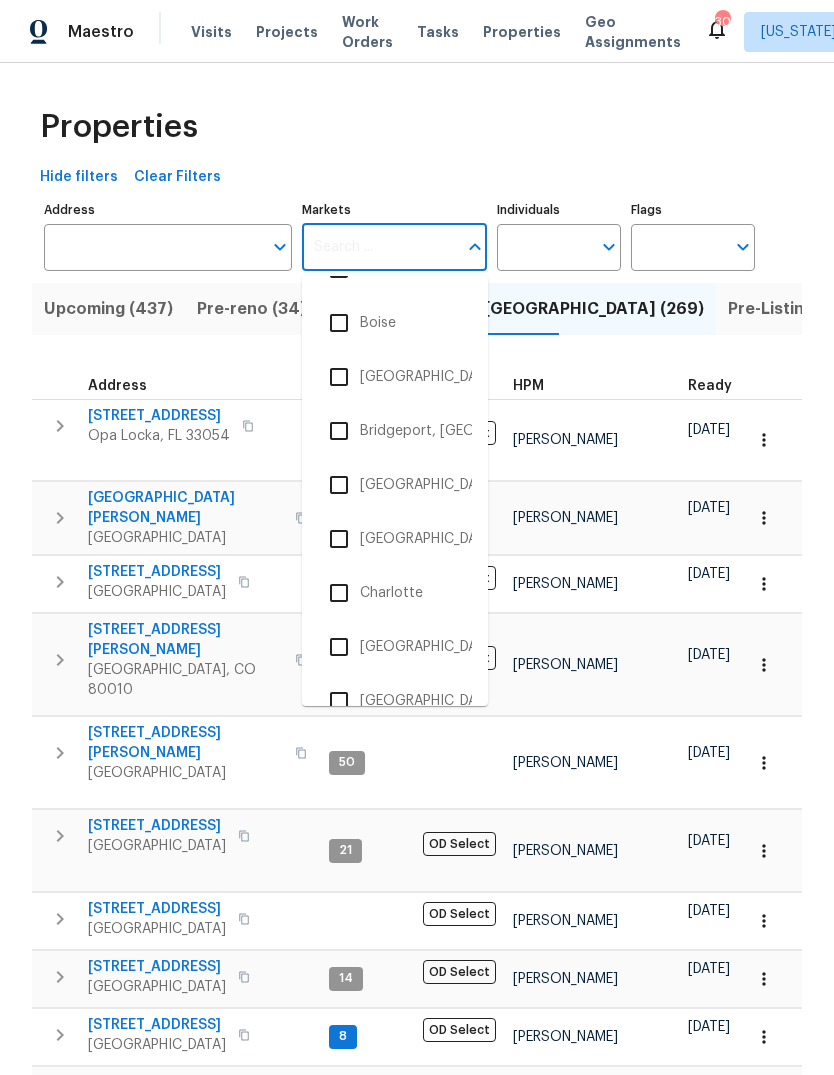 scroll, scrollTop: 430, scrollLeft: 0, axis: vertical 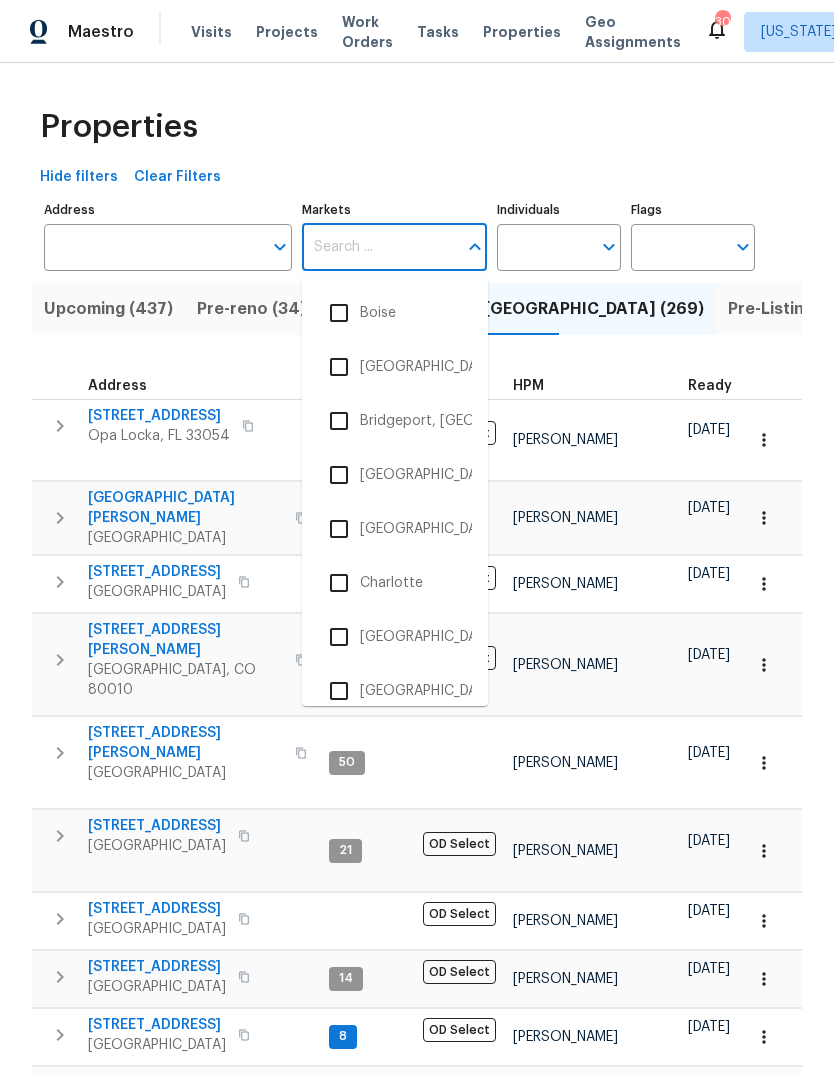 click at bounding box center [339, 529] 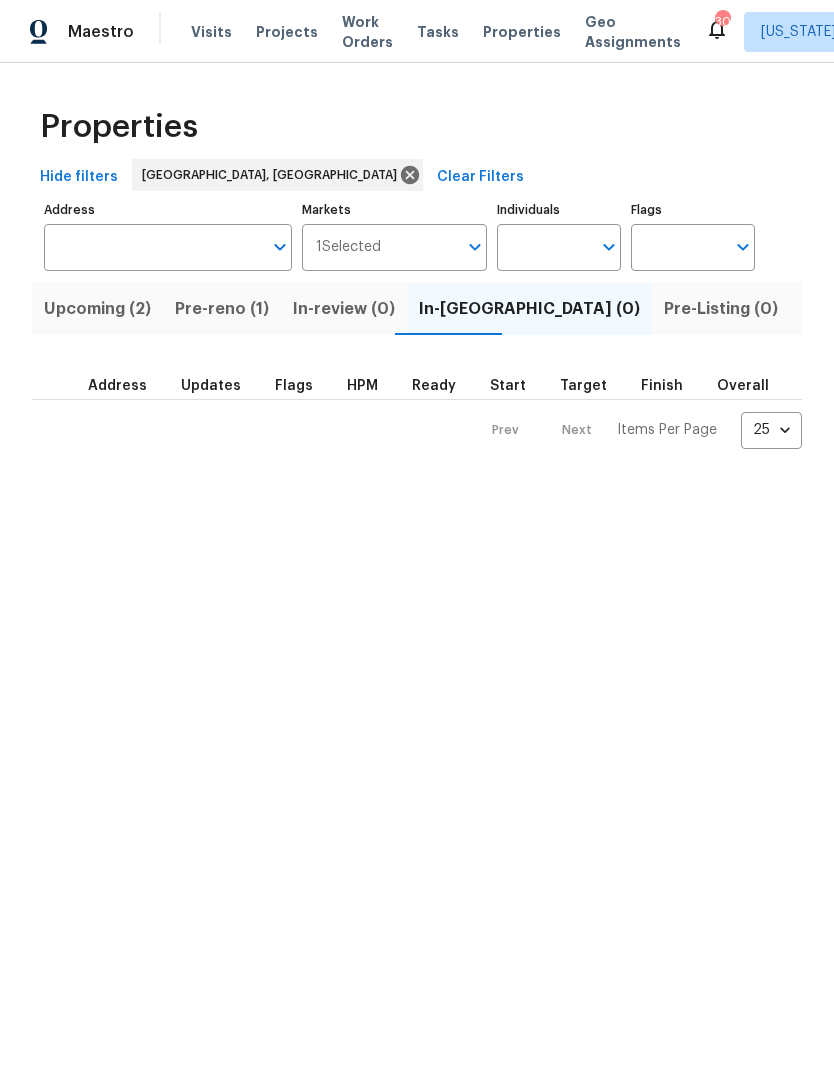 click on "Resale (15)" at bounding box center (955, 309) 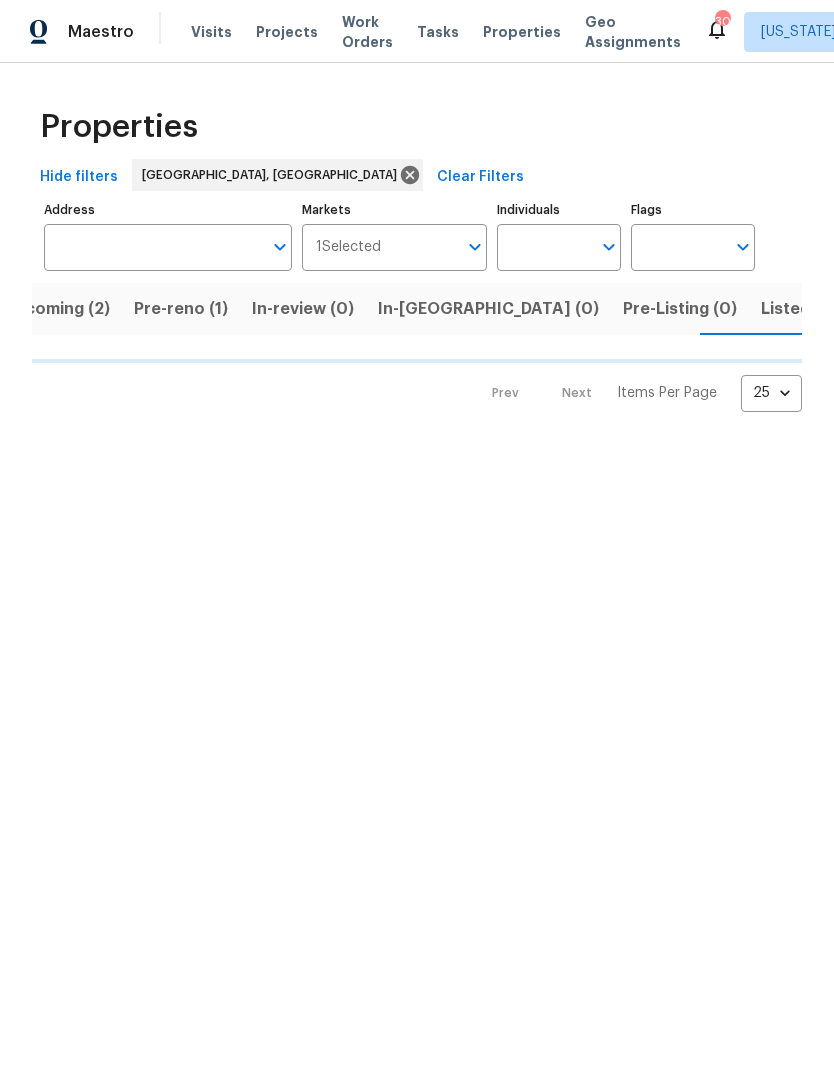 scroll, scrollTop: 0, scrollLeft: 44, axis: horizontal 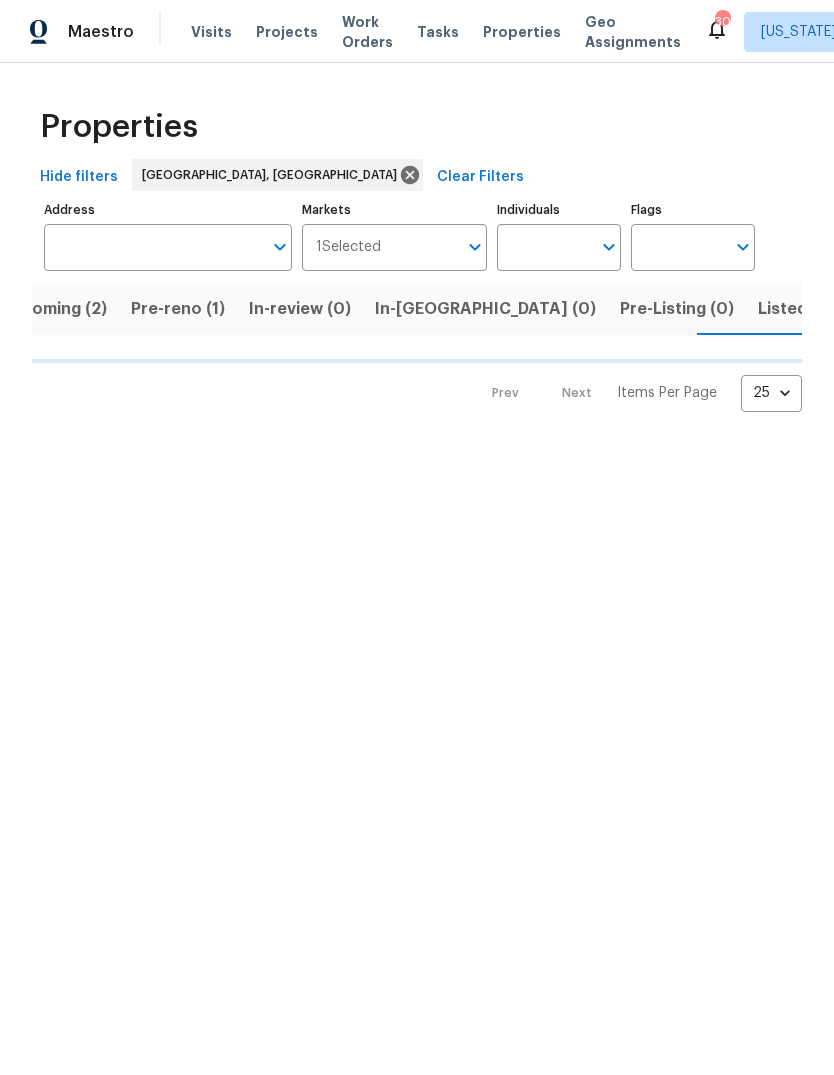 click on "Listed (24)" at bounding box center [801, 309] 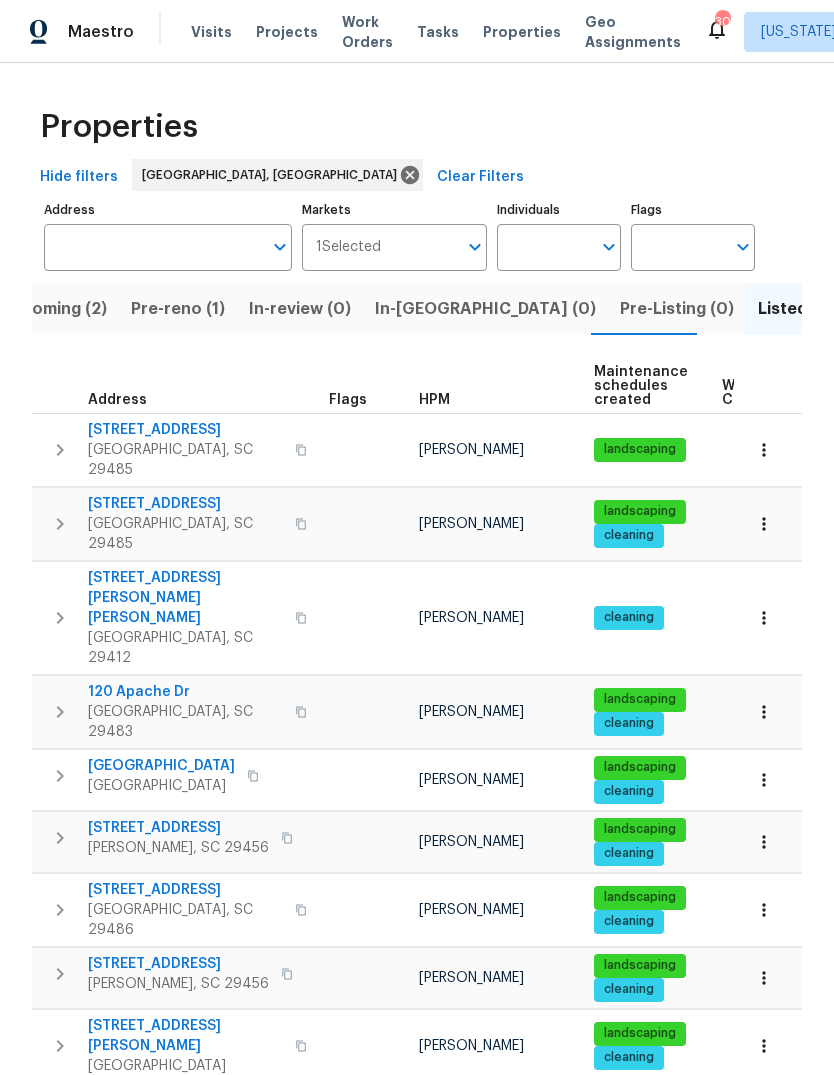 click on "Resale (15)" at bounding box center [911, 309] 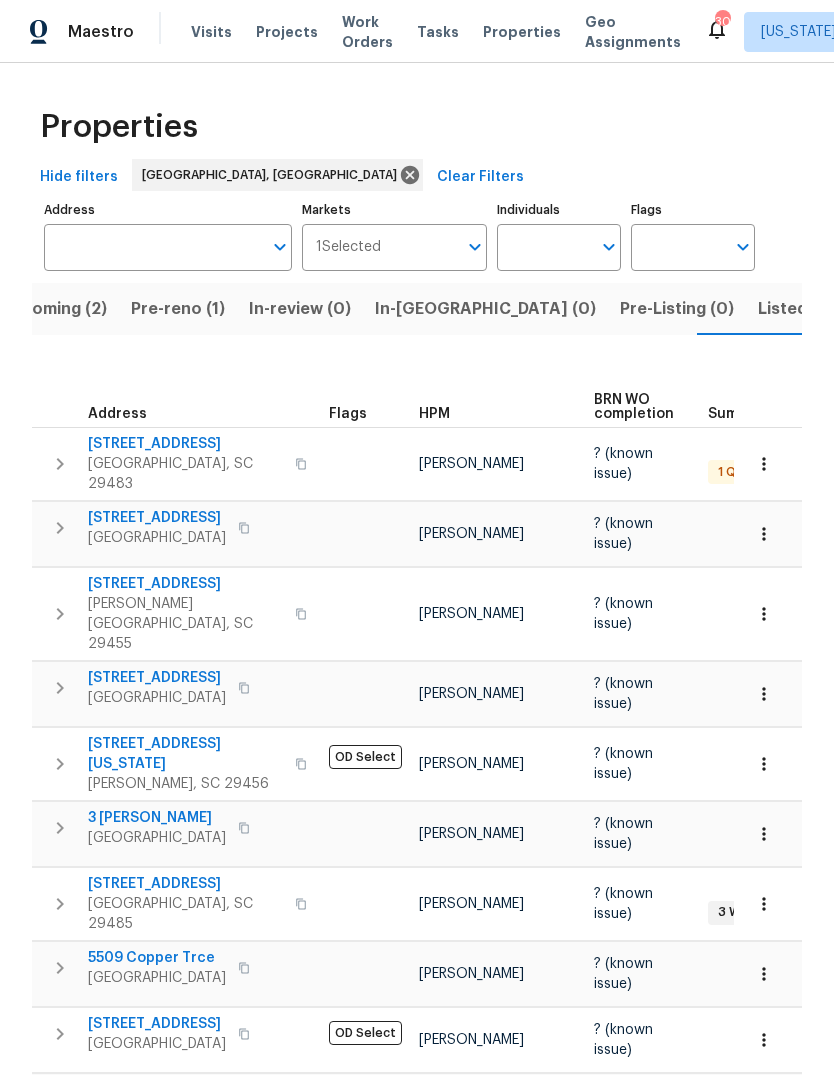 scroll, scrollTop: 0, scrollLeft: 0, axis: both 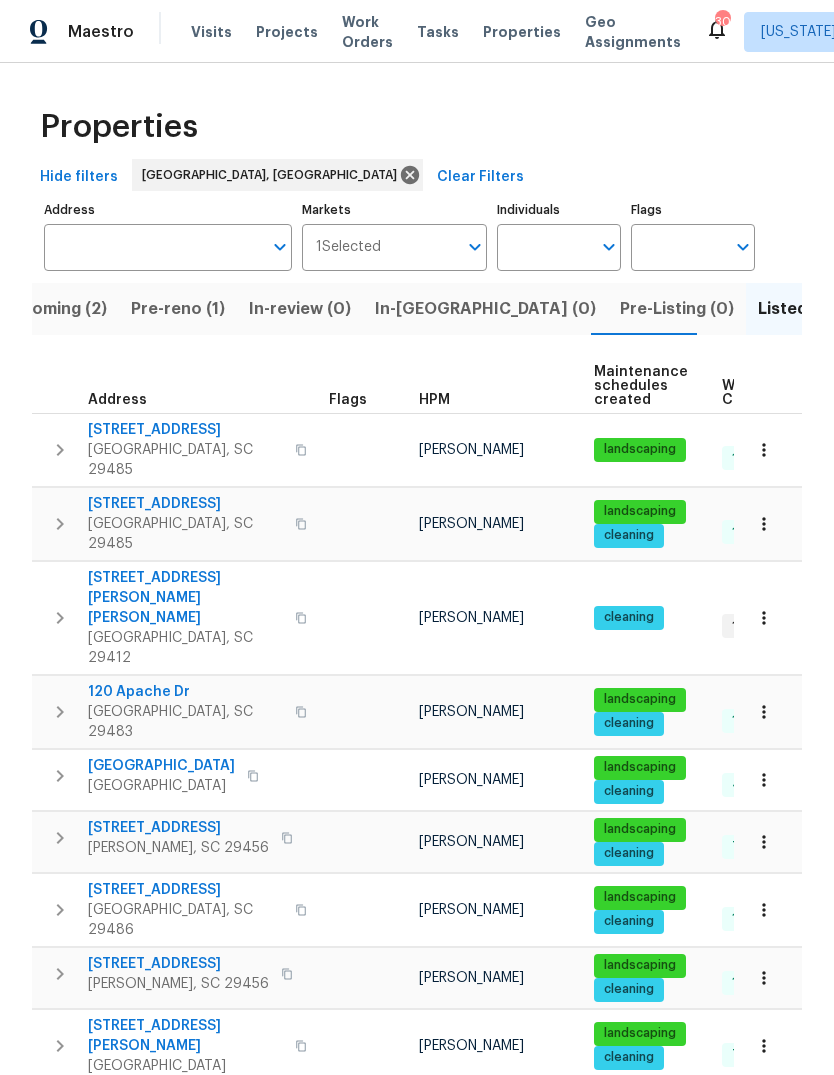 click on "[STREET_ADDRESS]" at bounding box center (185, 504) 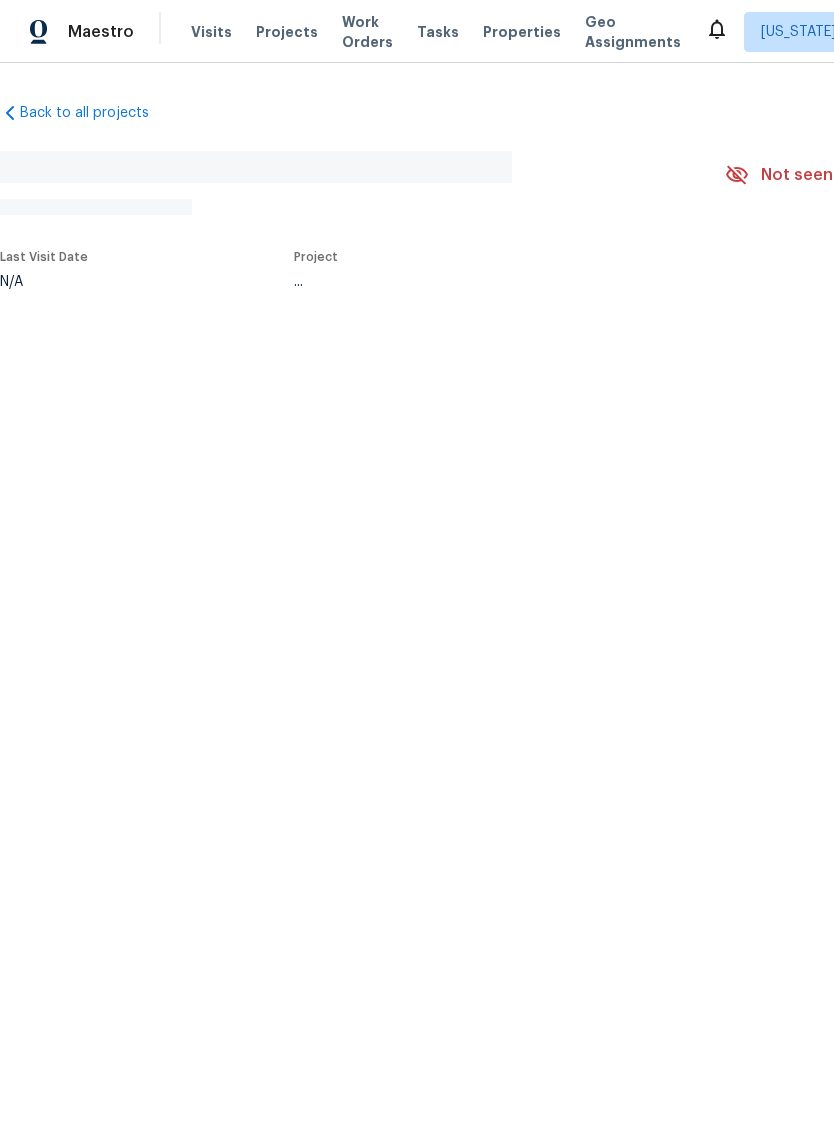 scroll, scrollTop: 0, scrollLeft: 0, axis: both 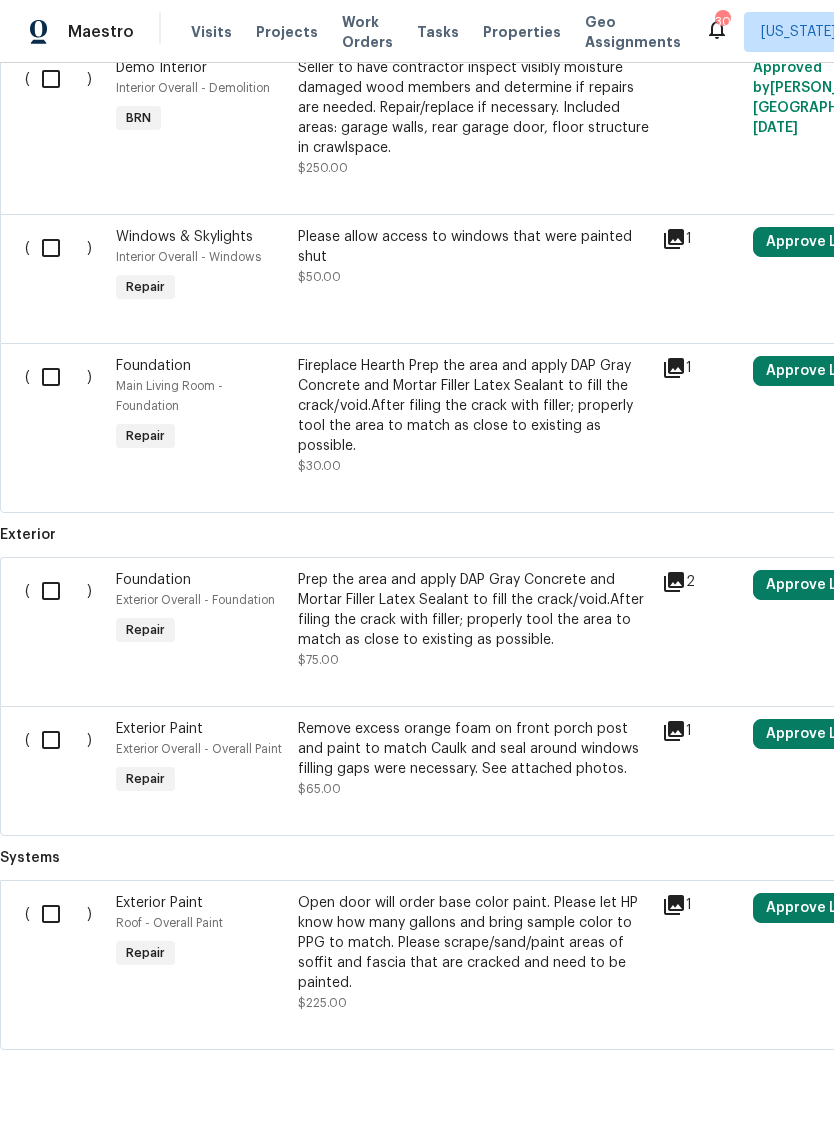 click at bounding box center [58, 914] 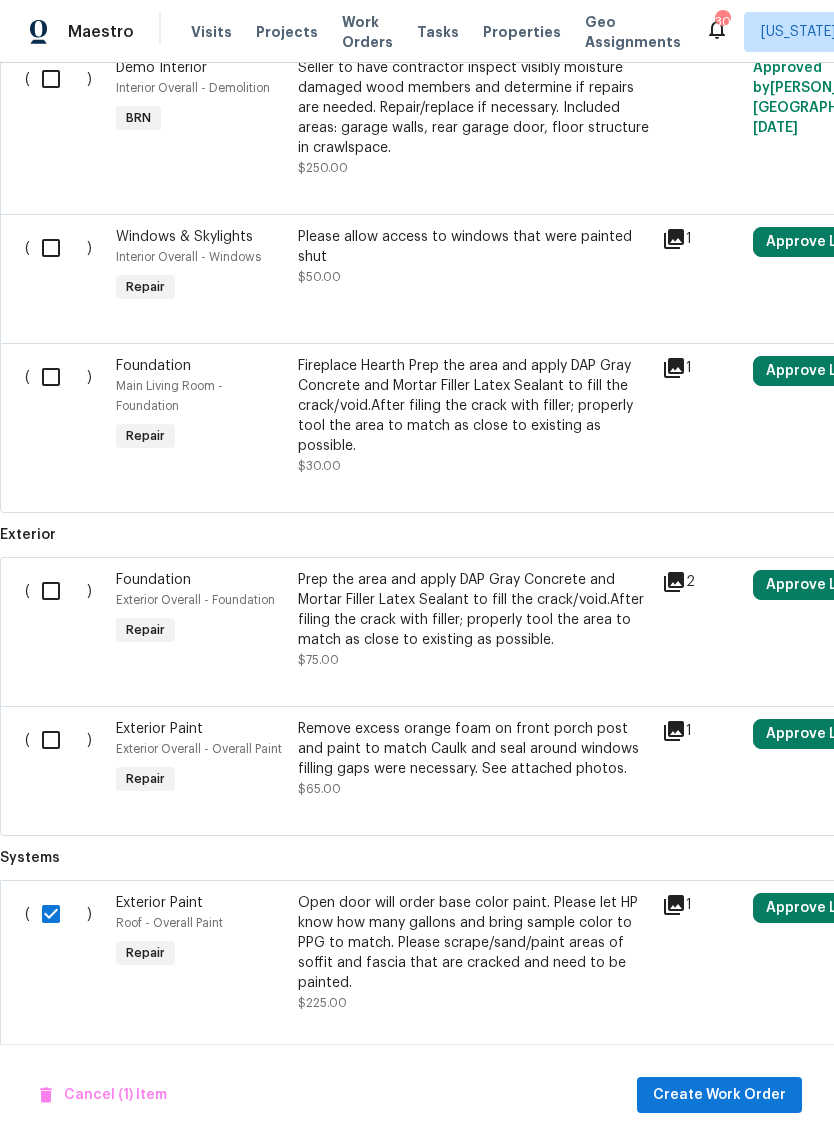 click at bounding box center (58, 740) 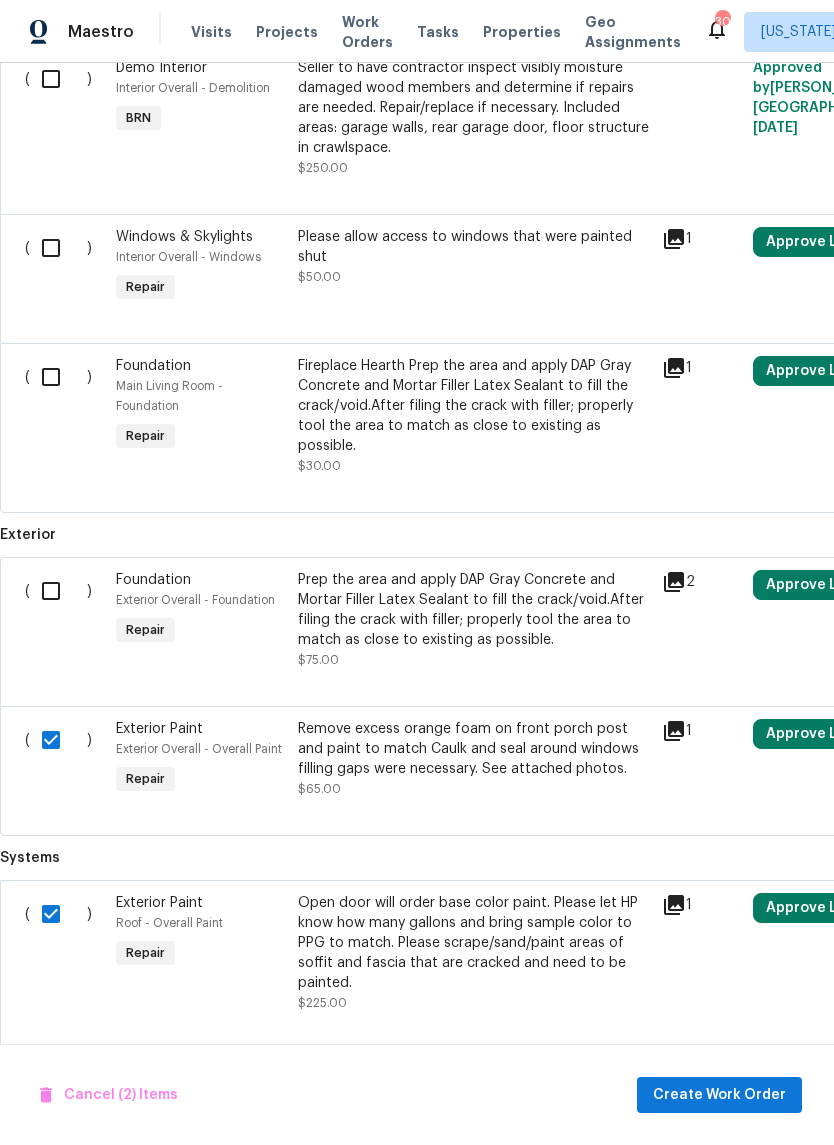 click at bounding box center [58, 591] 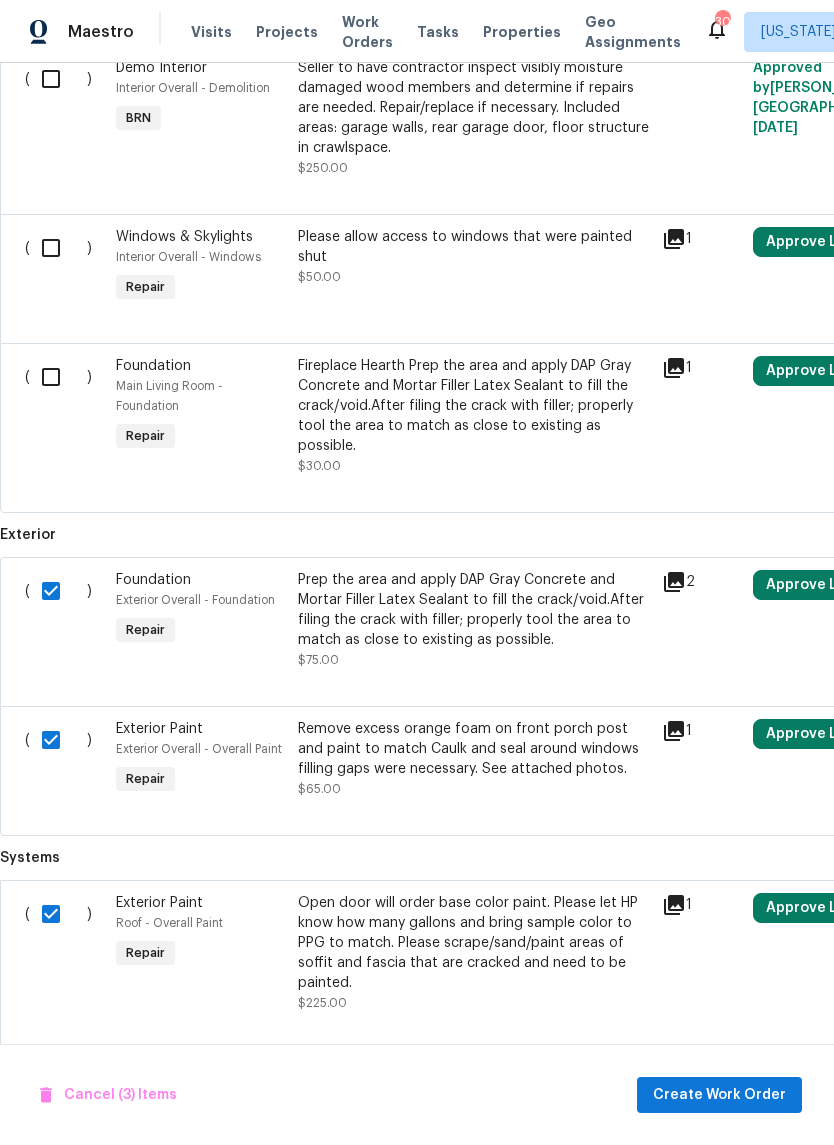 click at bounding box center (58, 377) 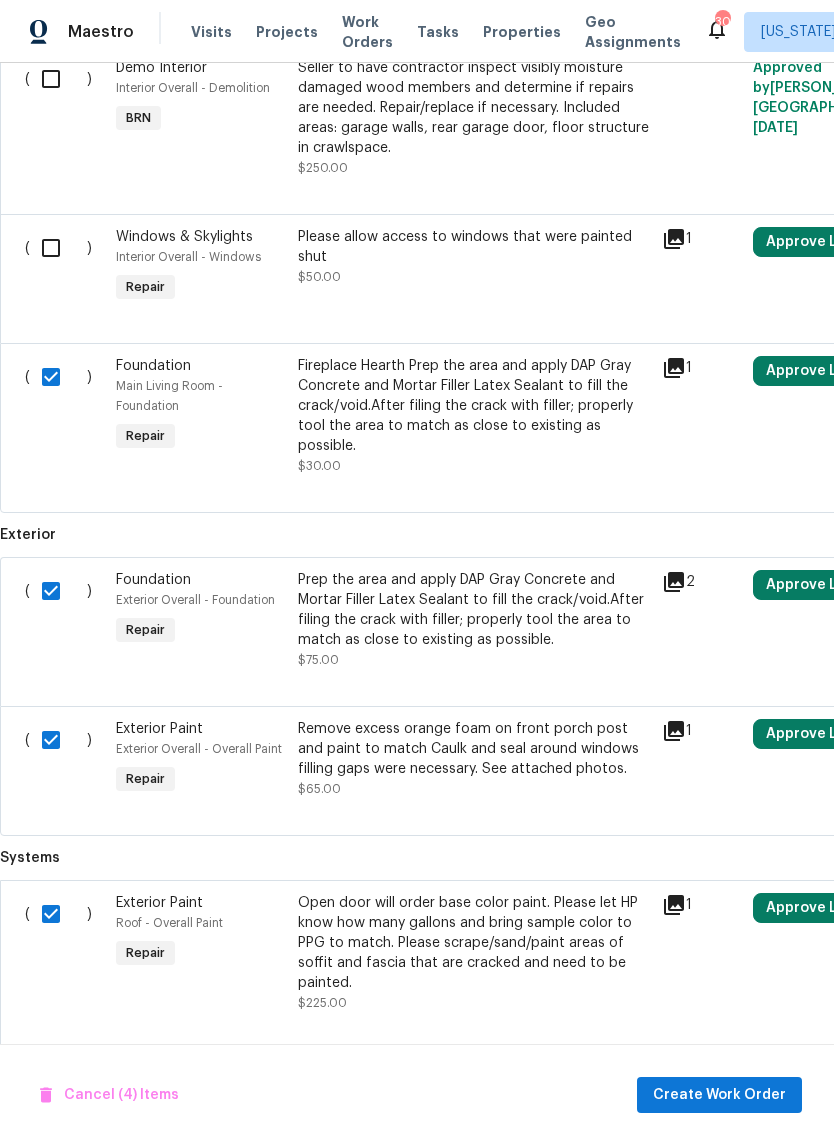click at bounding box center [58, 248] 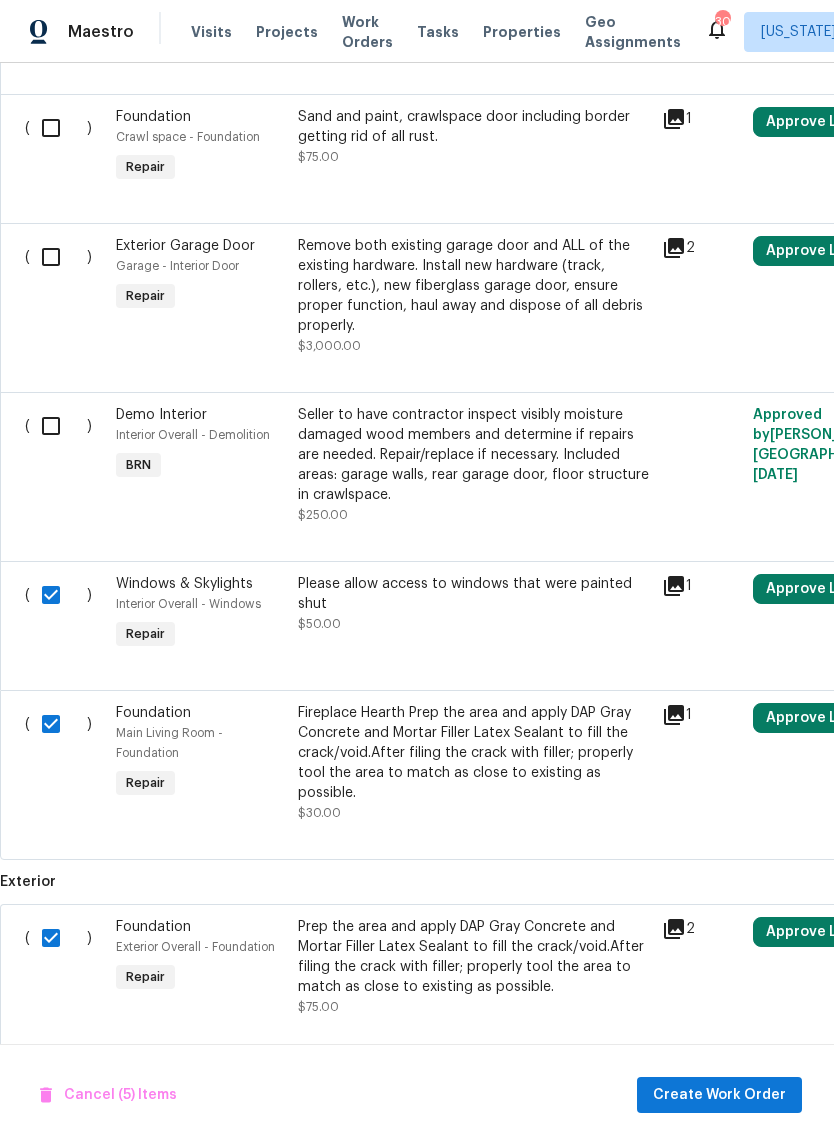 scroll, scrollTop: 1068, scrollLeft: 0, axis: vertical 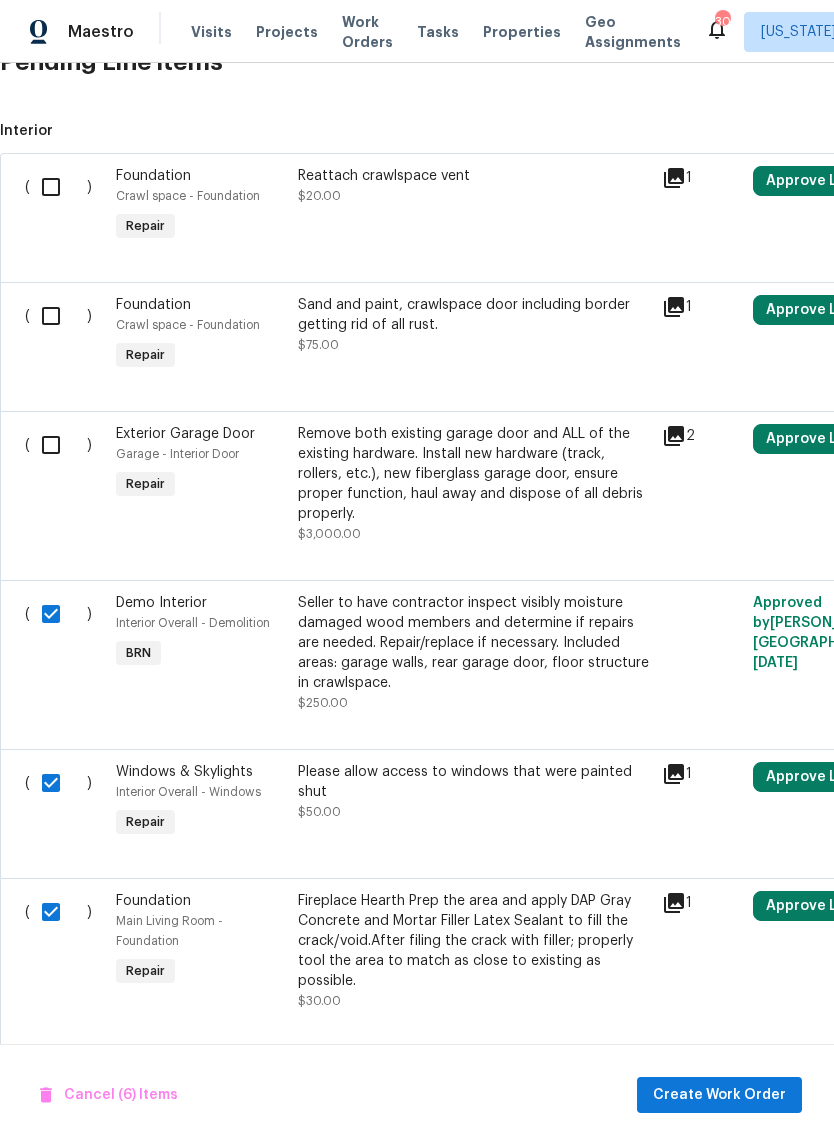 click at bounding box center (58, 614) 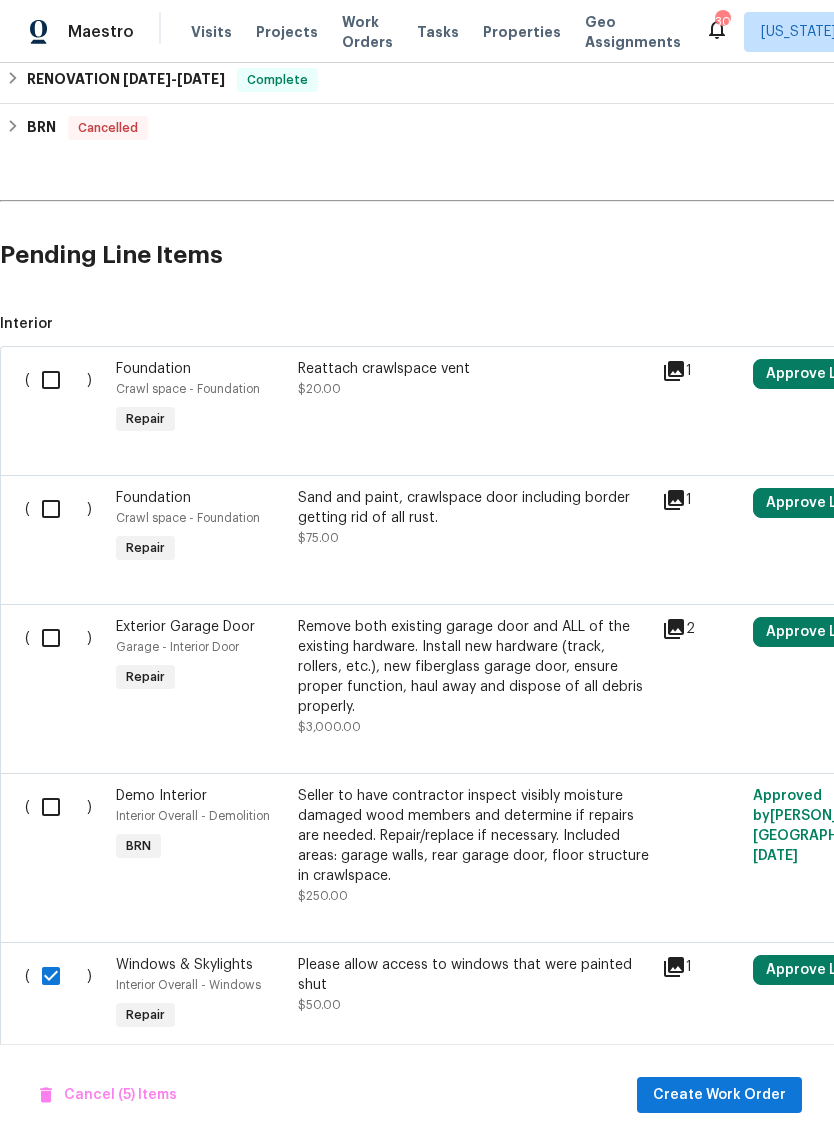 scroll, scrollTop: 676, scrollLeft: 0, axis: vertical 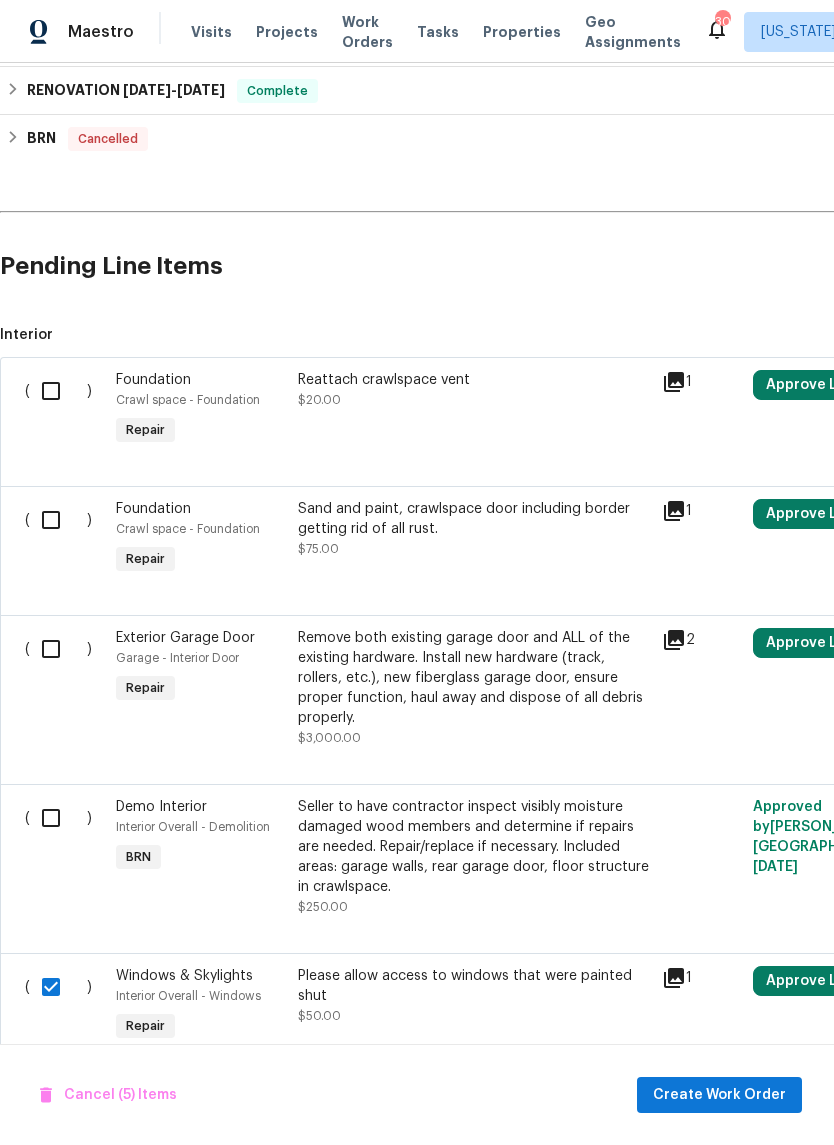 click at bounding box center (58, 520) 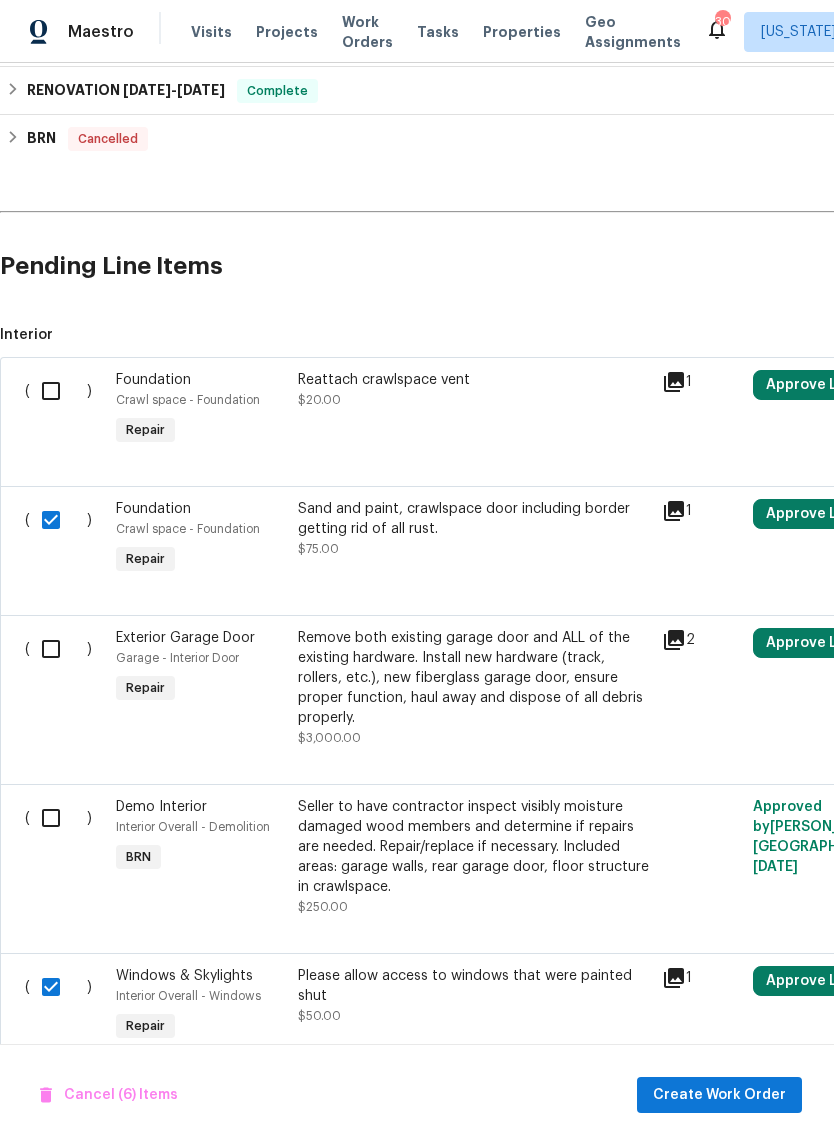 click at bounding box center (58, 391) 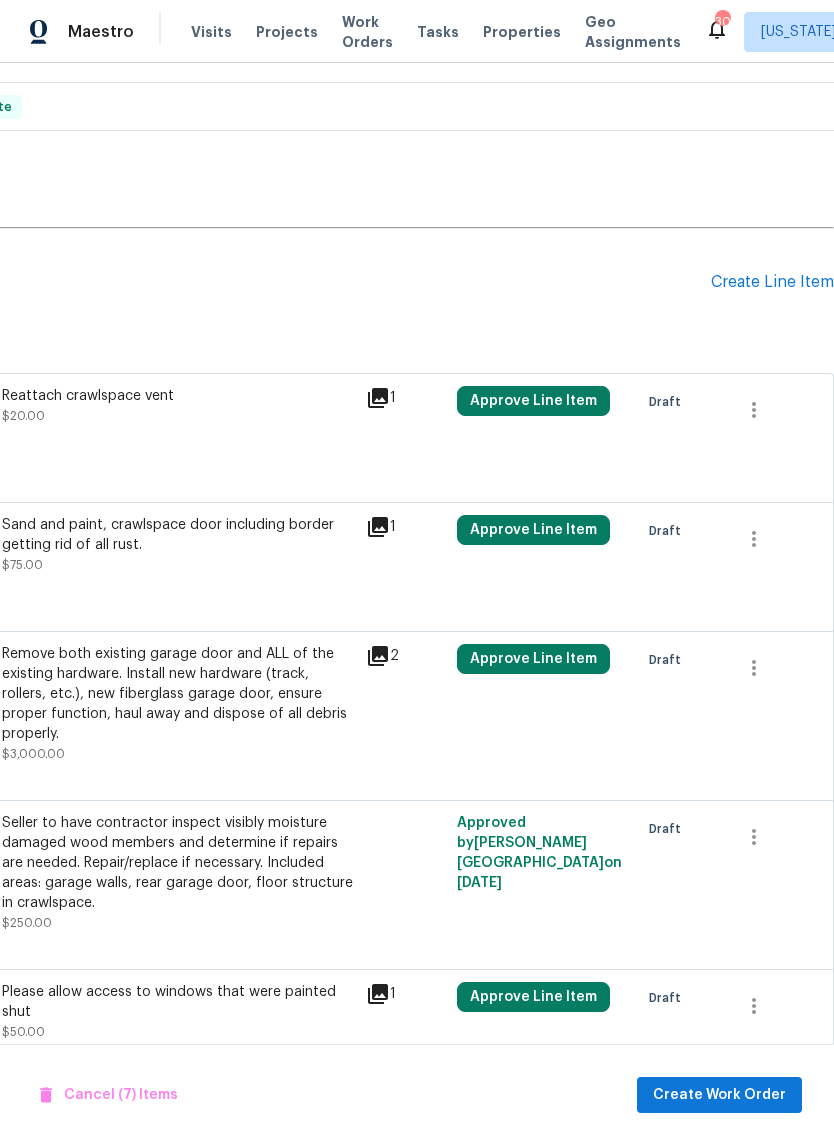 scroll, scrollTop: 660, scrollLeft: 296, axis: both 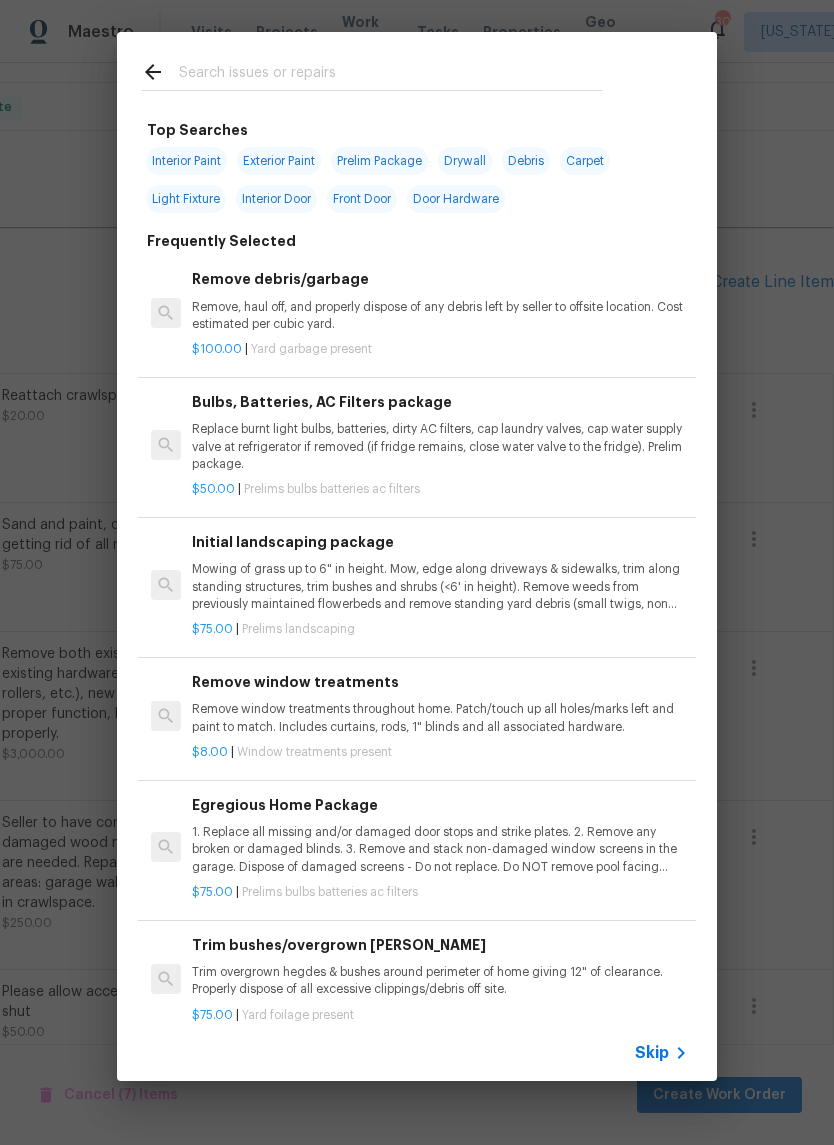 click 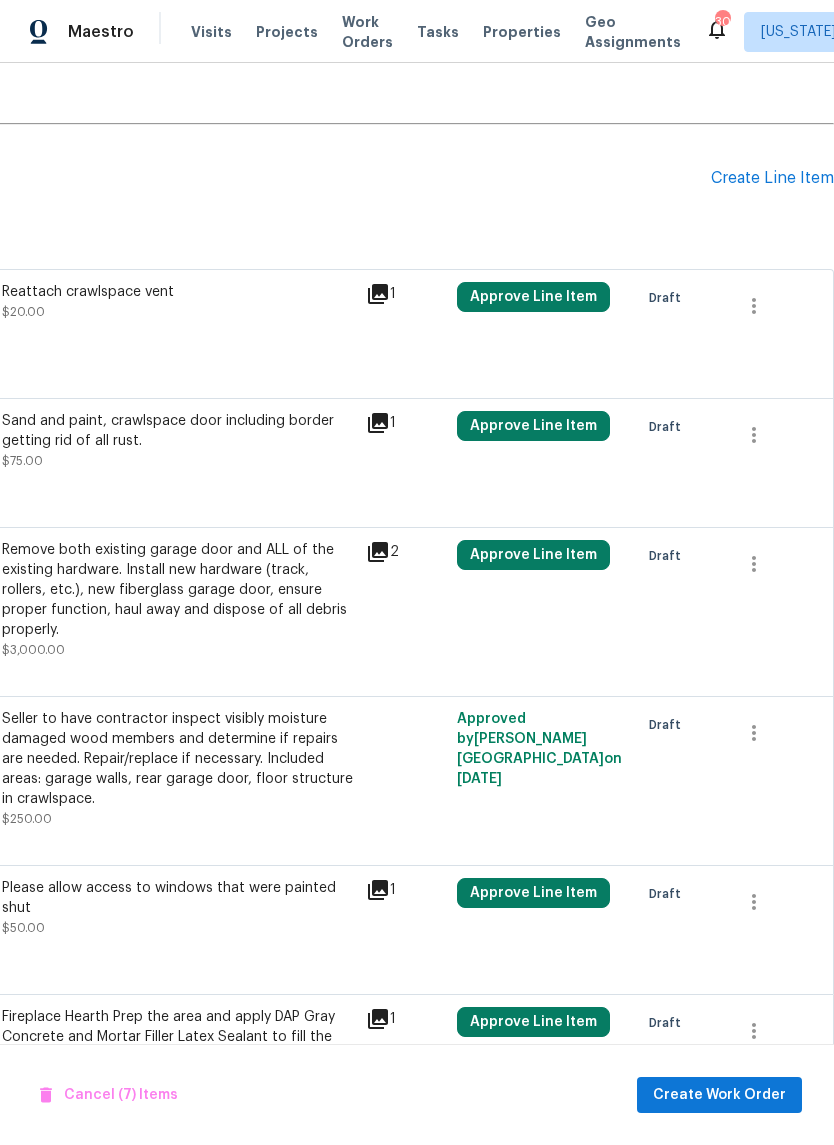 scroll, scrollTop: 764, scrollLeft: 296, axis: both 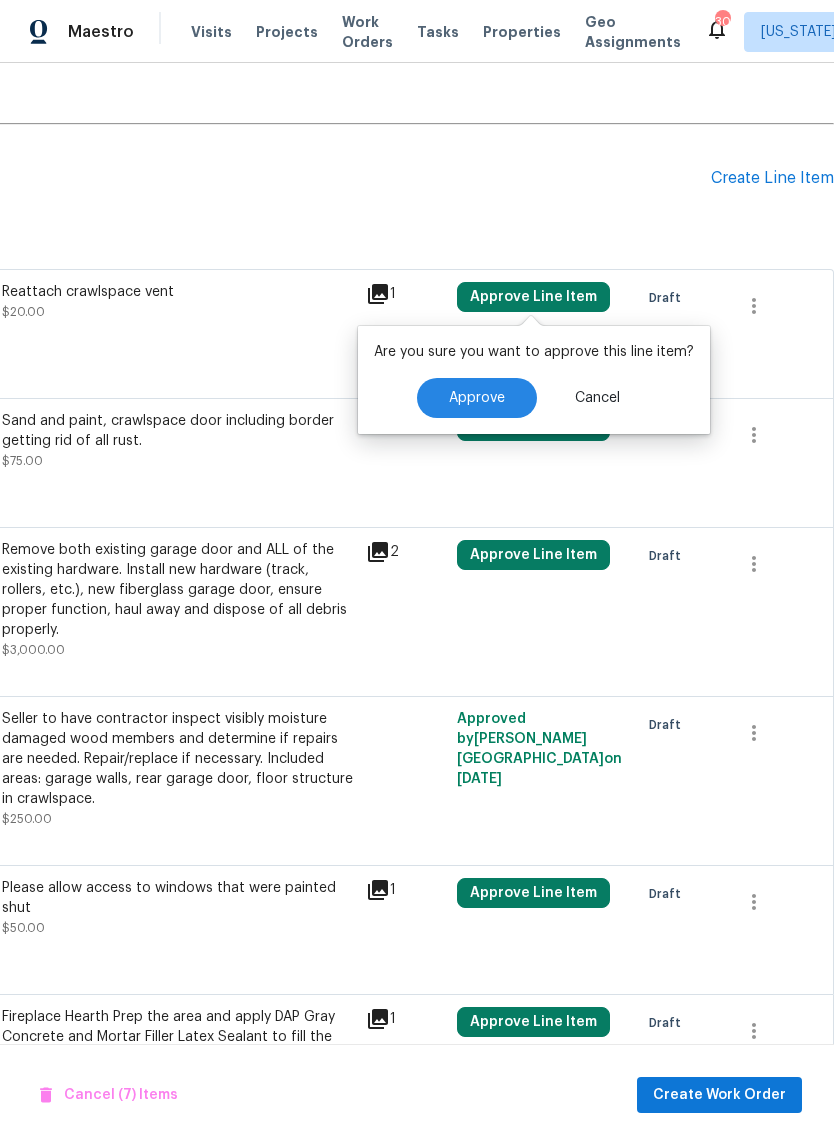 click on "Approve" at bounding box center [477, 398] 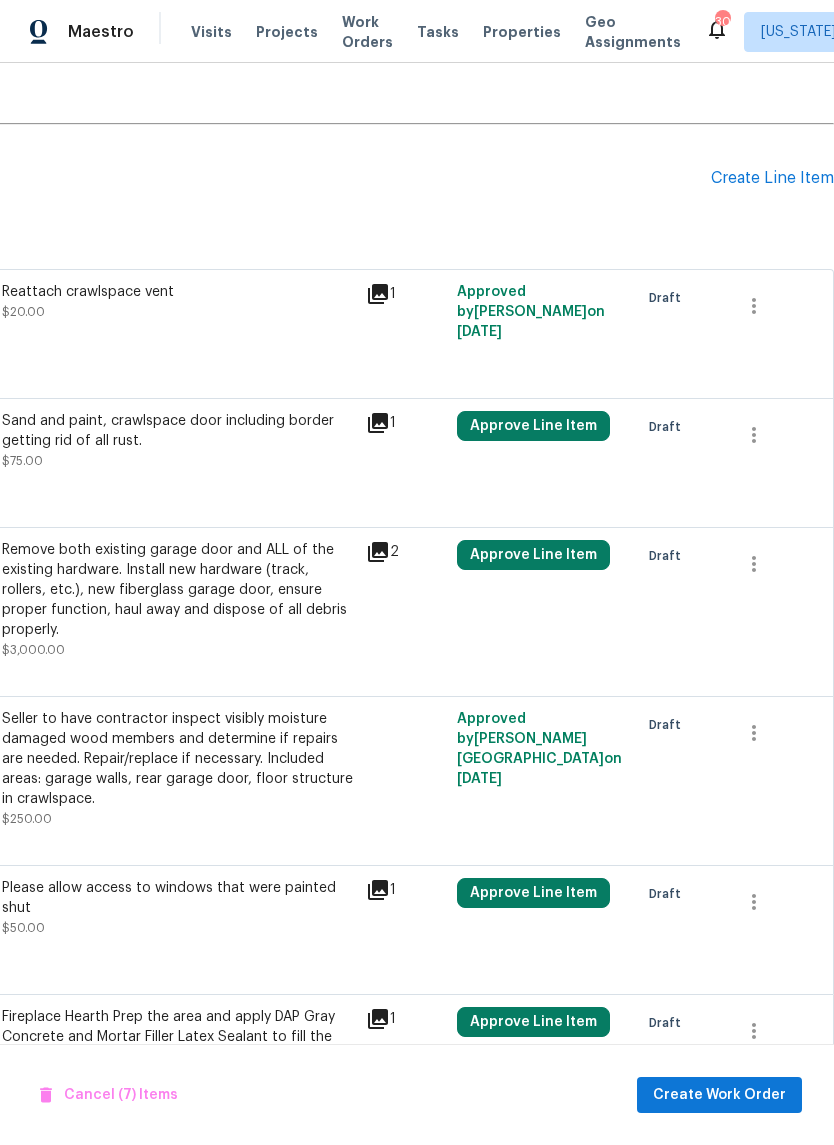 checkbox on "false" 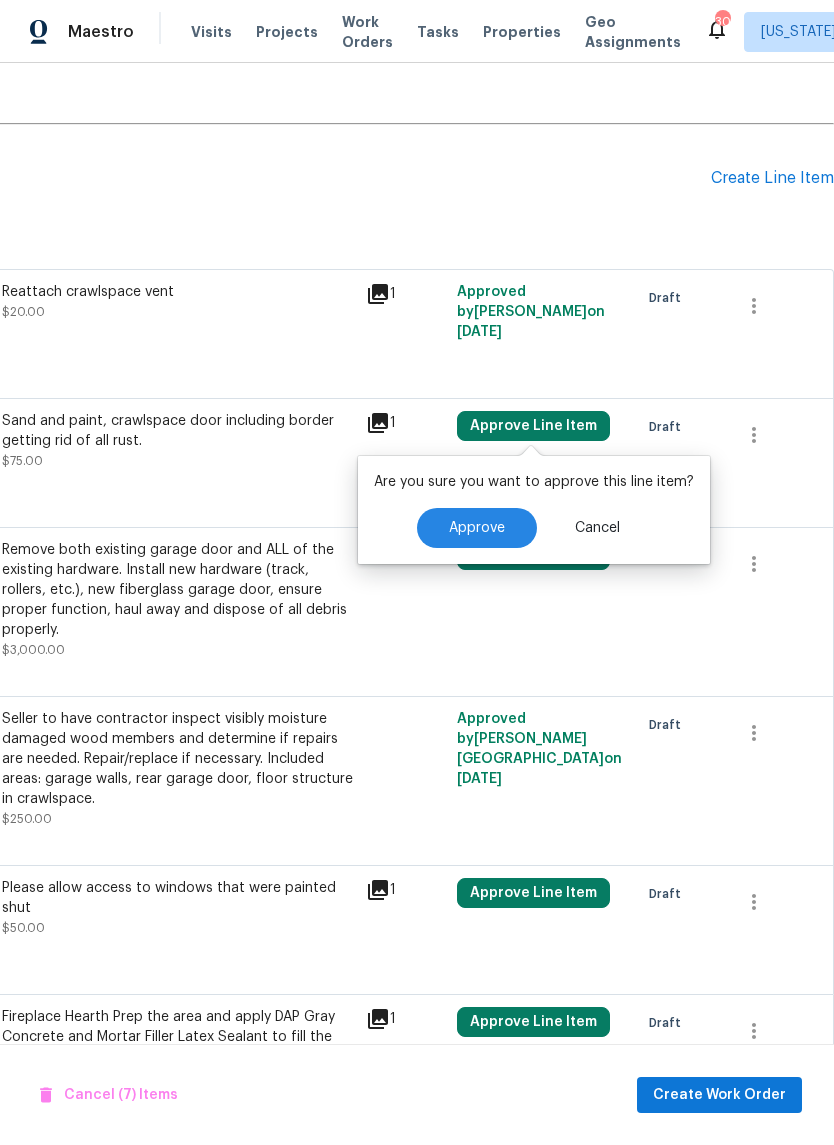click on "Approve" at bounding box center [477, 528] 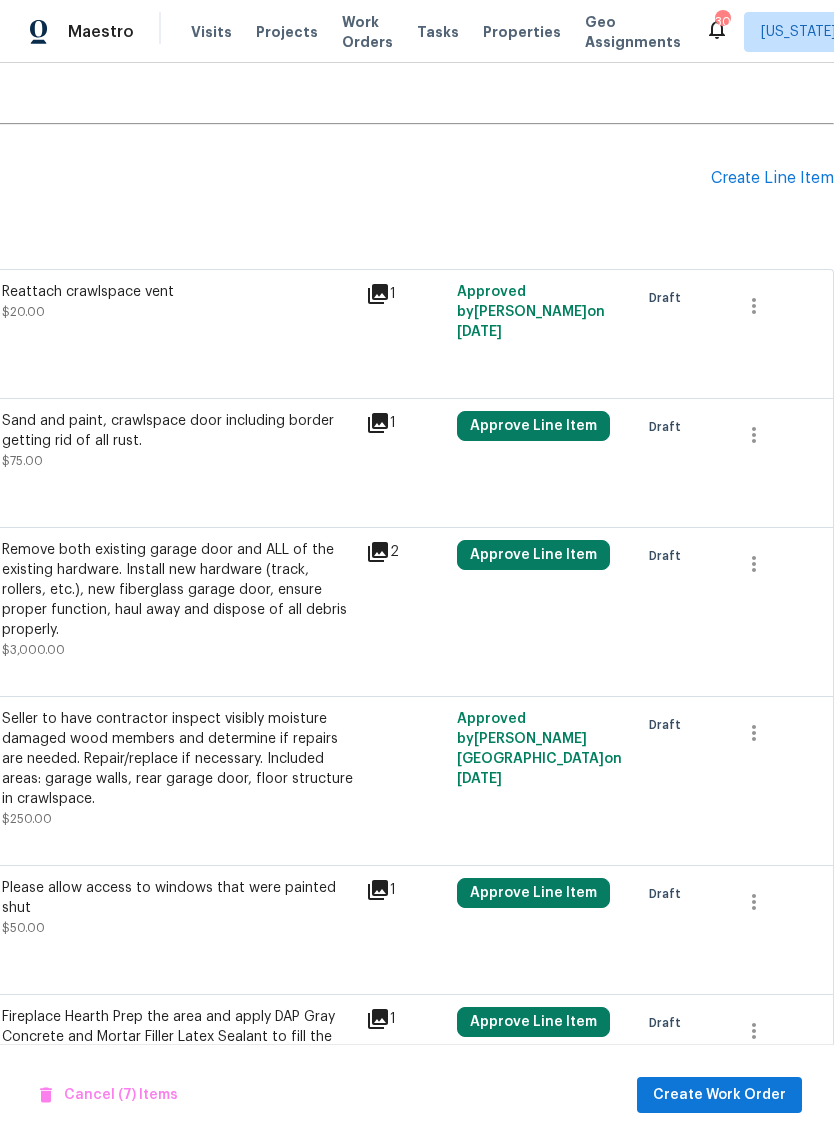 checkbox on "false" 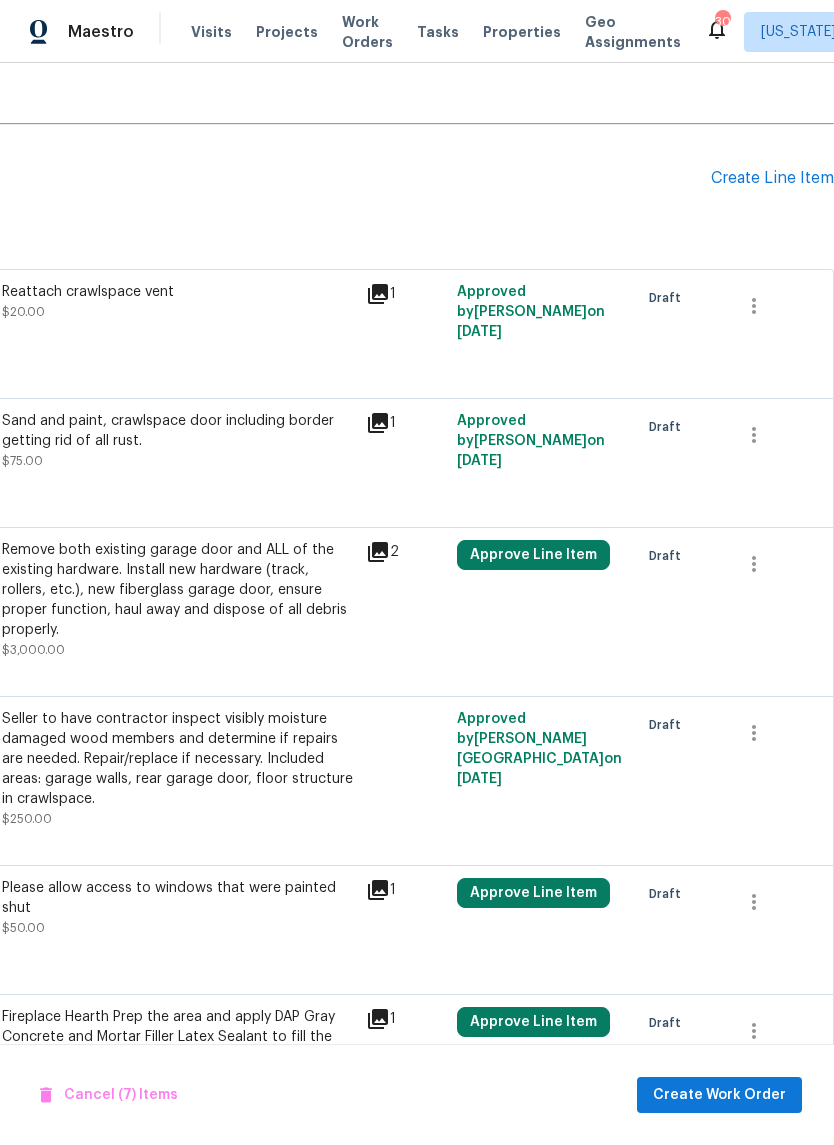 click on "Approve Line Item" at bounding box center (533, 555) 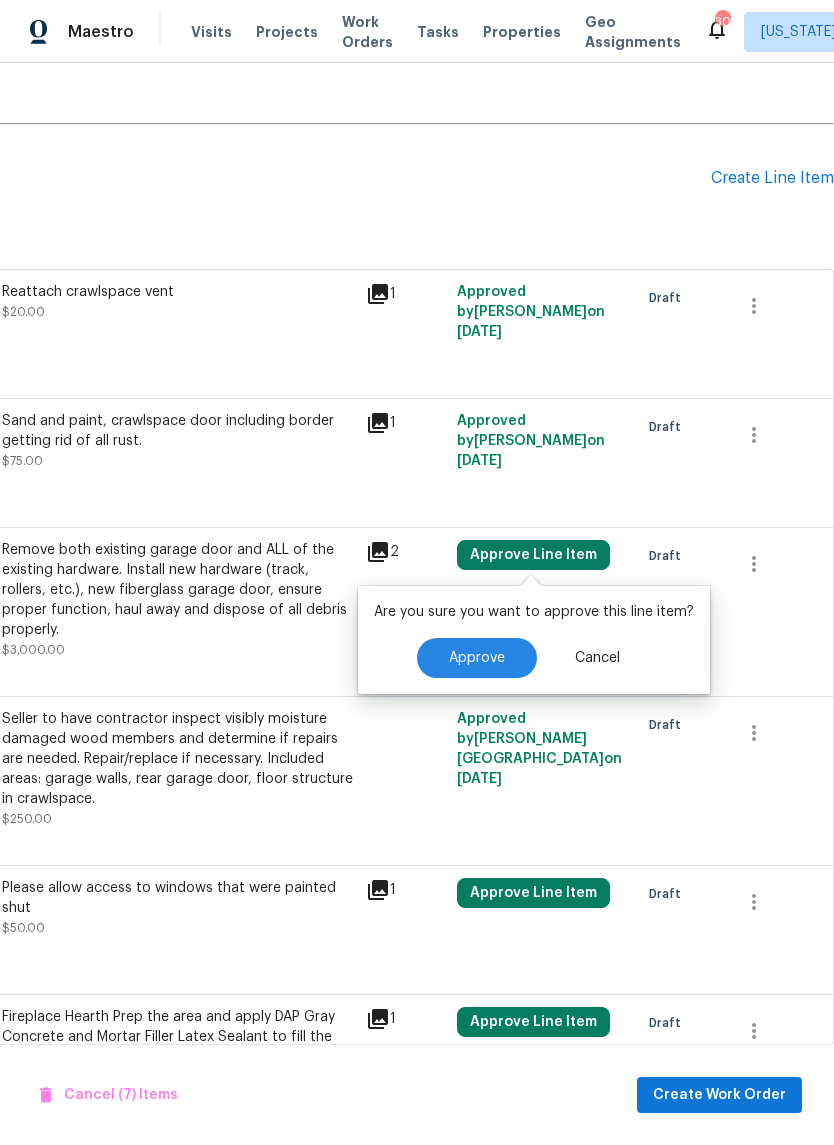 click on "Approve" at bounding box center [477, 658] 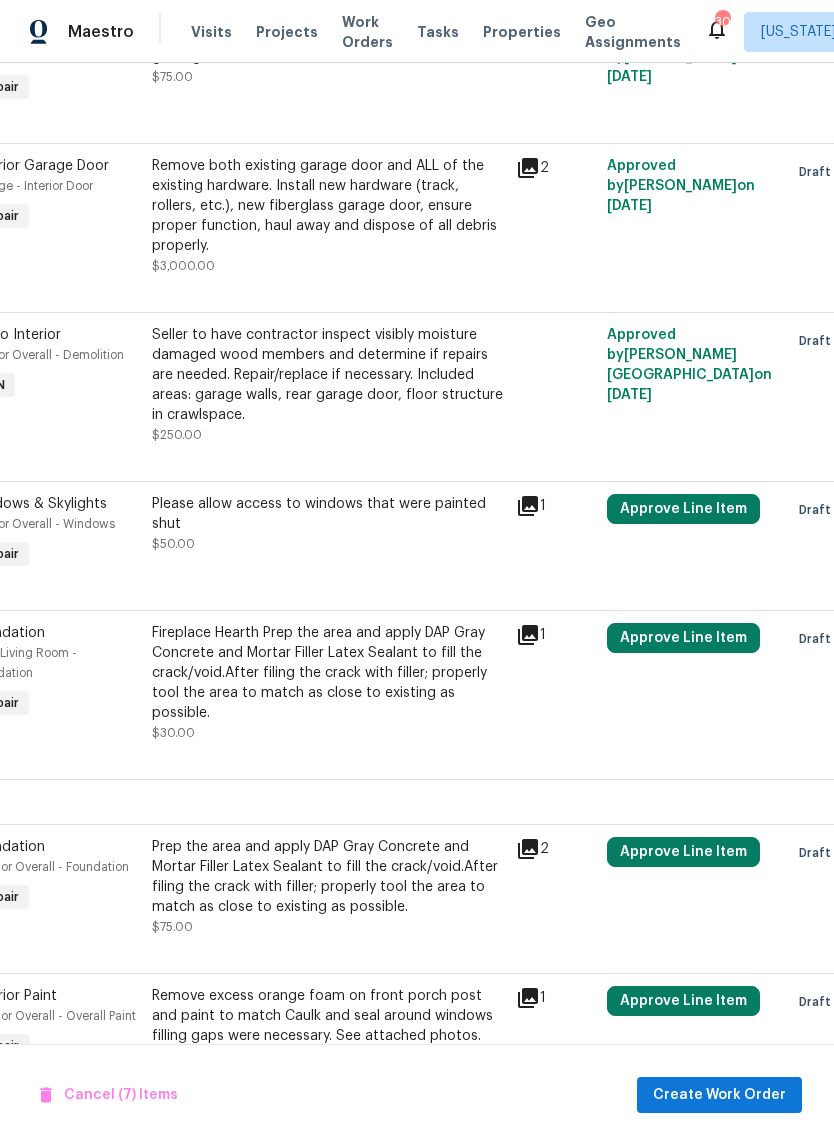 scroll, scrollTop: 1152, scrollLeft: 153, axis: both 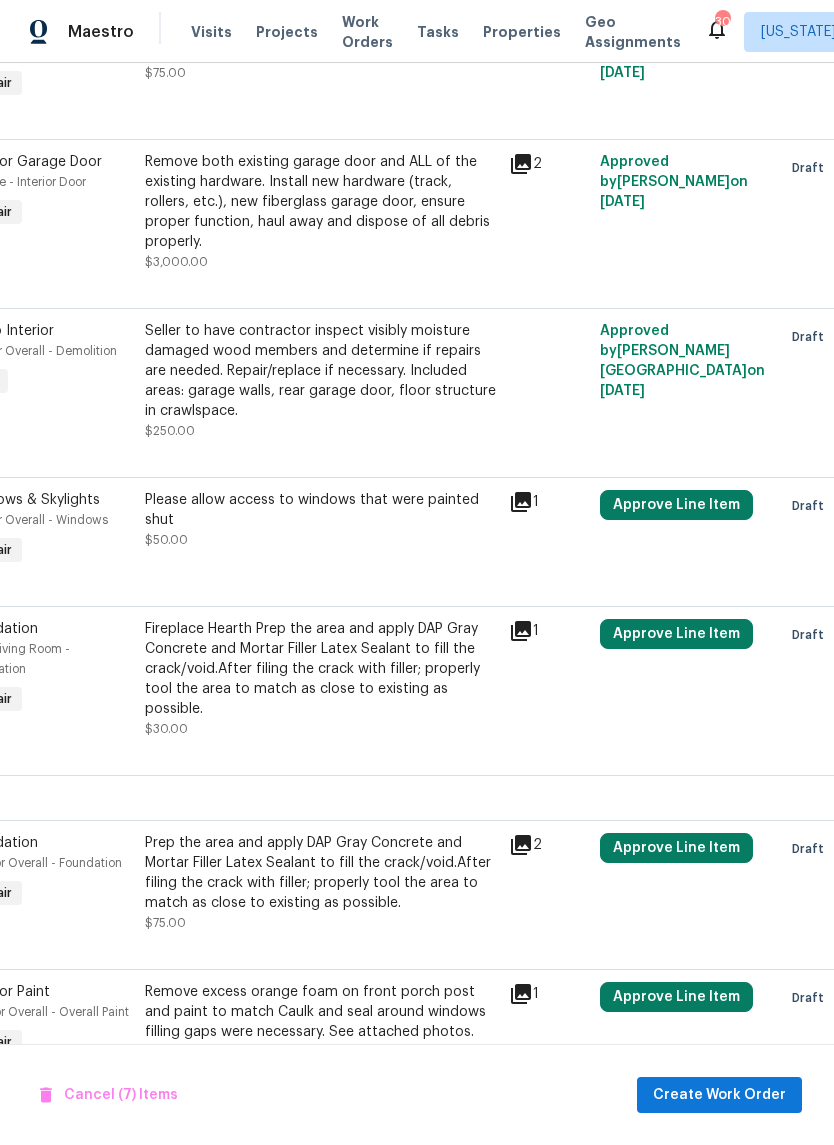 click on "Approve Line Item" at bounding box center [676, 505] 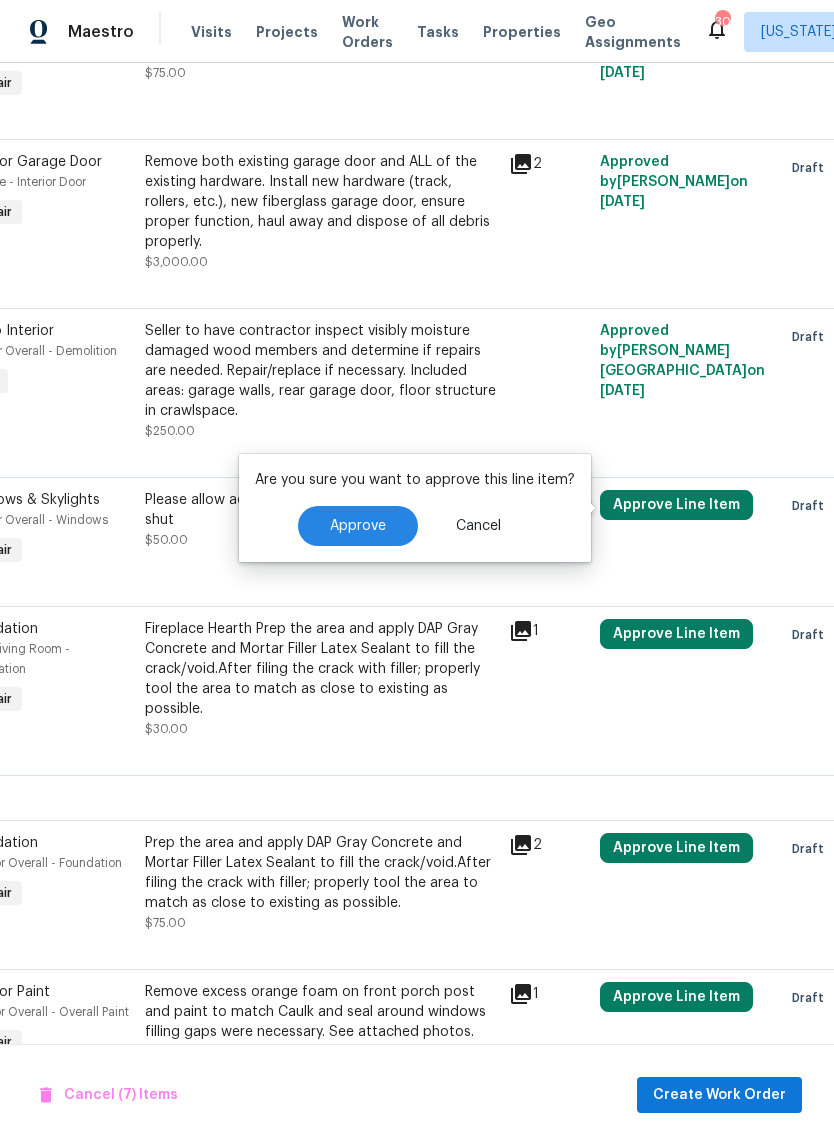 click on "Approve" at bounding box center (358, 526) 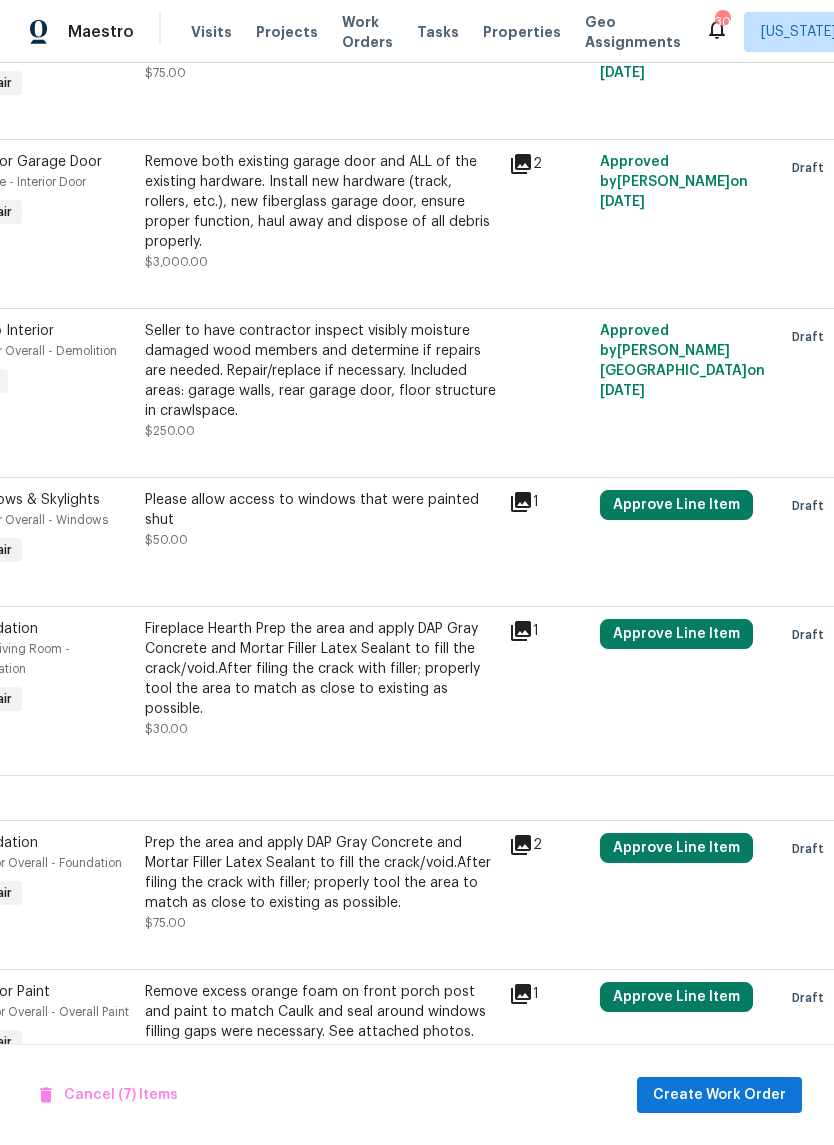 checkbox on "false" 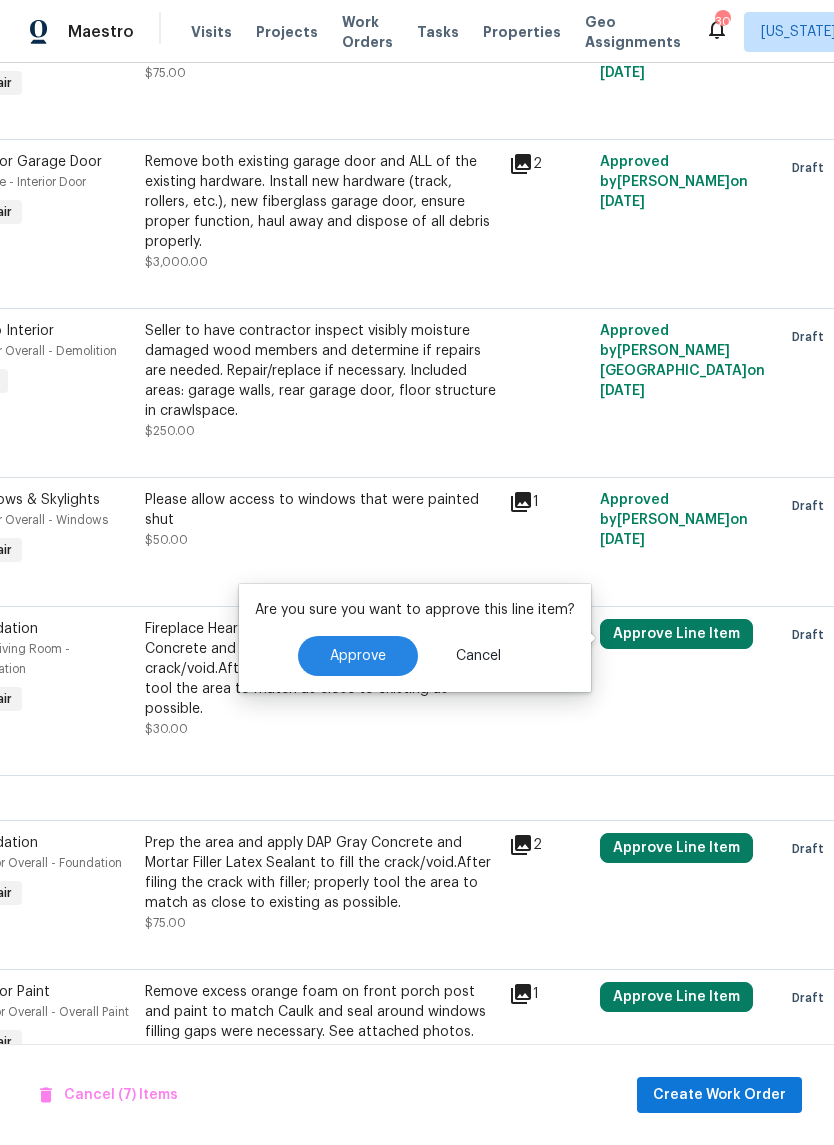 click on "Approve" at bounding box center [358, 656] 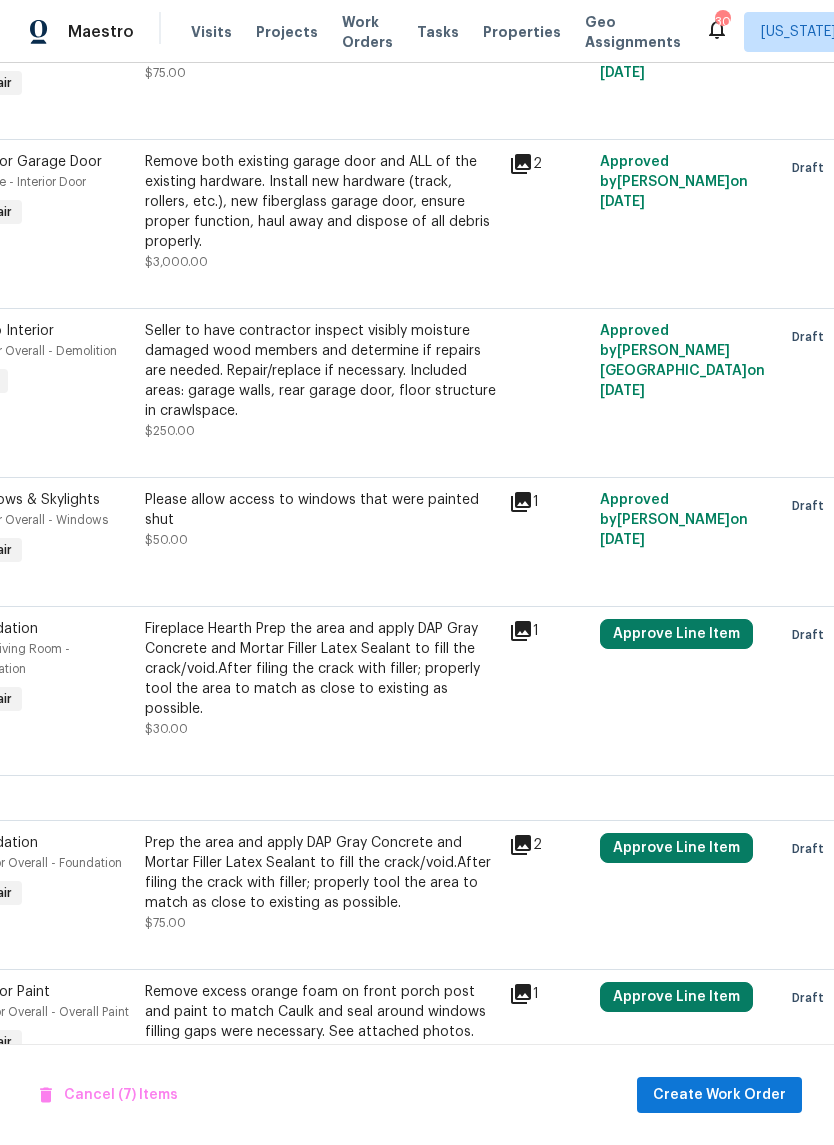checkbox on "false" 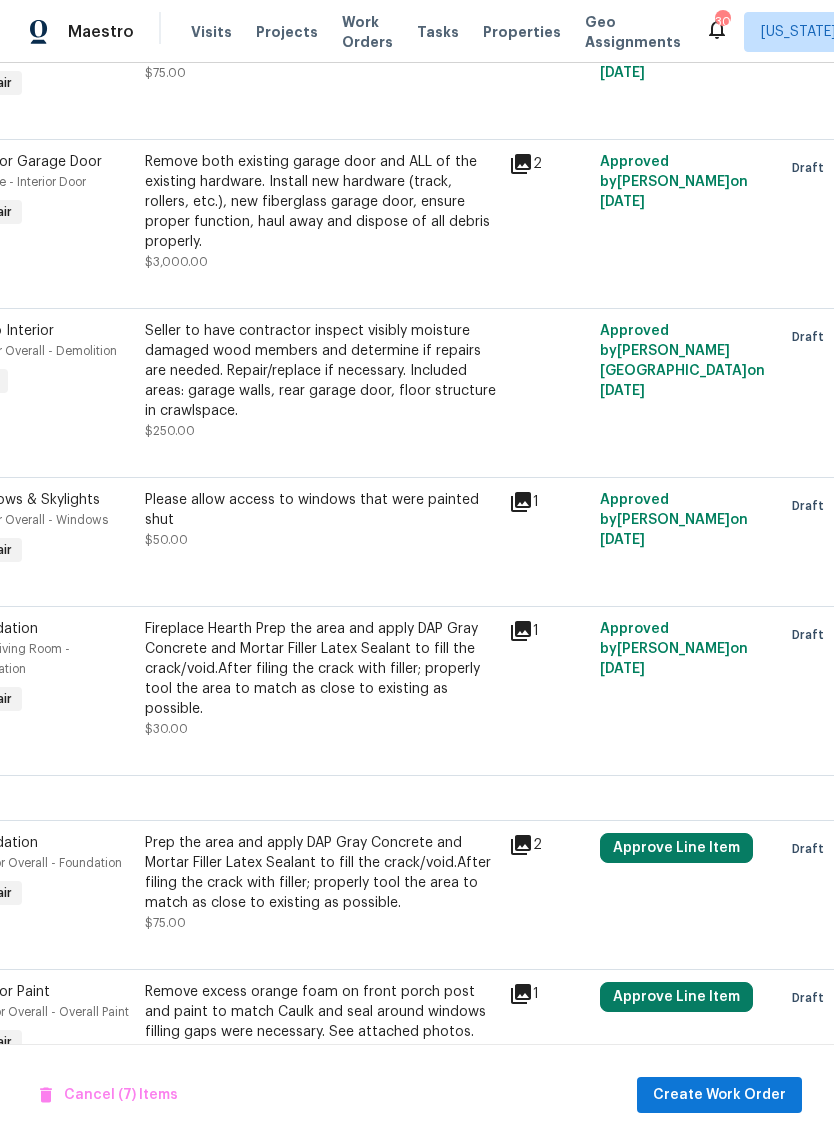 click on "Approve Line Item" at bounding box center [676, 848] 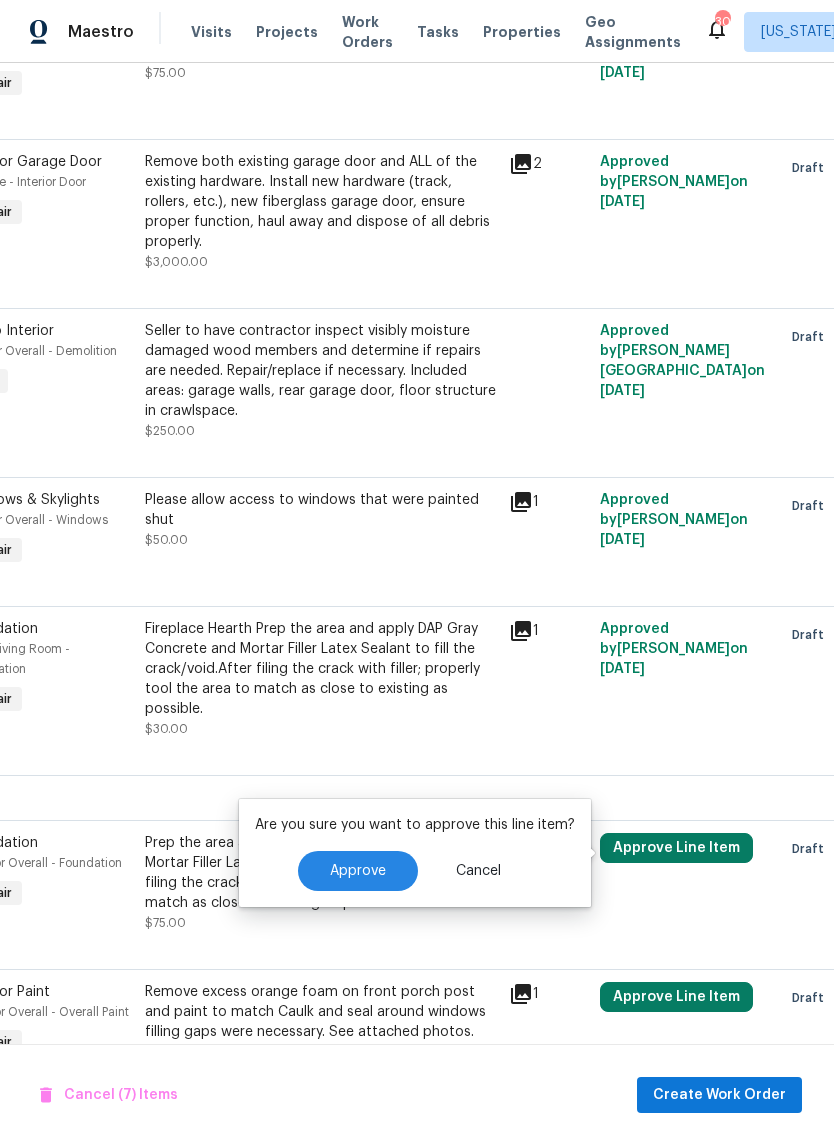 click on "Approve" at bounding box center [358, 871] 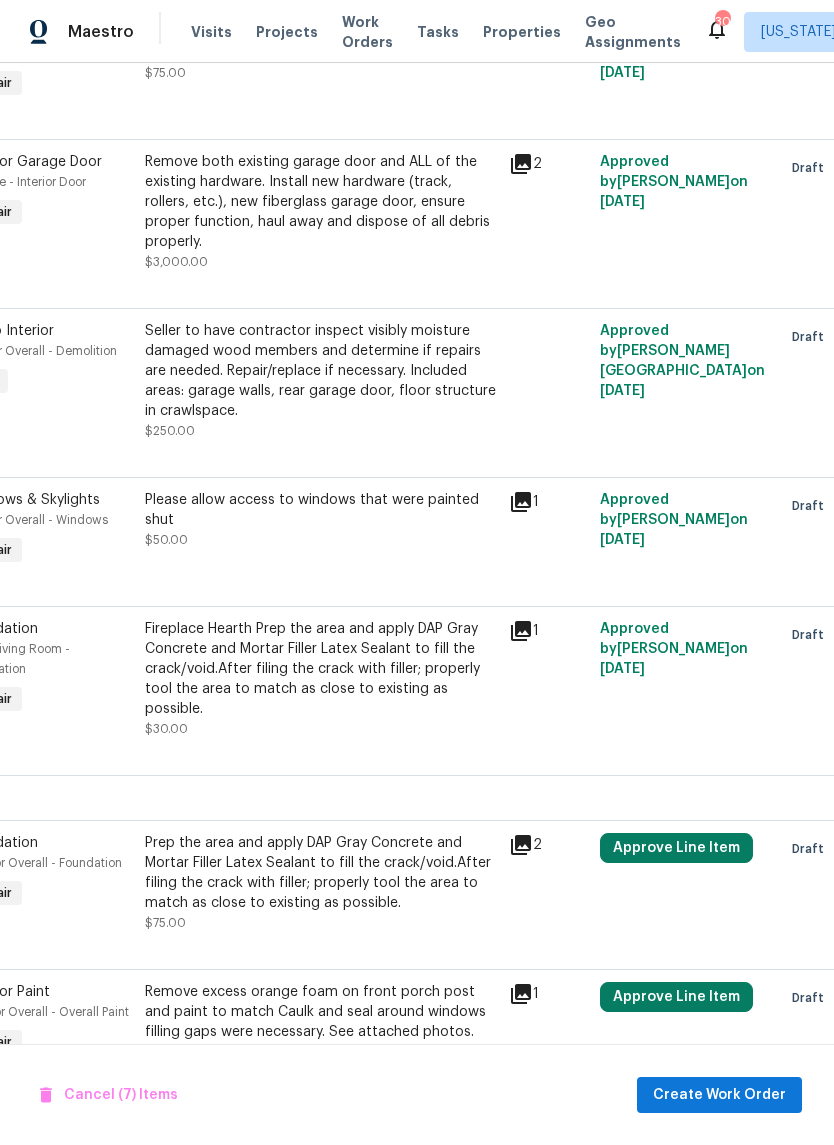 checkbox on "false" 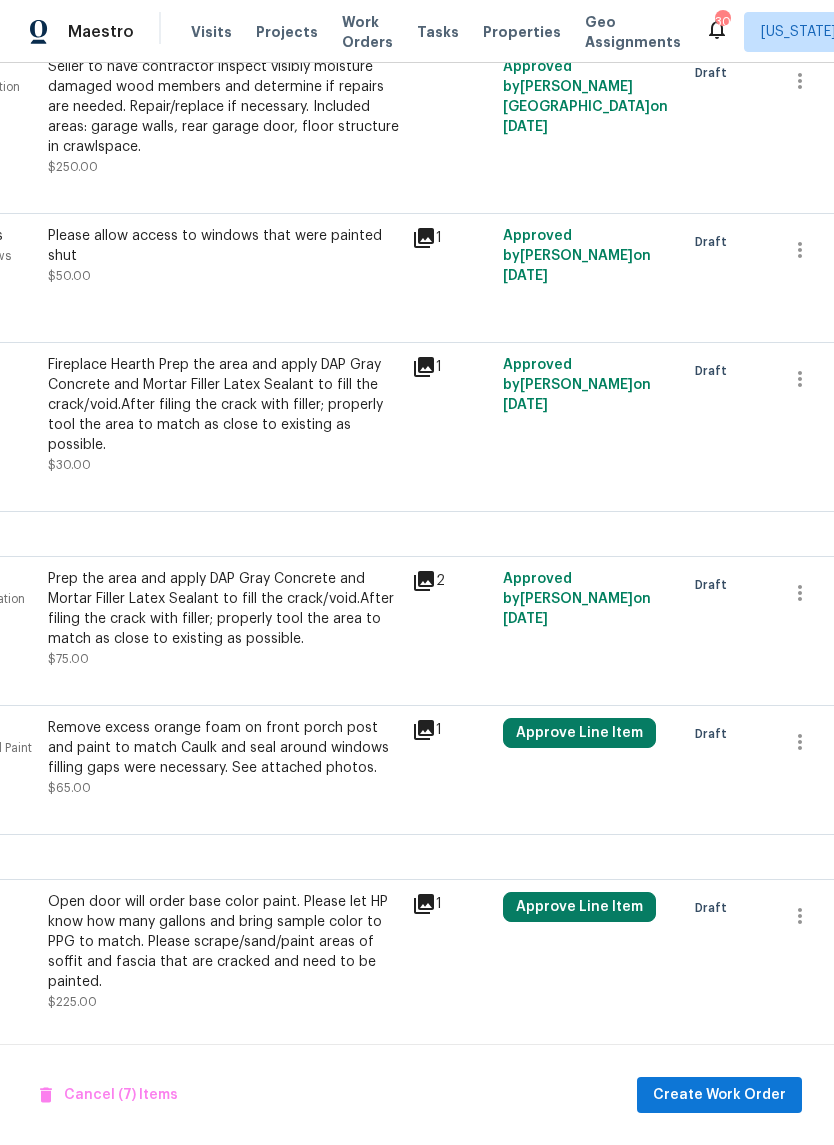 scroll, scrollTop: 1415, scrollLeft: 250, axis: both 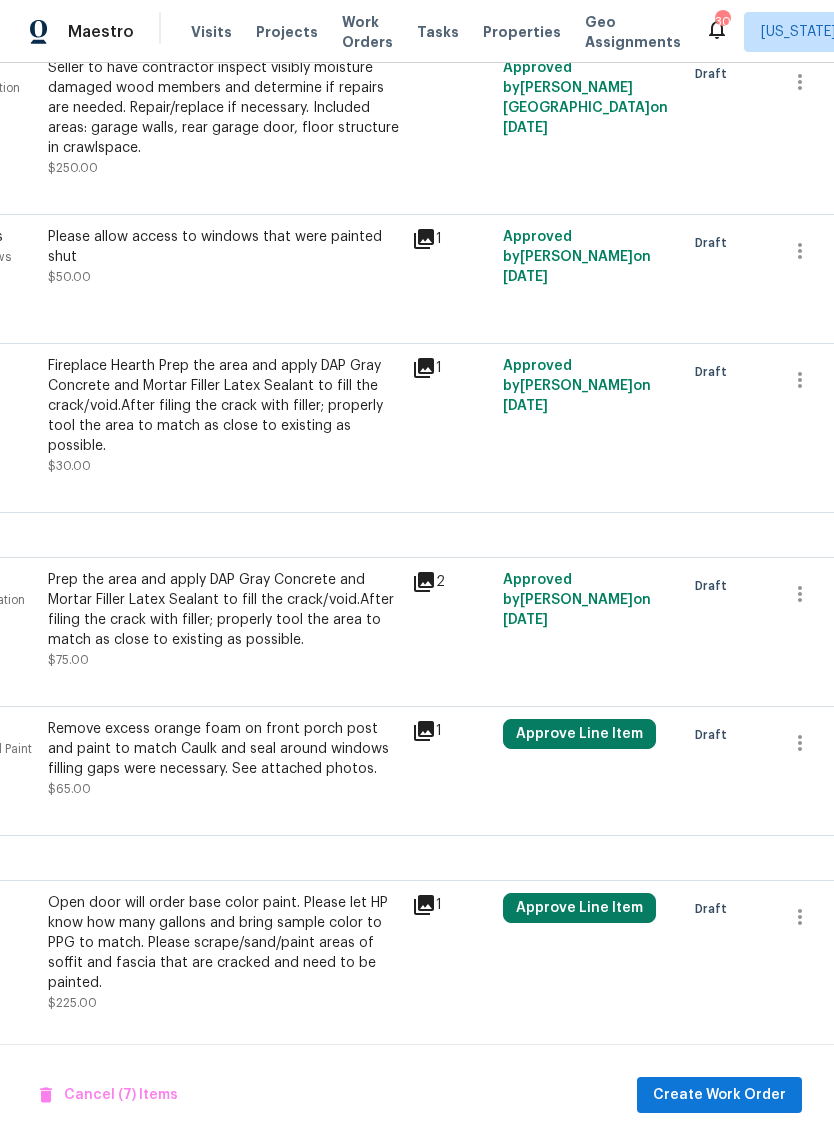click on "Approve Line Item" at bounding box center (579, 734) 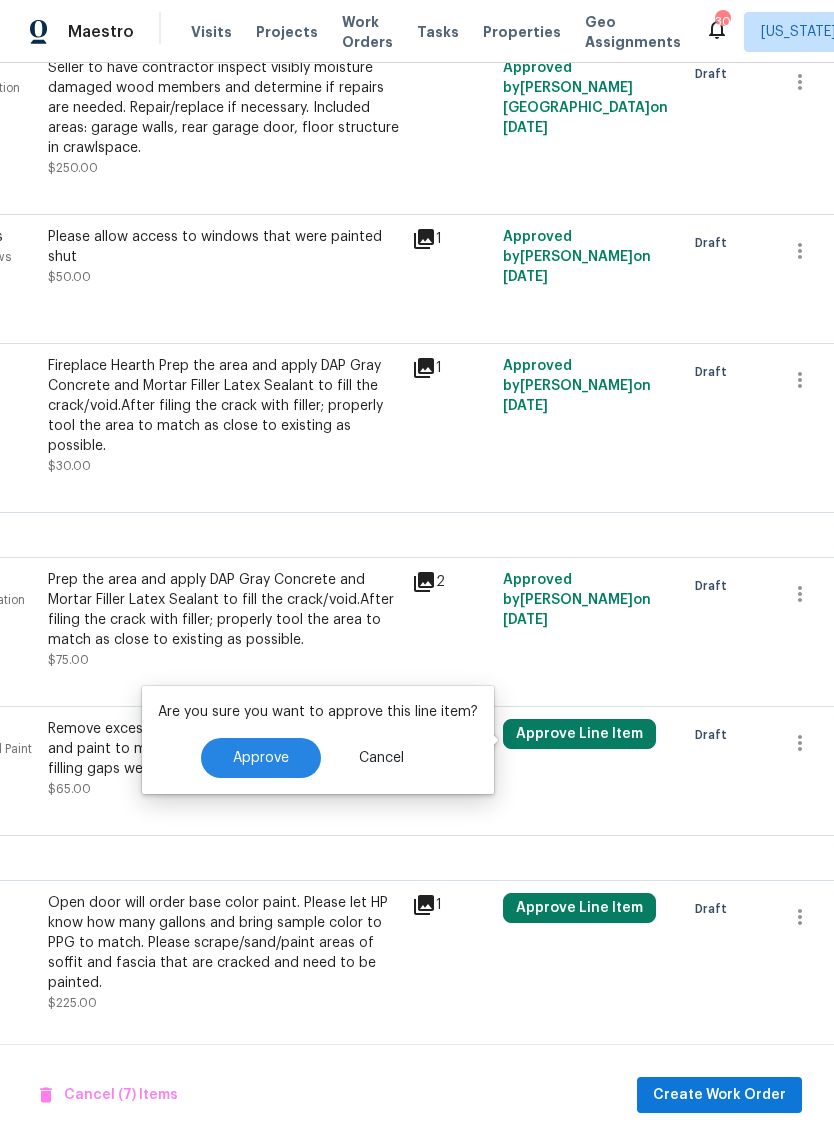 click on "Approve" at bounding box center [261, 758] 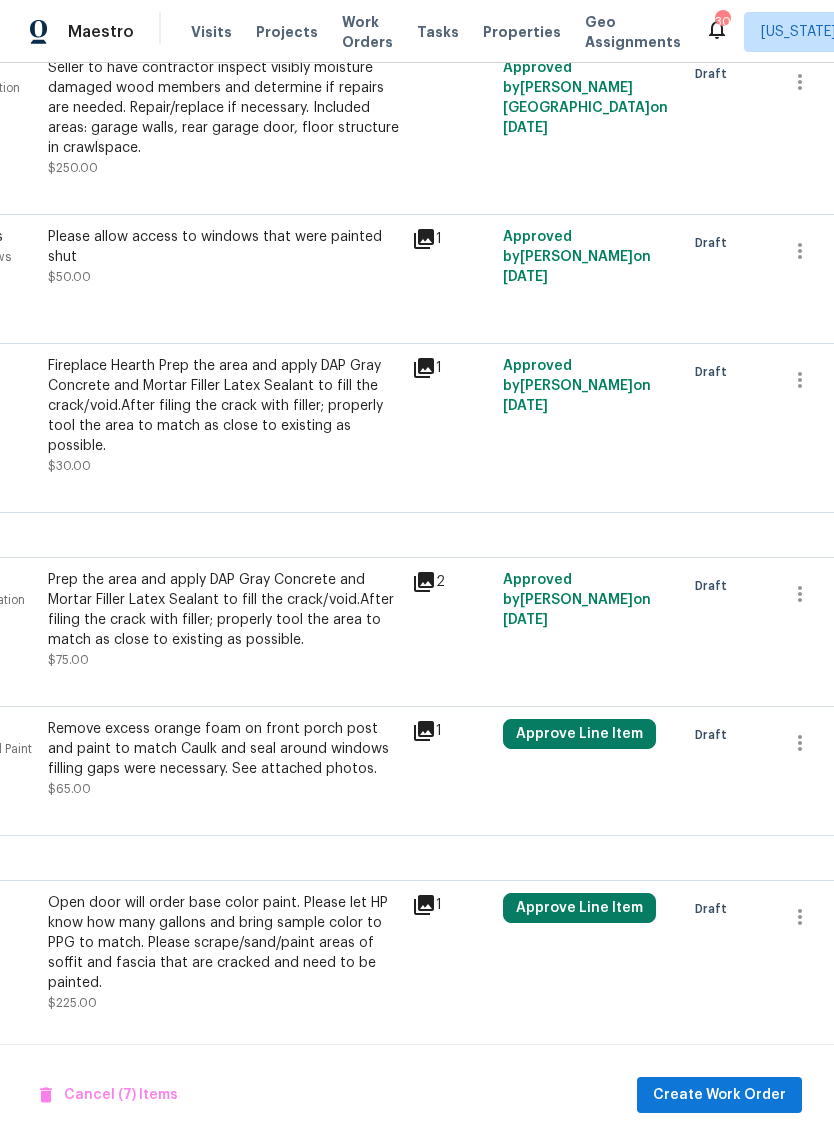 checkbox on "false" 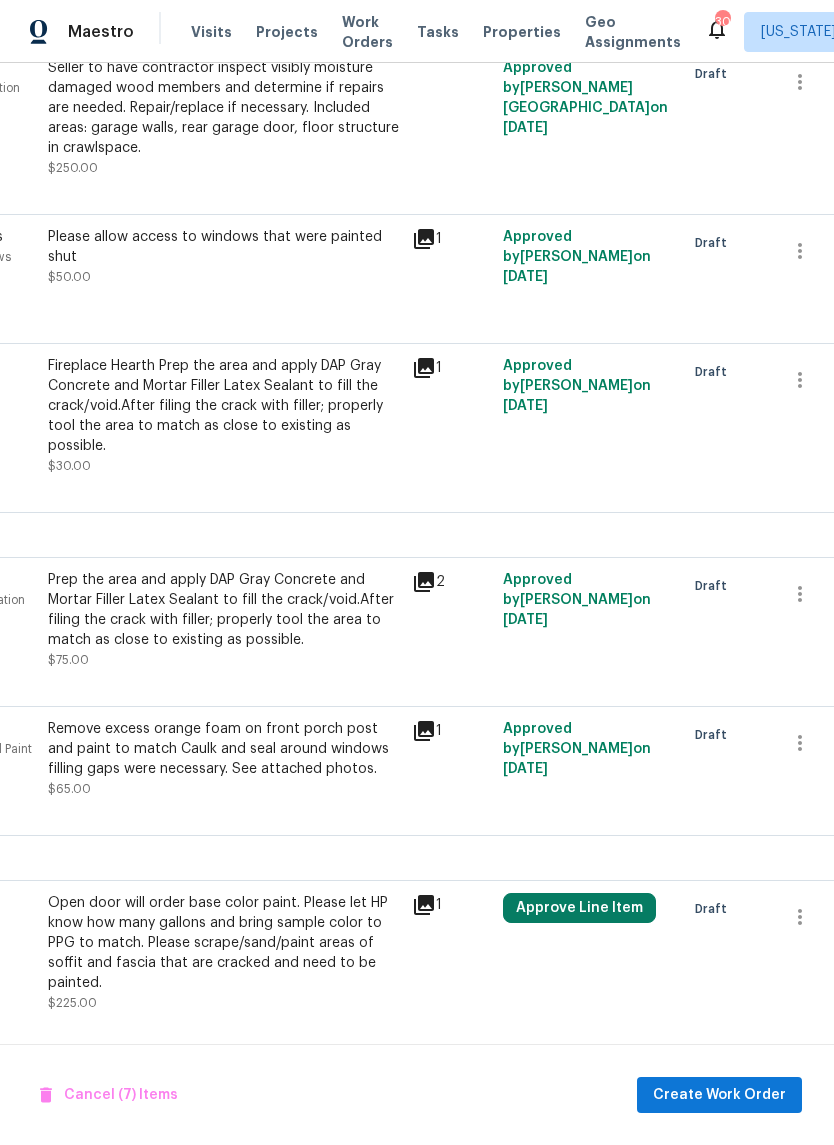 click on "Approve Line Item" at bounding box center [579, 908] 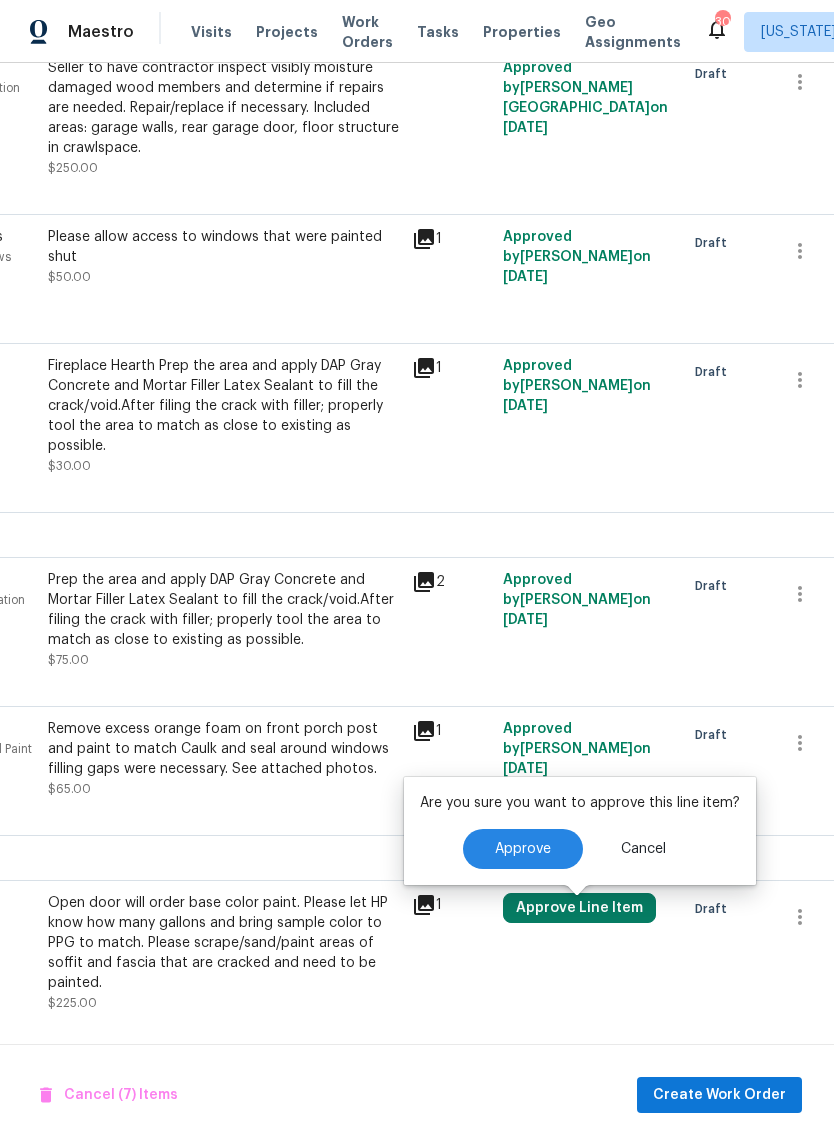 click on "Approve" at bounding box center (523, 849) 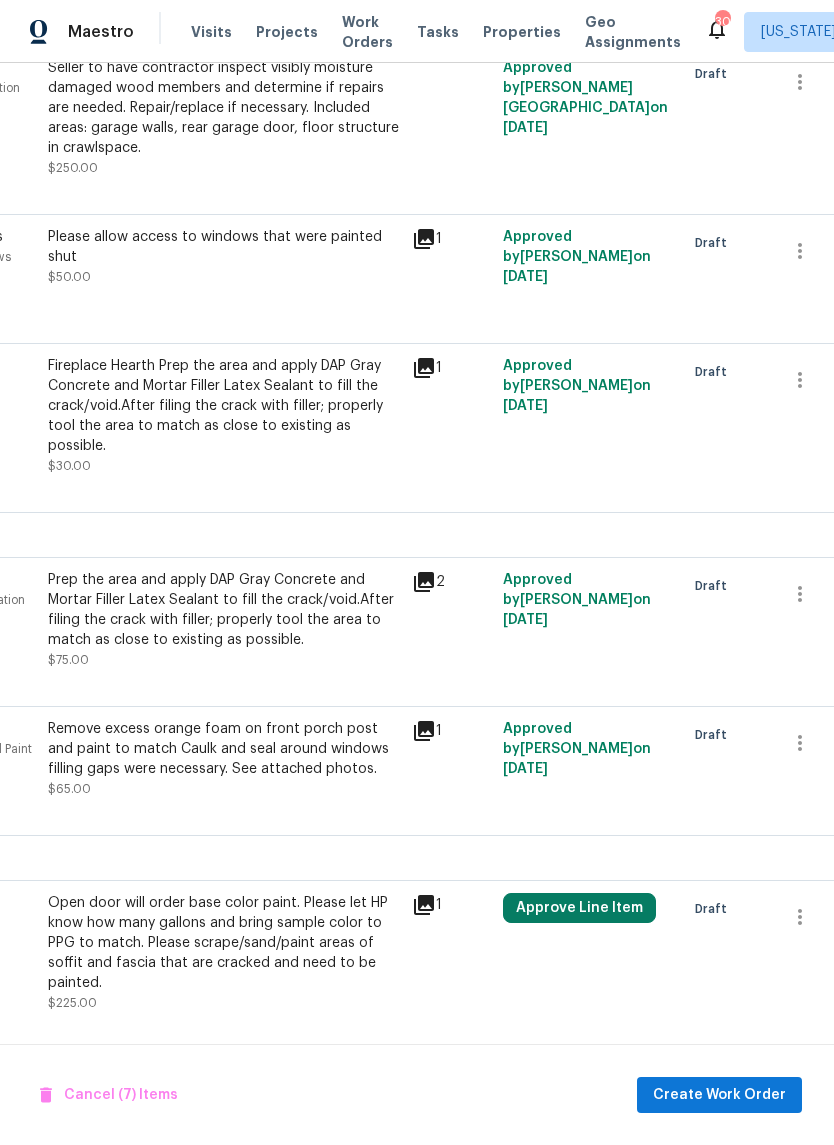 checkbox on "false" 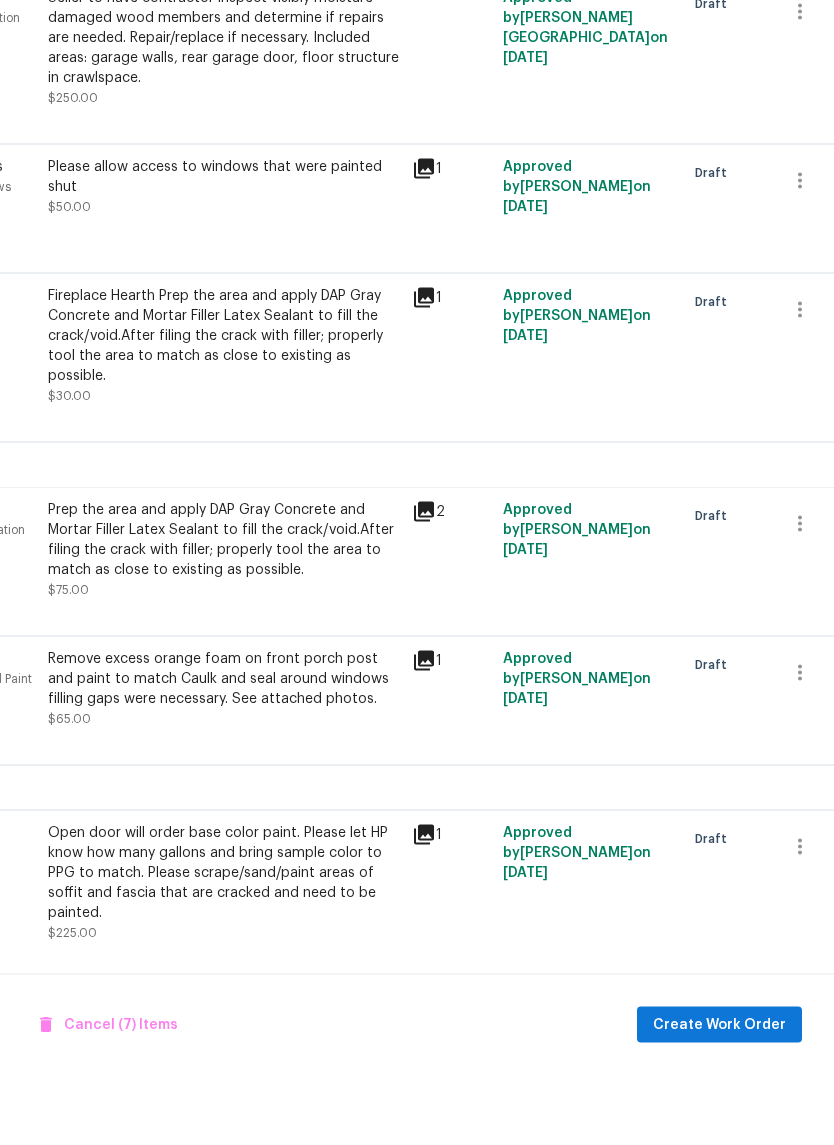 scroll, scrollTop: 49, scrollLeft: 0, axis: vertical 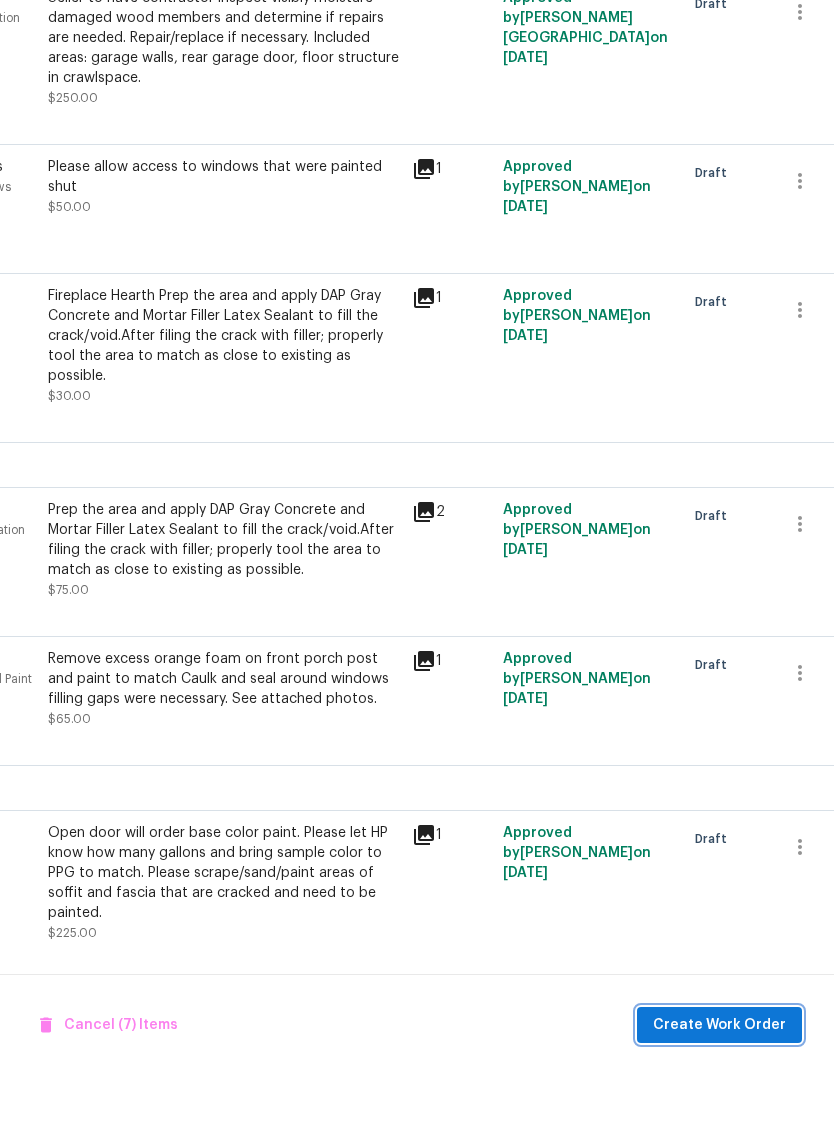 click on "Create Work Order" at bounding box center [719, 1095] 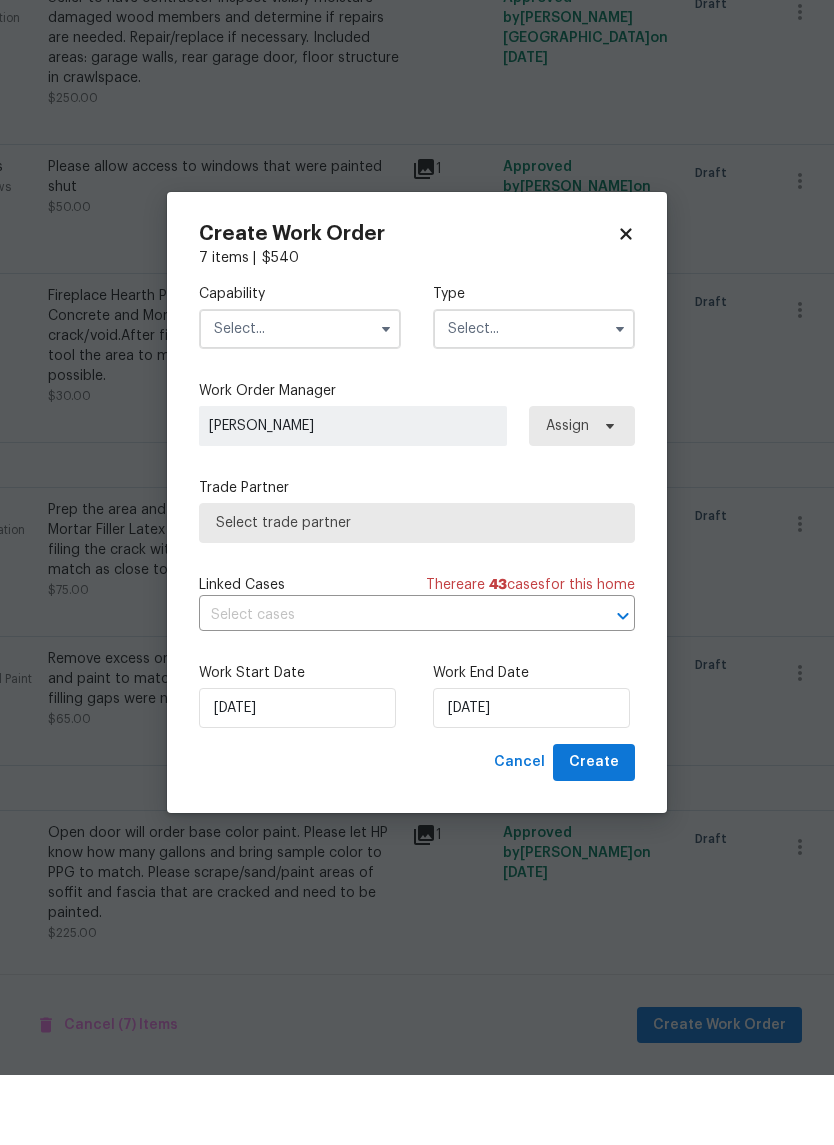click at bounding box center (300, 399) 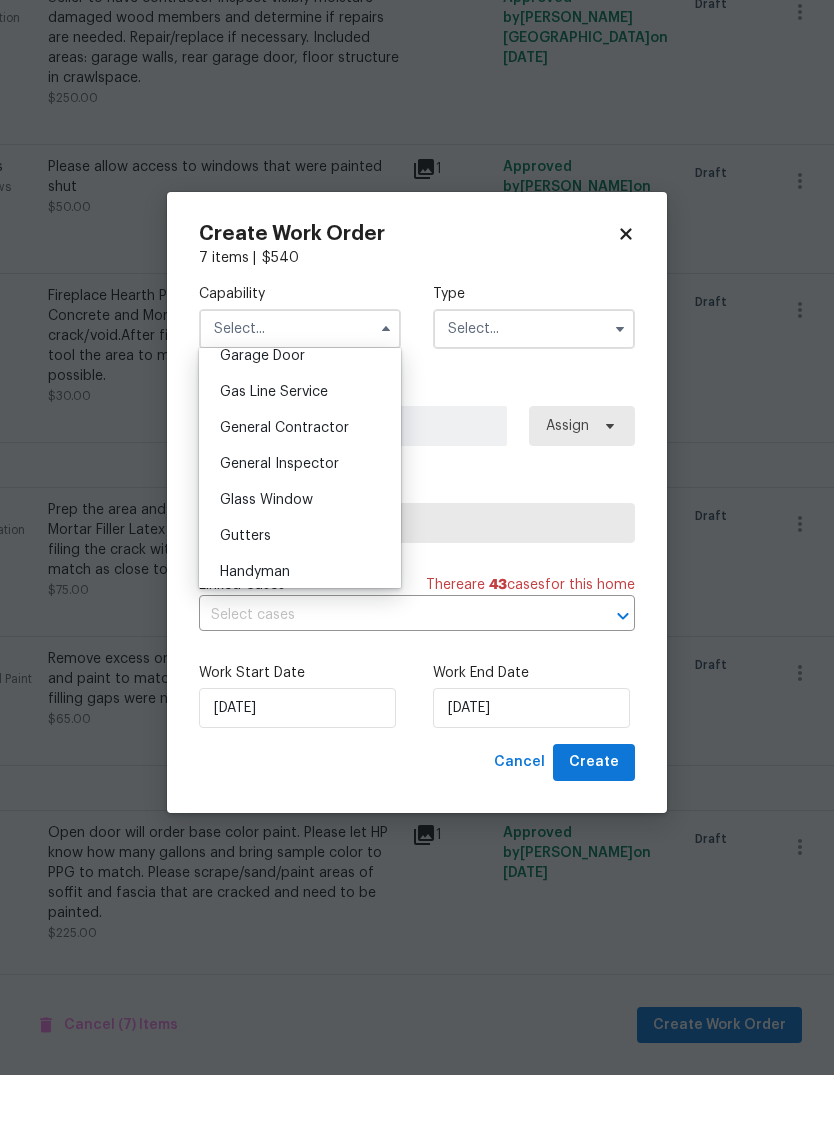 scroll, scrollTop: 891, scrollLeft: 0, axis: vertical 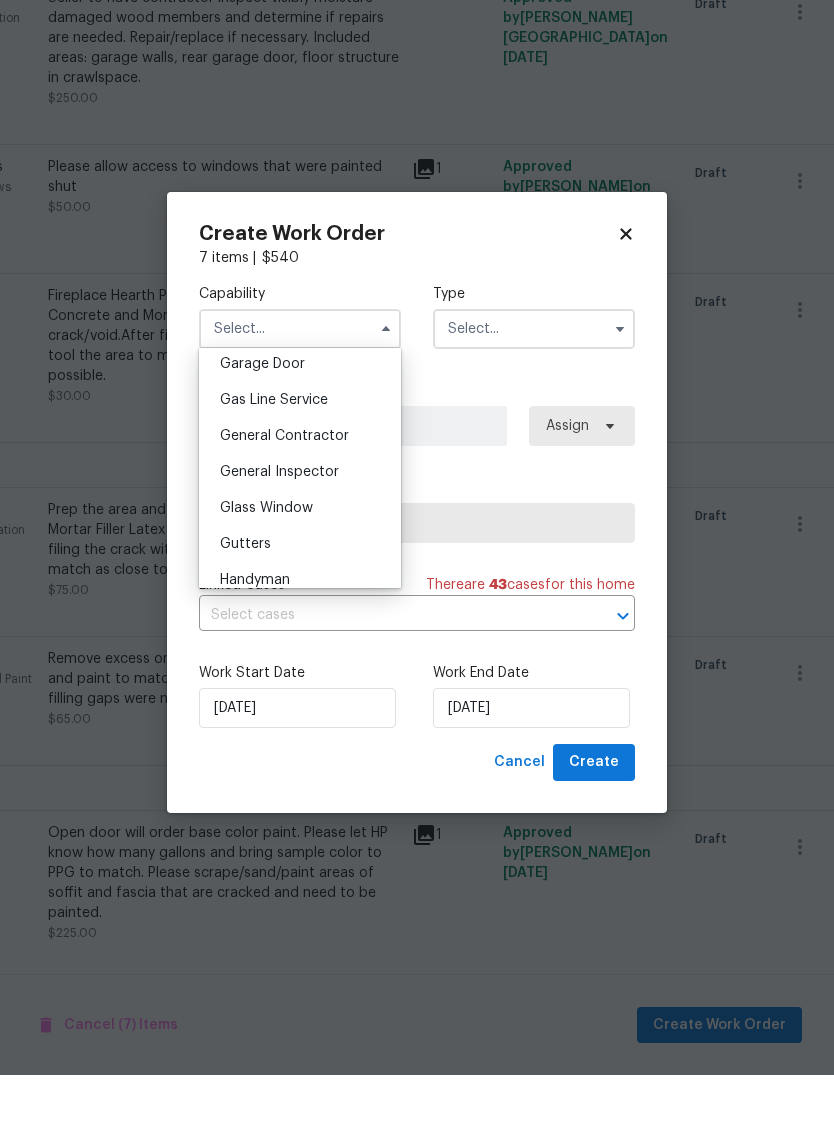 click on "General Contractor" at bounding box center (300, 506) 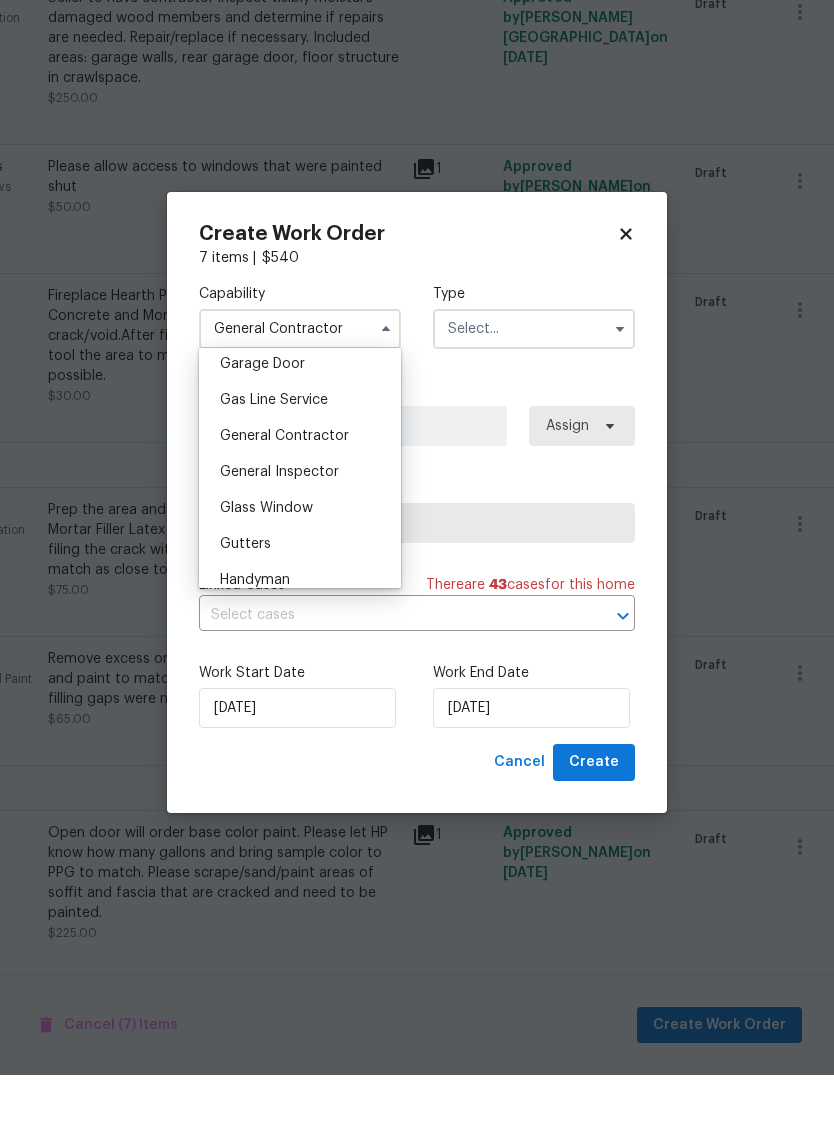 click at bounding box center (534, 399) 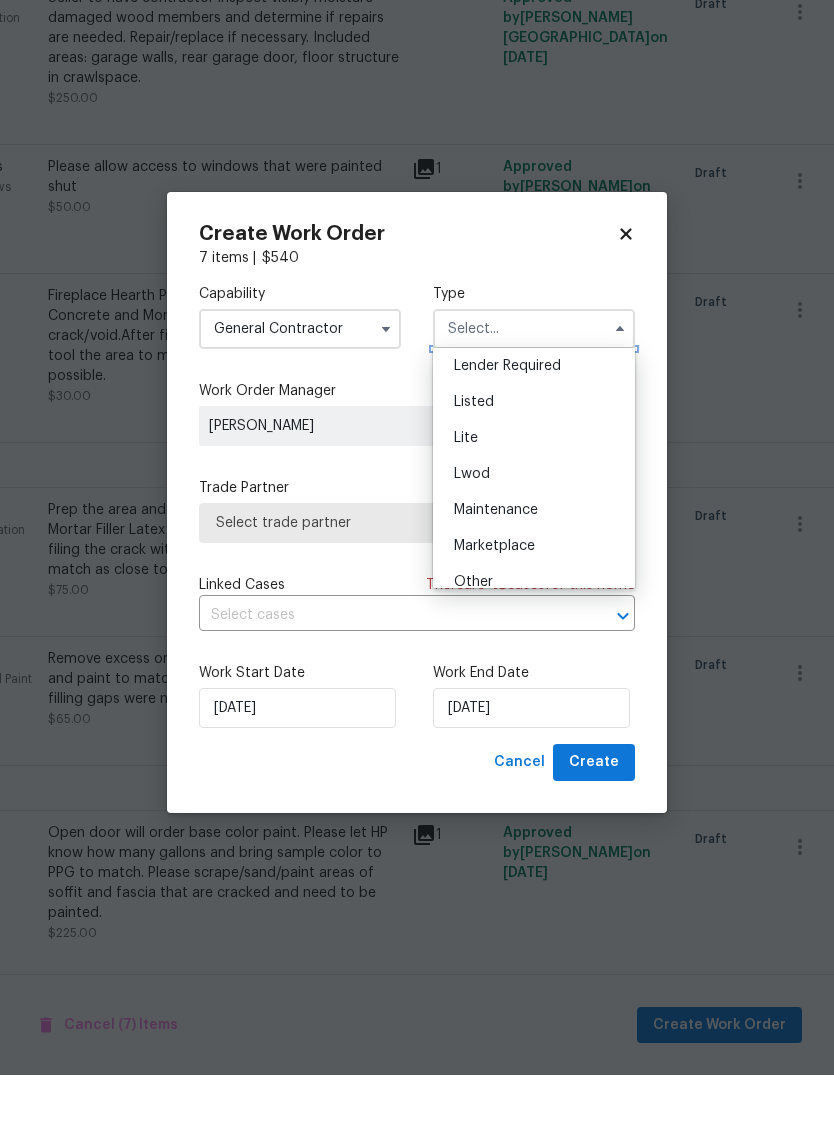 scroll, scrollTop: 178, scrollLeft: 0, axis: vertical 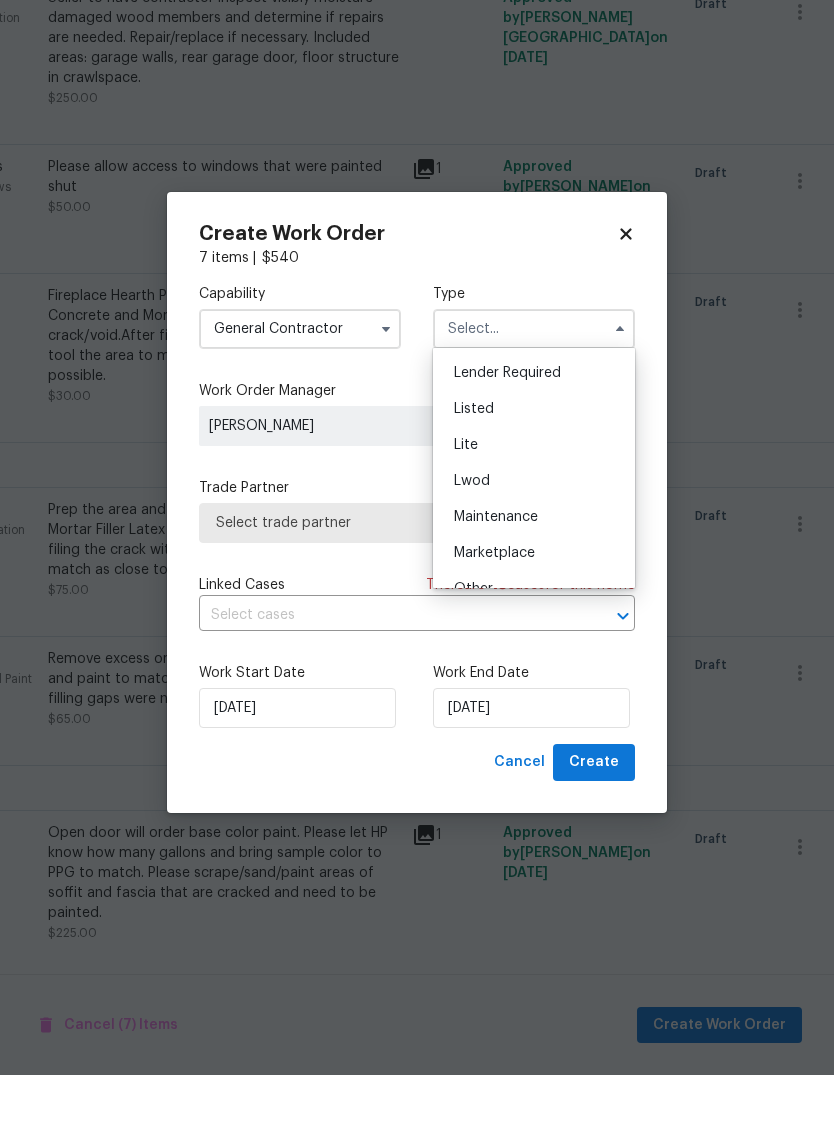 click on "Listed" at bounding box center [534, 479] 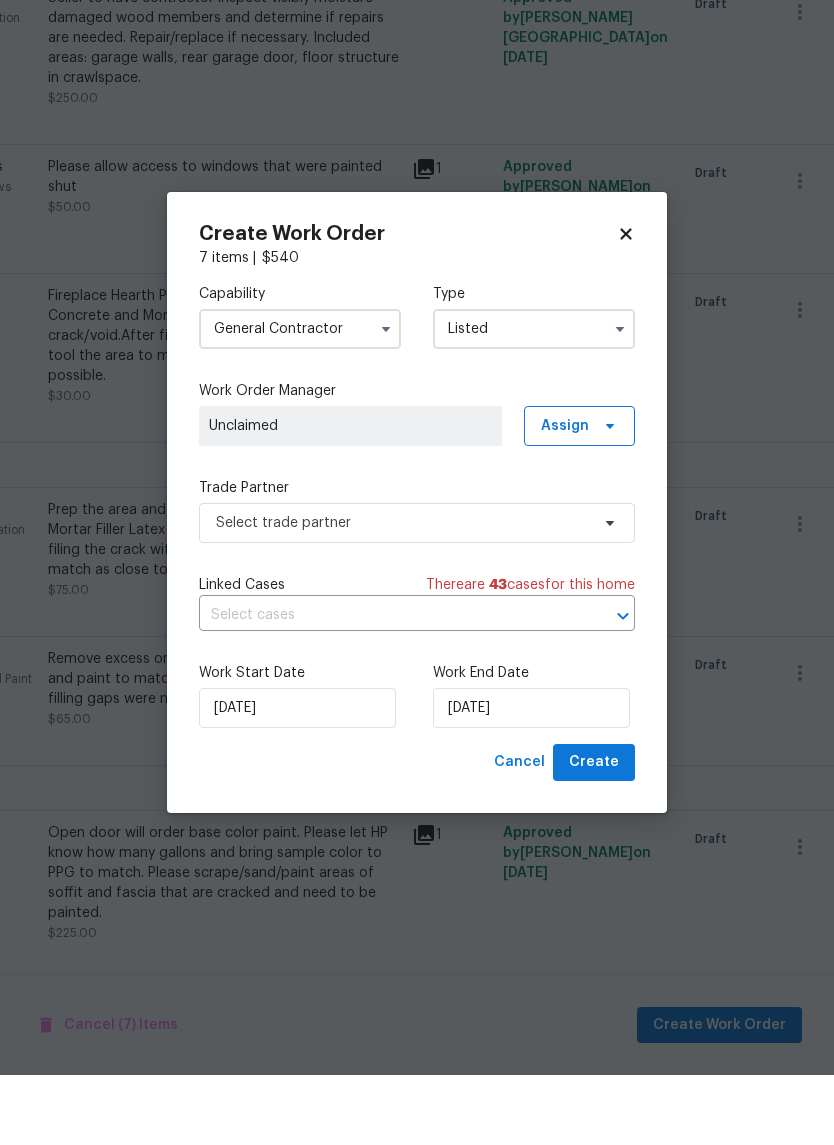 scroll, scrollTop: 0, scrollLeft: 0, axis: both 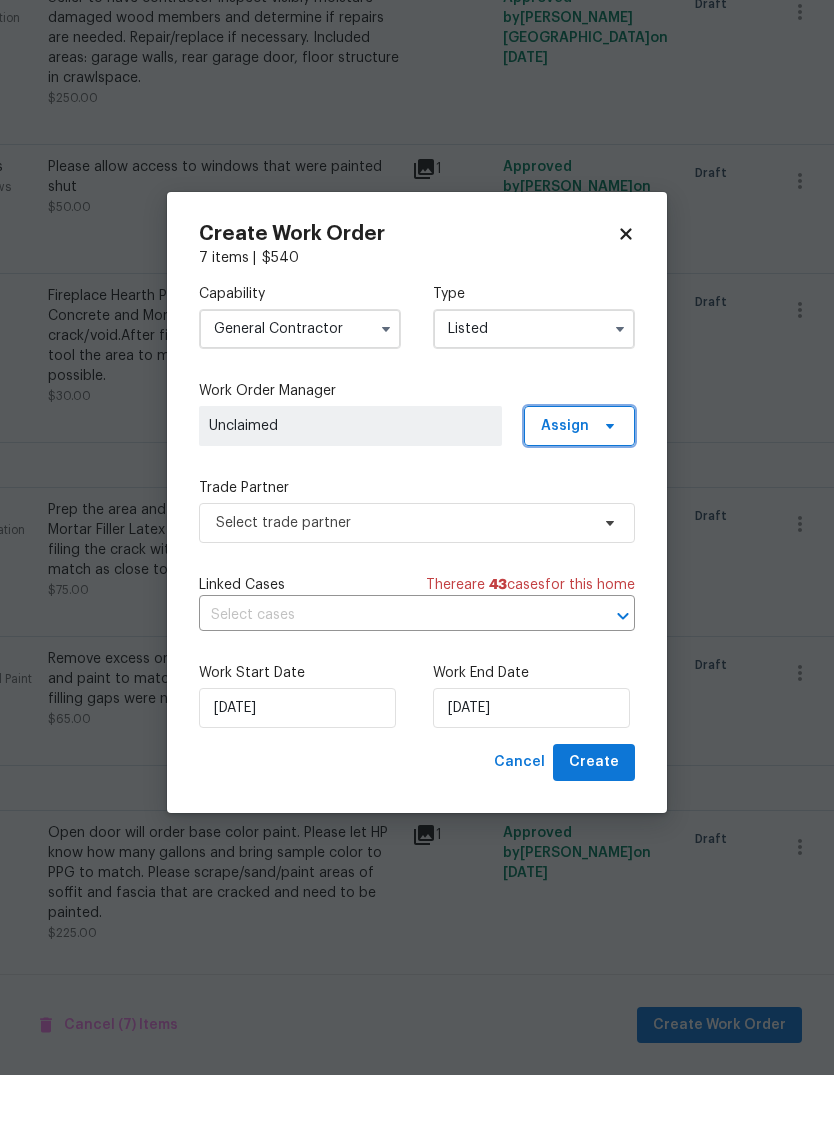 click on "Assign" at bounding box center [579, 496] 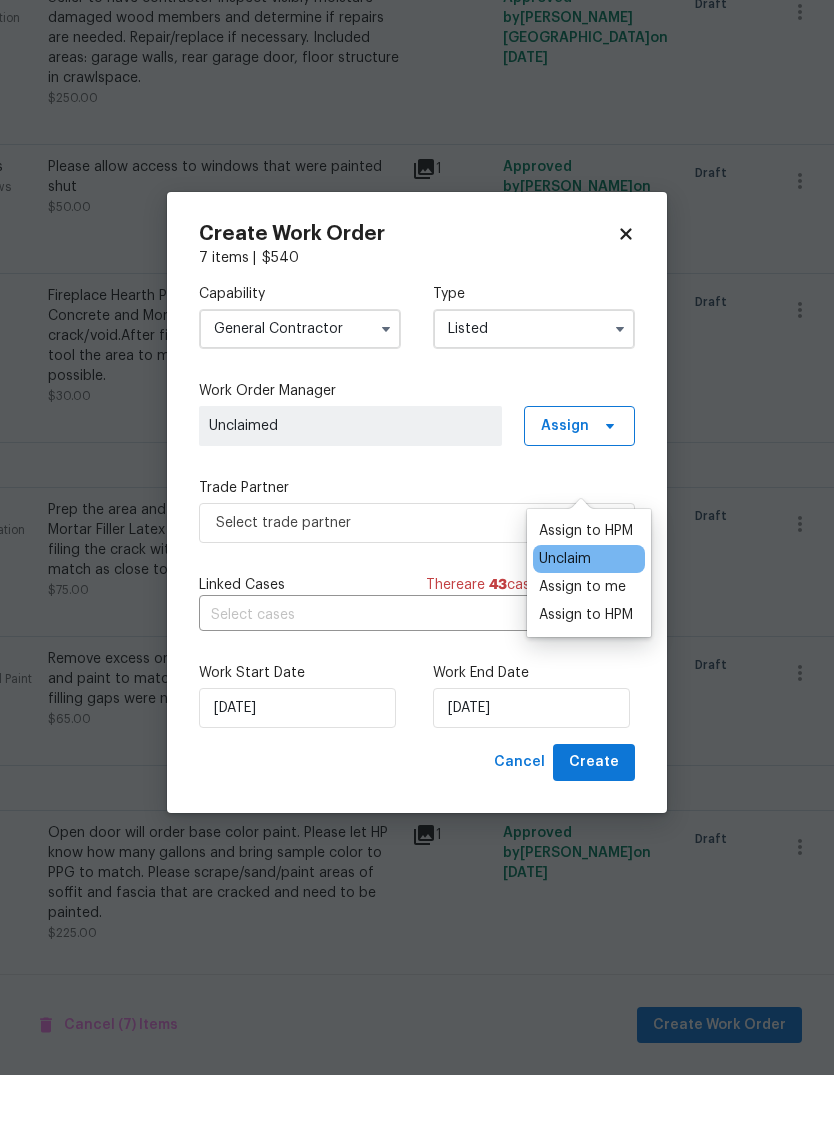 click on "Assign to me" at bounding box center [582, 657] 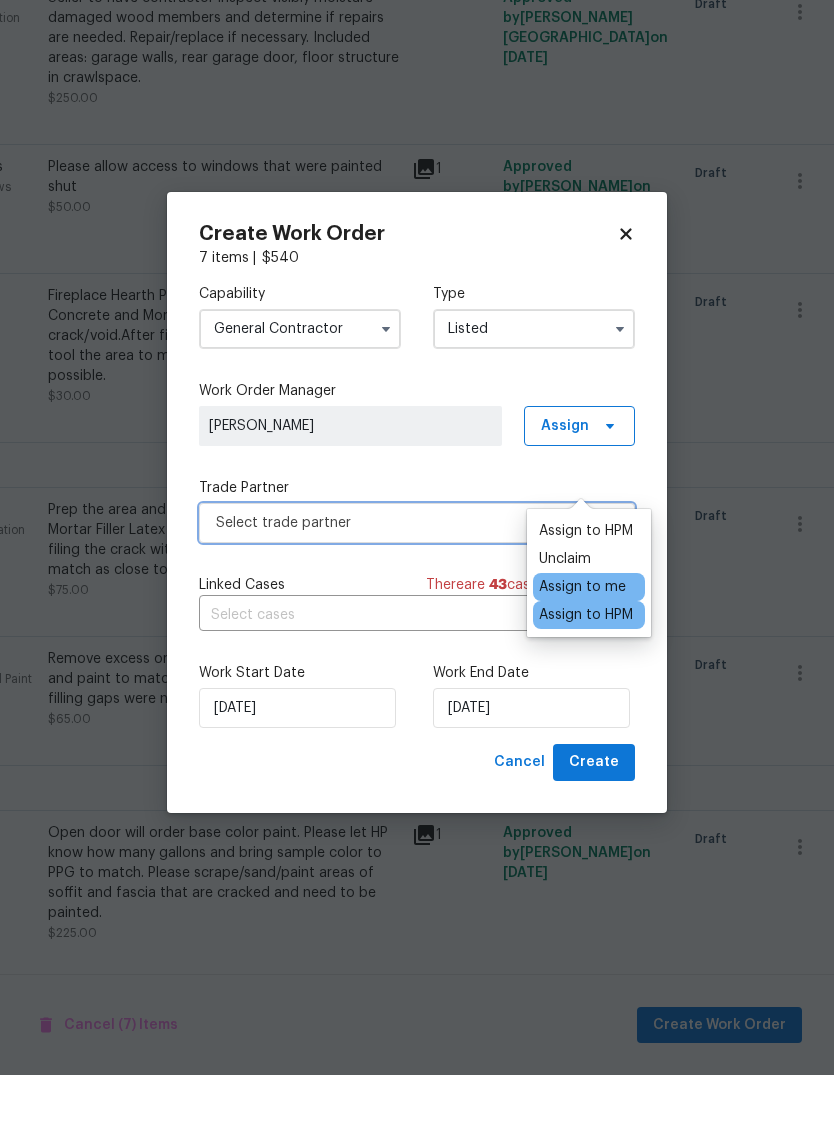click on "Select trade partner" at bounding box center [402, 593] 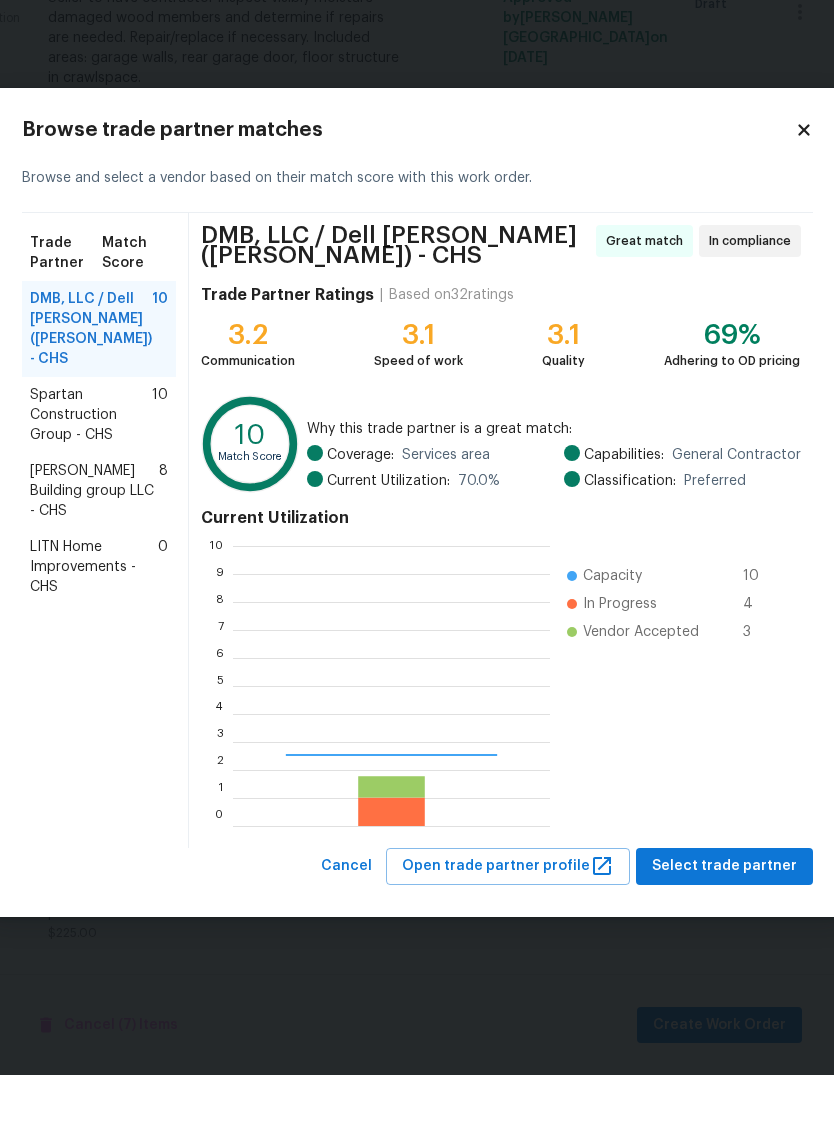 scroll, scrollTop: 2, scrollLeft: 2, axis: both 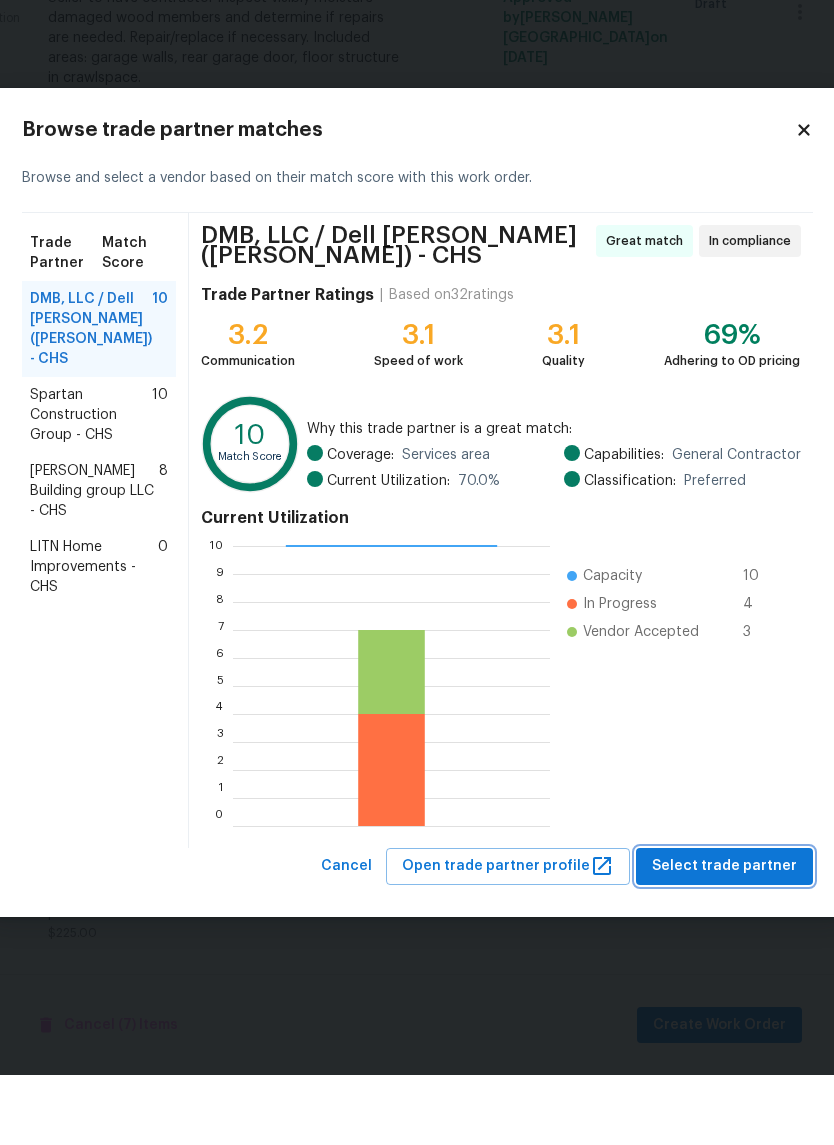click on "Select trade partner" at bounding box center [724, 936] 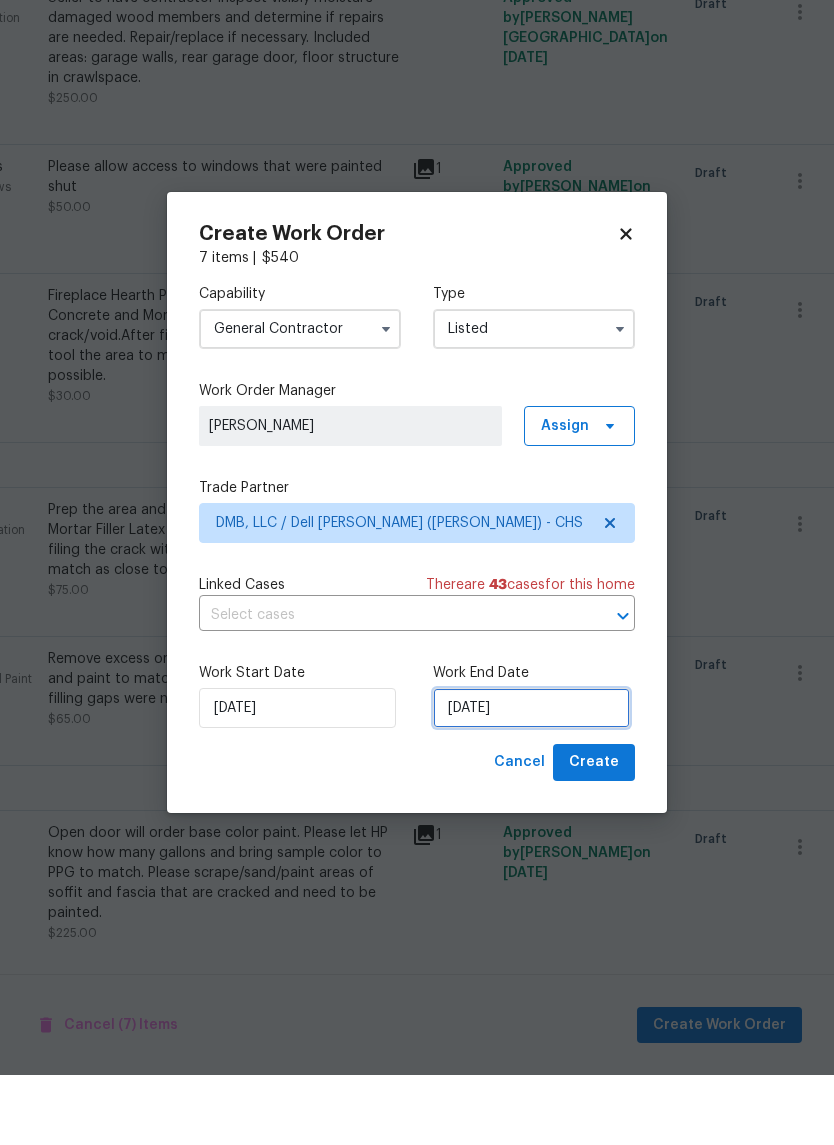 click on "[DATE]" at bounding box center (531, 778) 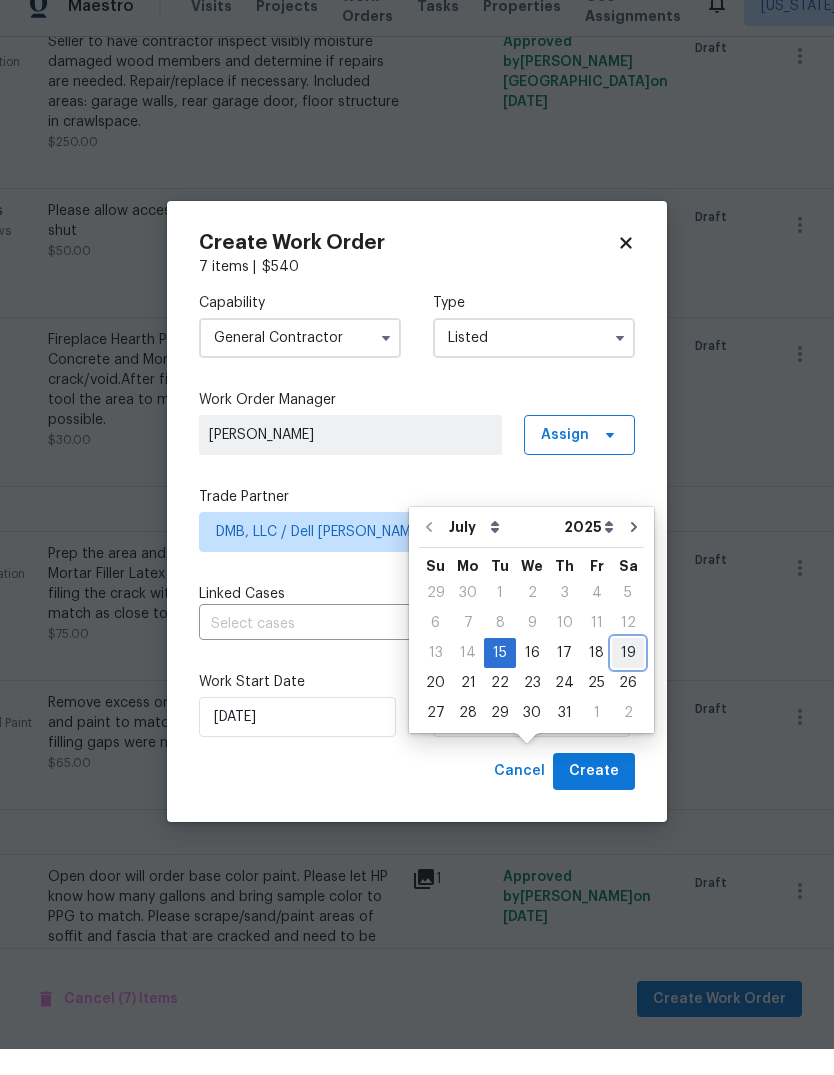 click on "19" at bounding box center [628, 679] 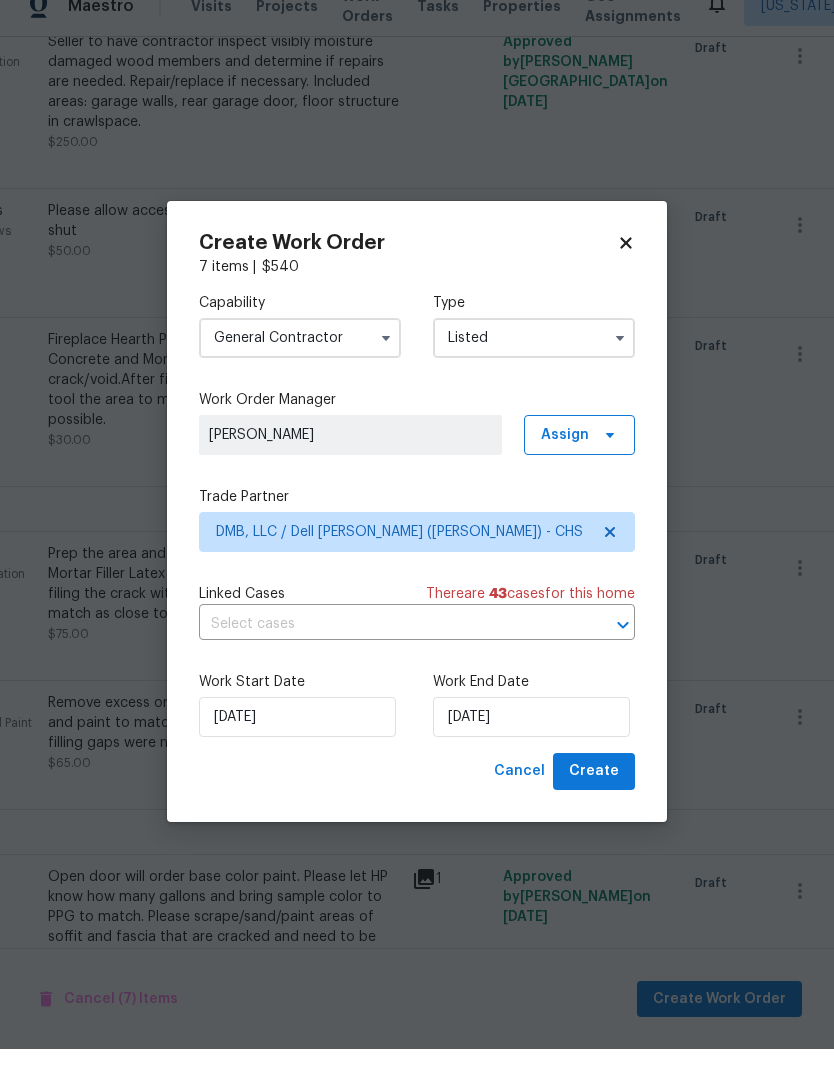 type on "[DATE]" 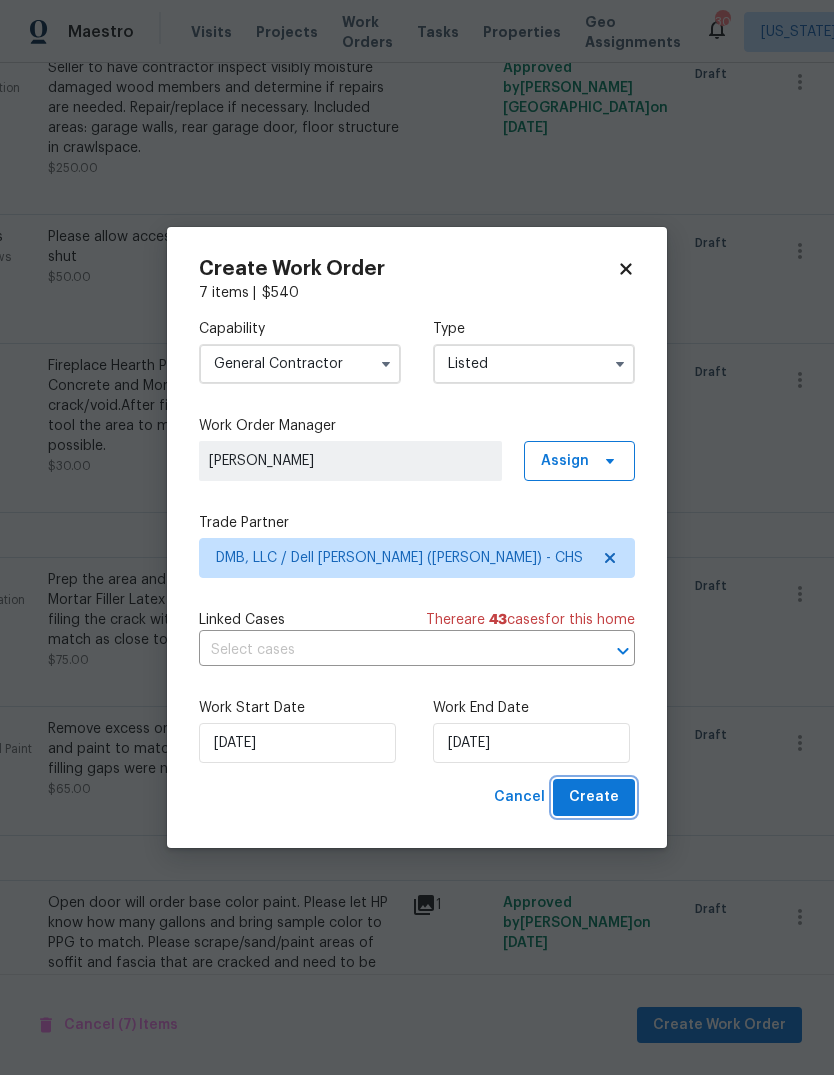 click on "Create" at bounding box center (594, 797) 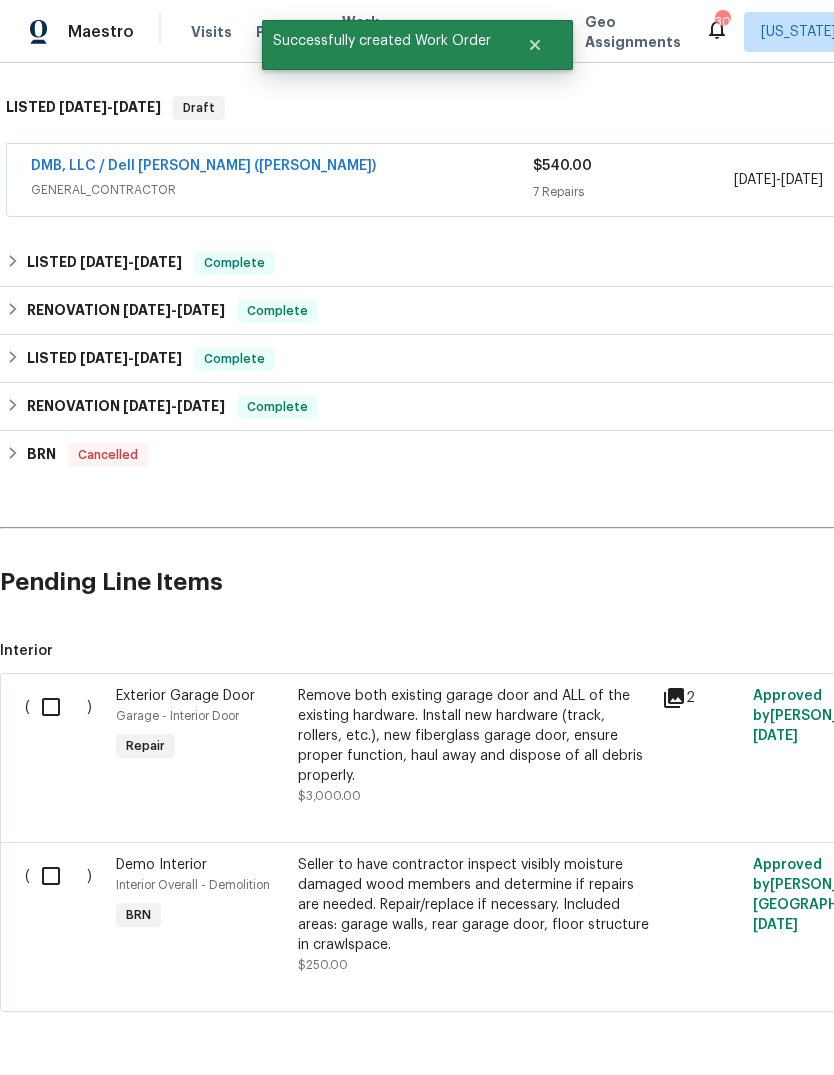 scroll, scrollTop: 412, scrollLeft: 0, axis: vertical 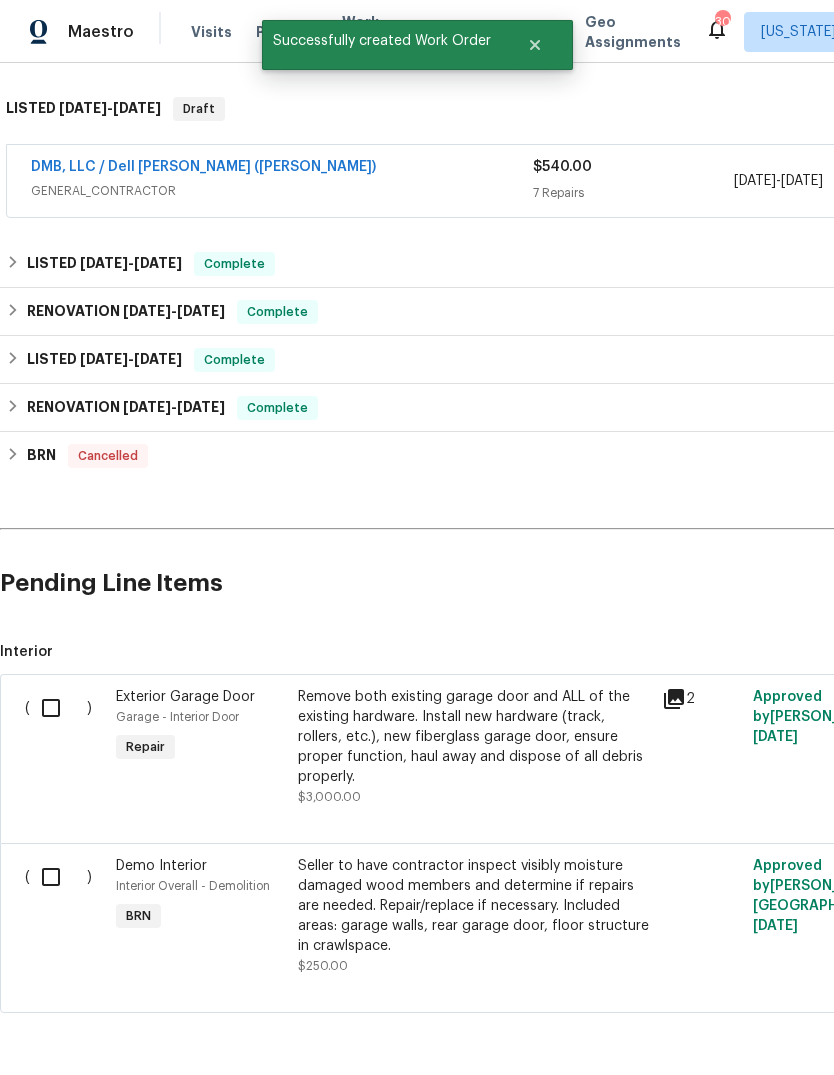 click at bounding box center [58, 708] 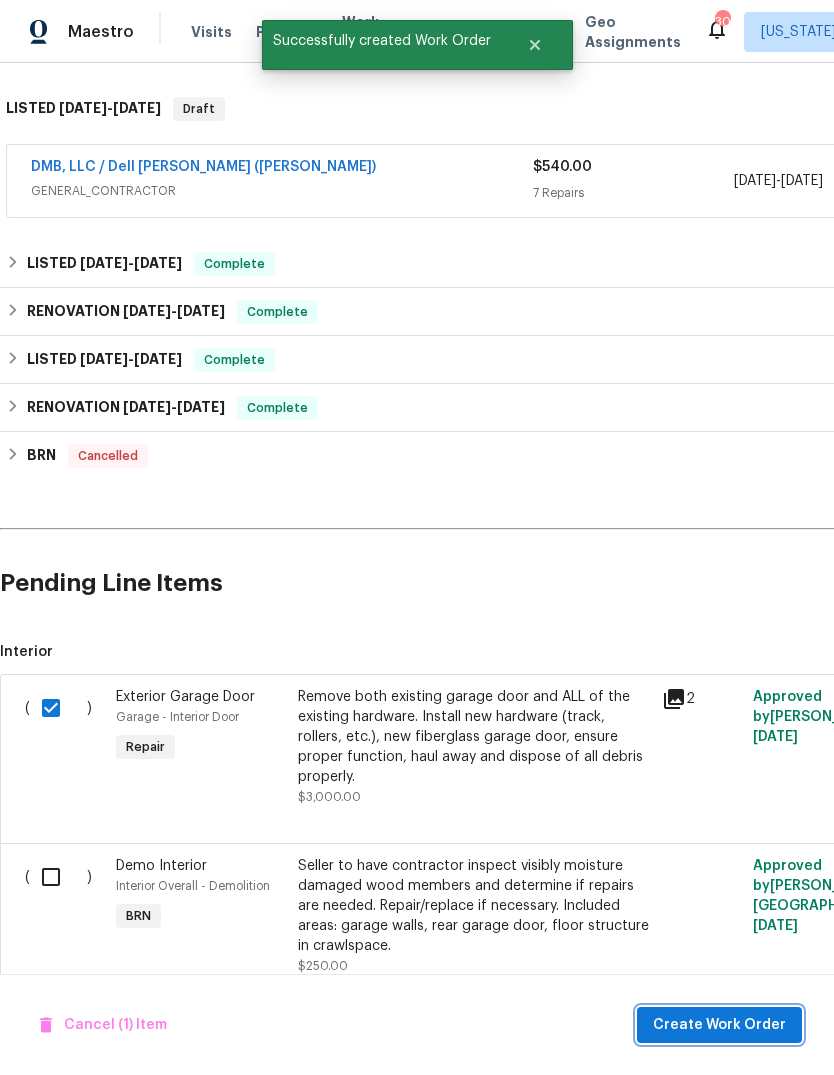 click on "Create Work Order" at bounding box center [719, 1025] 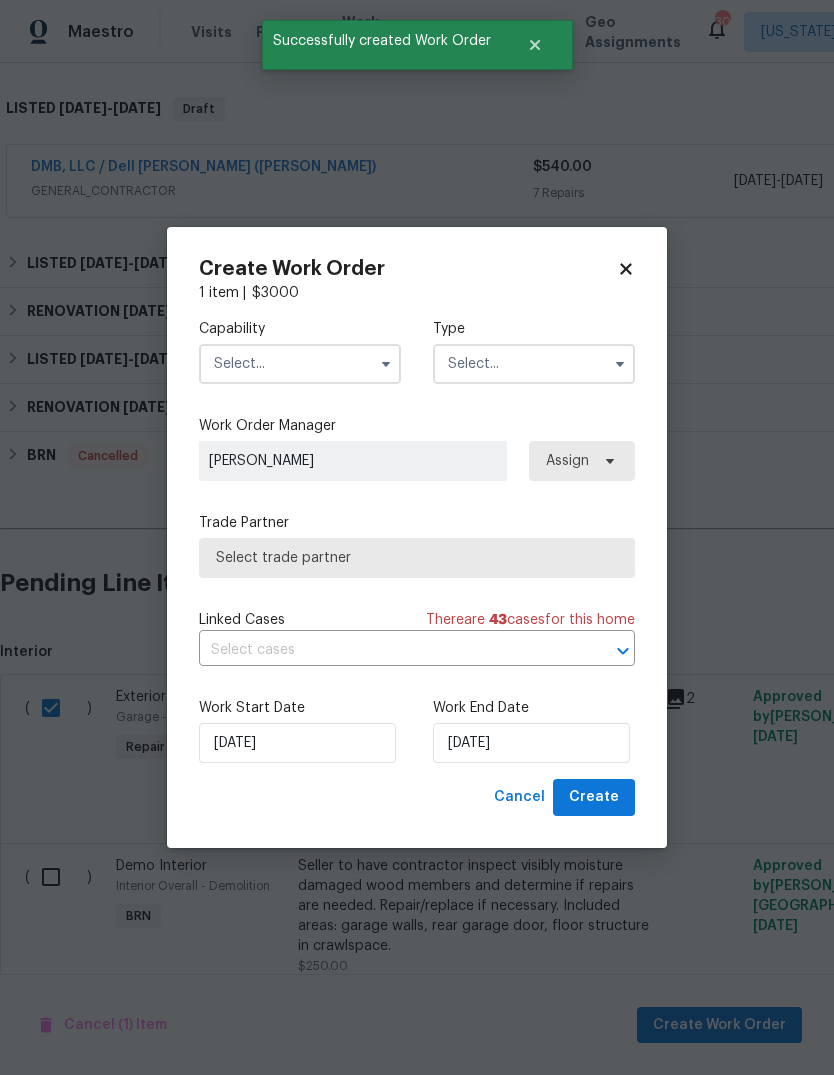 click at bounding box center [300, 364] 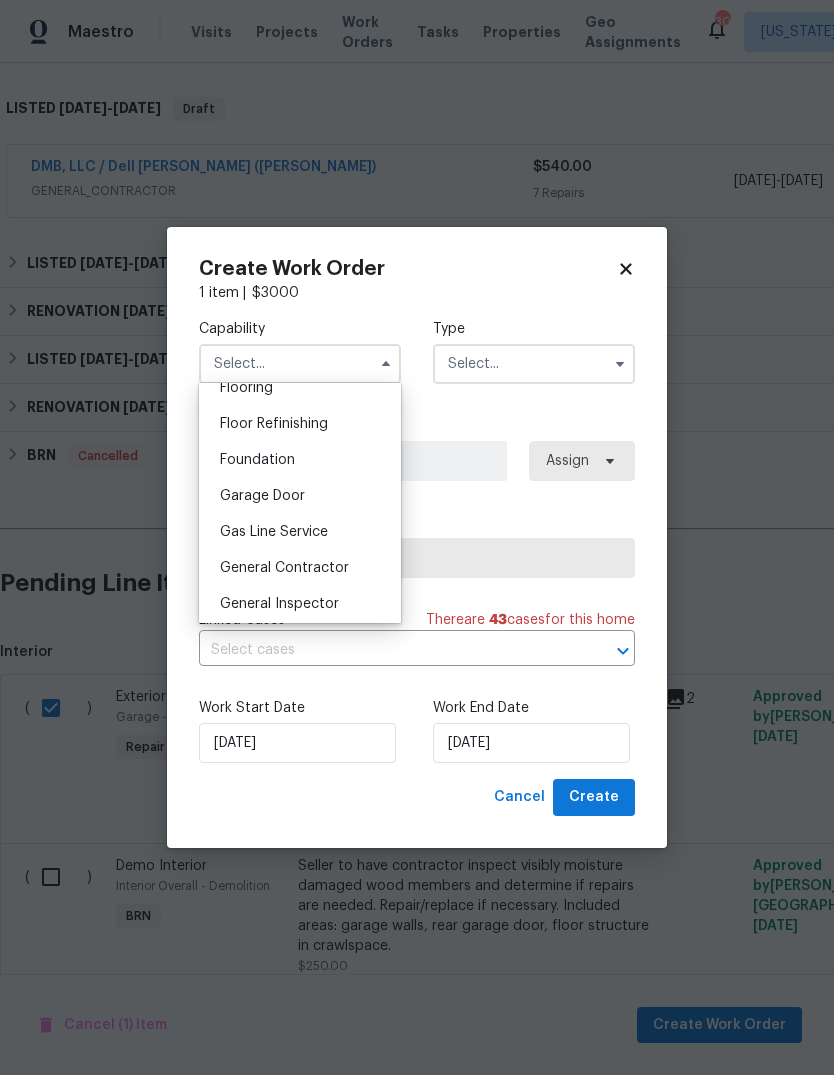 scroll, scrollTop: 828, scrollLeft: 0, axis: vertical 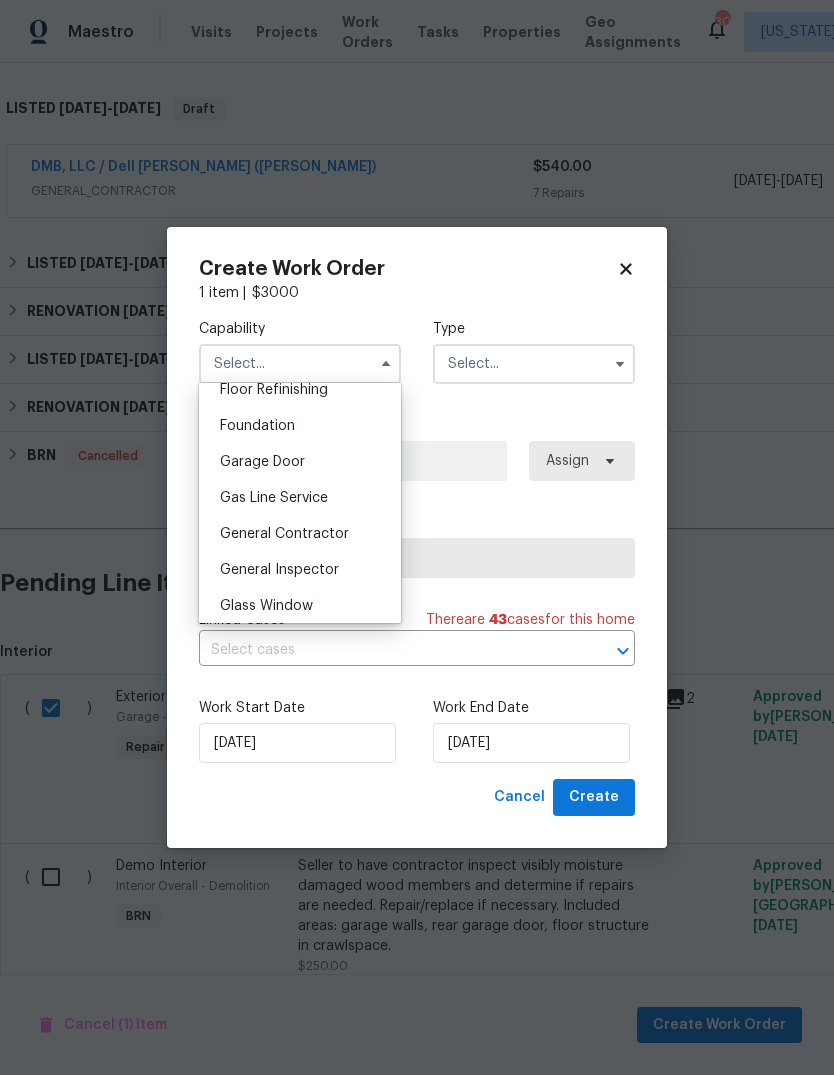 click on "General Contractor" at bounding box center (300, 534) 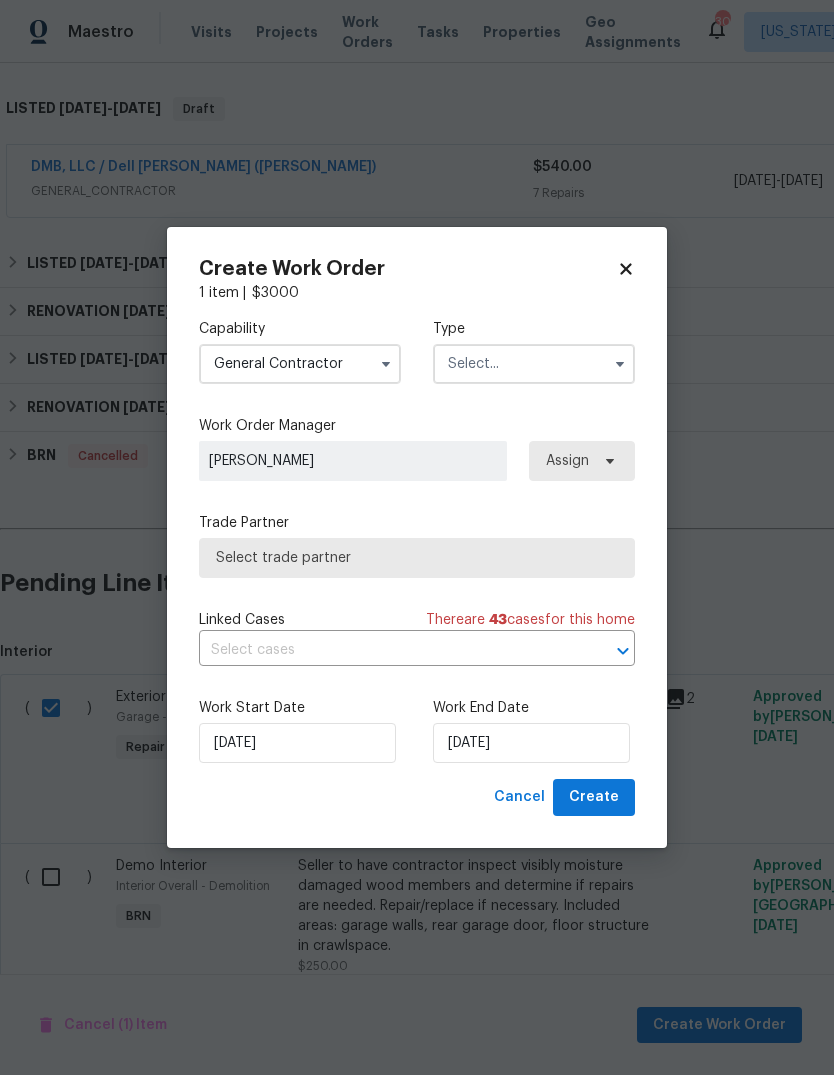 click at bounding box center [534, 364] 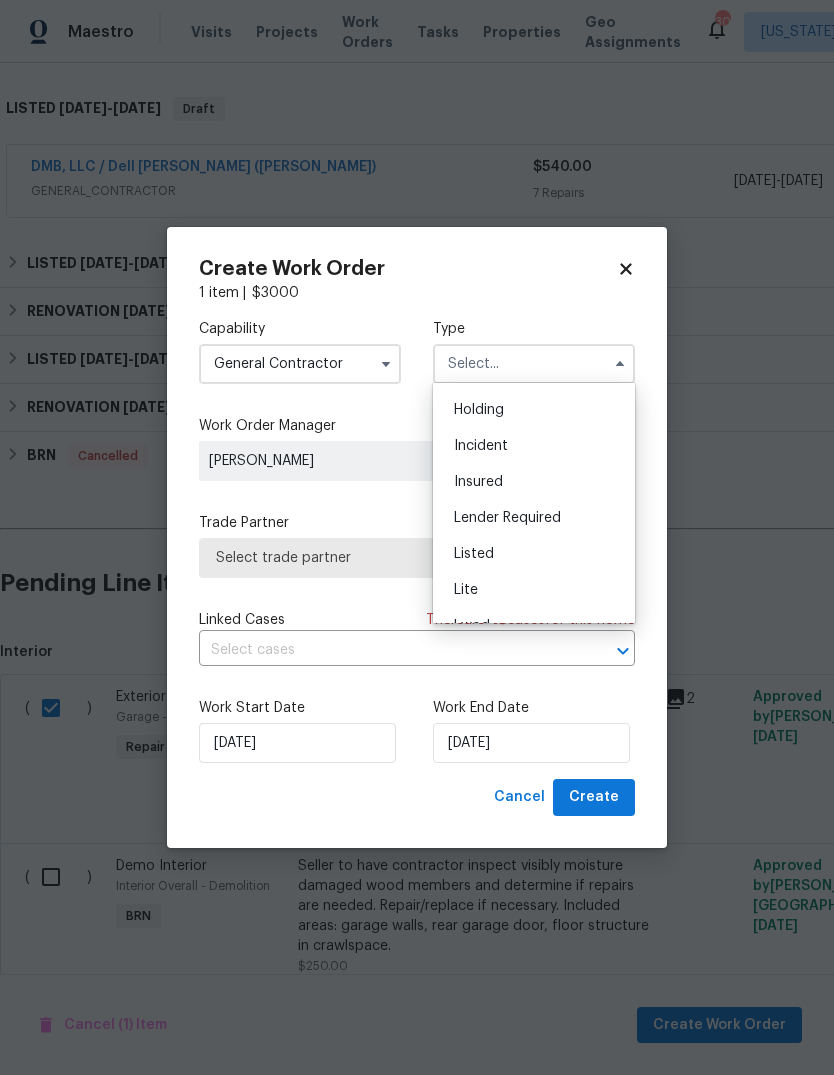 scroll, scrollTop: 49, scrollLeft: 0, axis: vertical 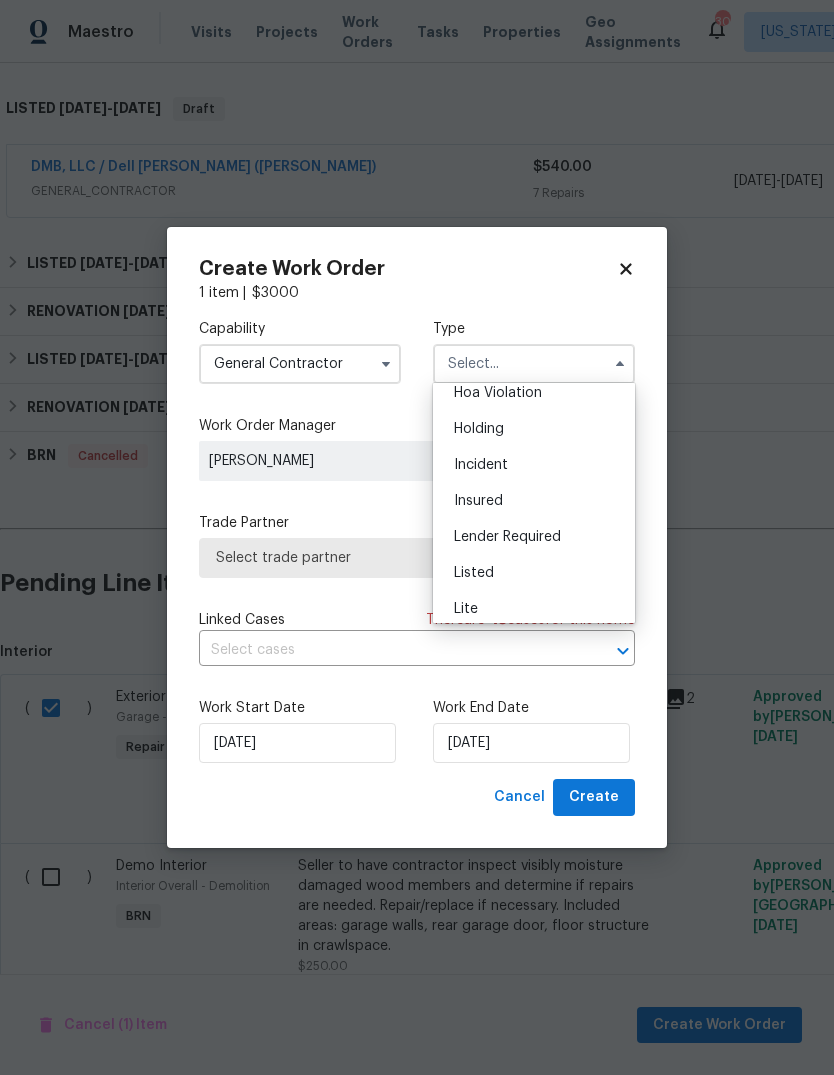 click on "Listed" at bounding box center [534, 573] 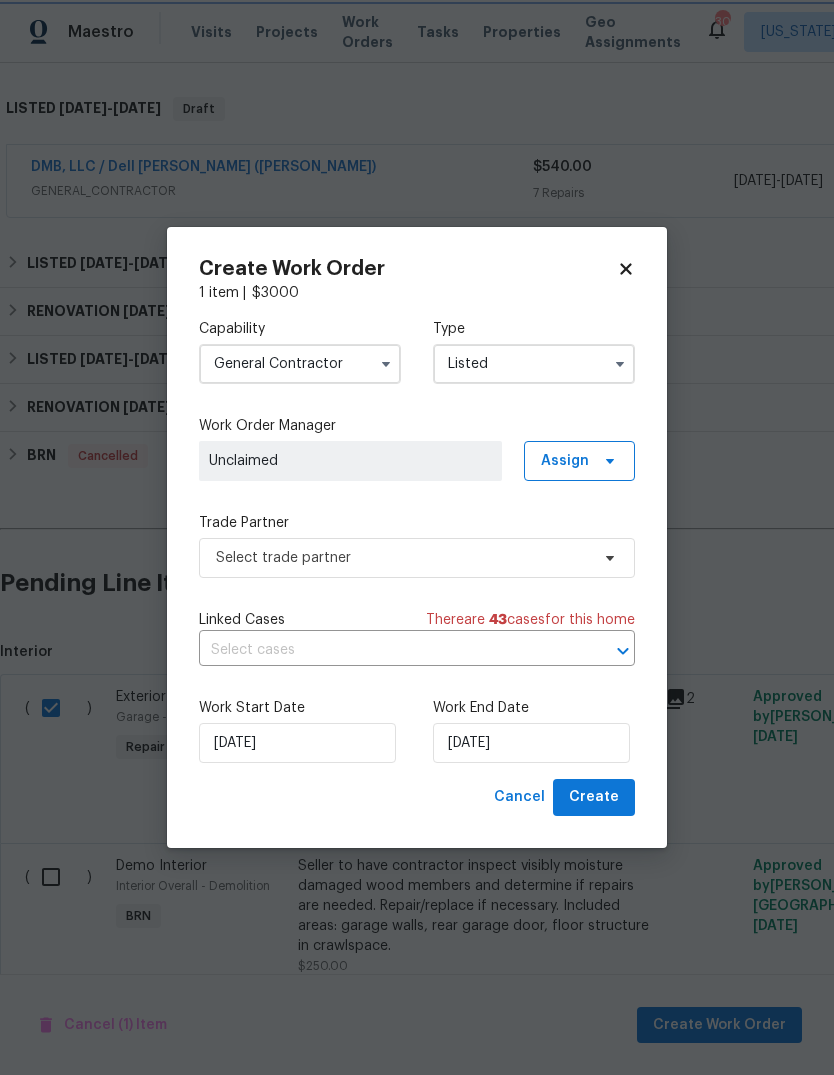 scroll, scrollTop: 0, scrollLeft: 0, axis: both 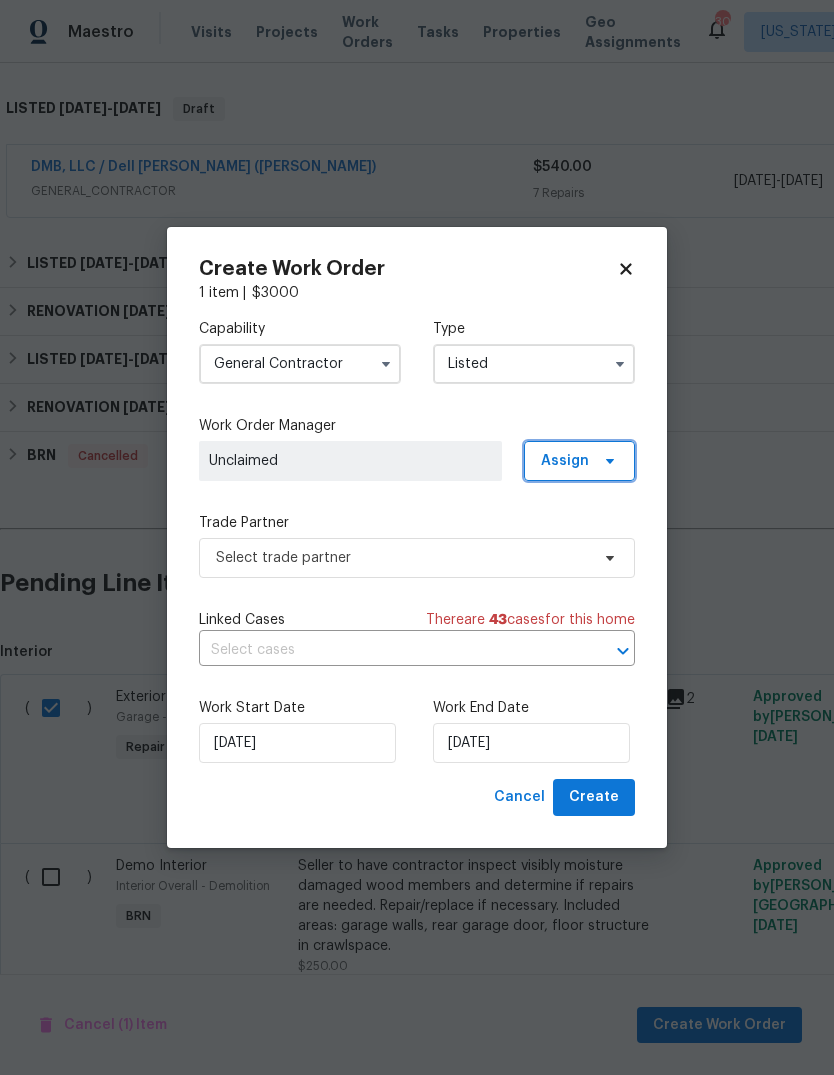 click on "Assign" at bounding box center [579, 461] 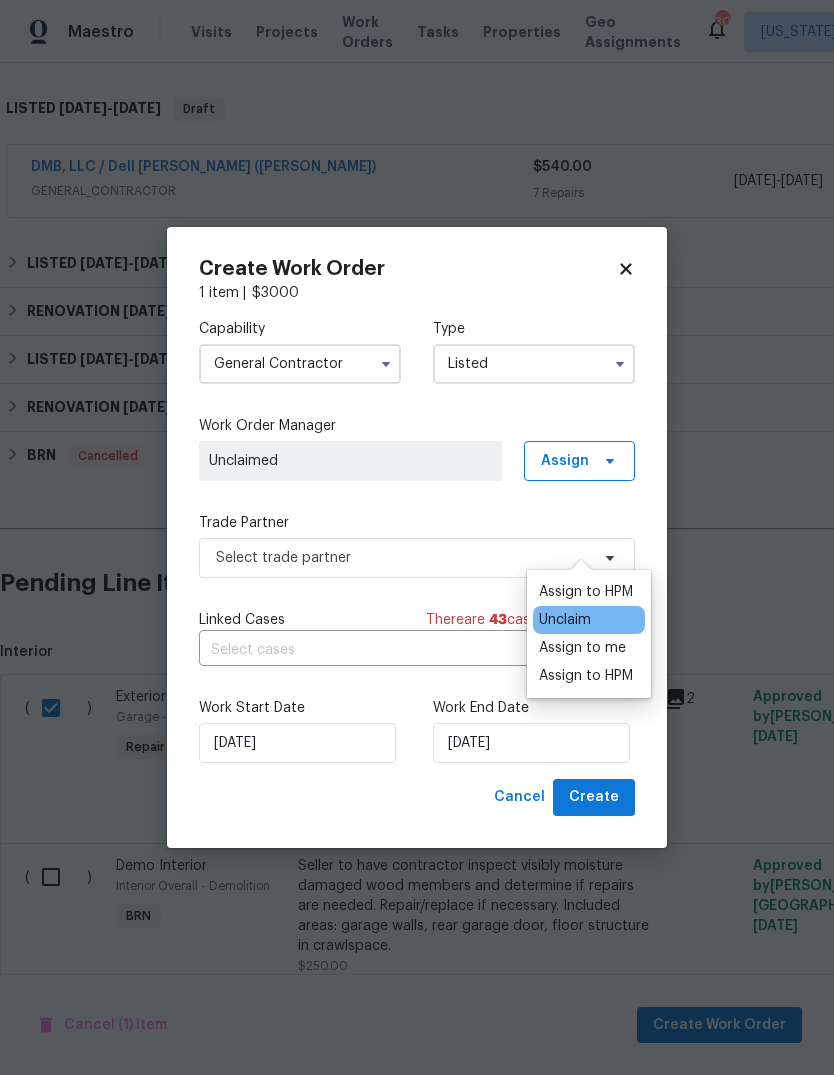 click on "Assign to me" at bounding box center [582, 648] 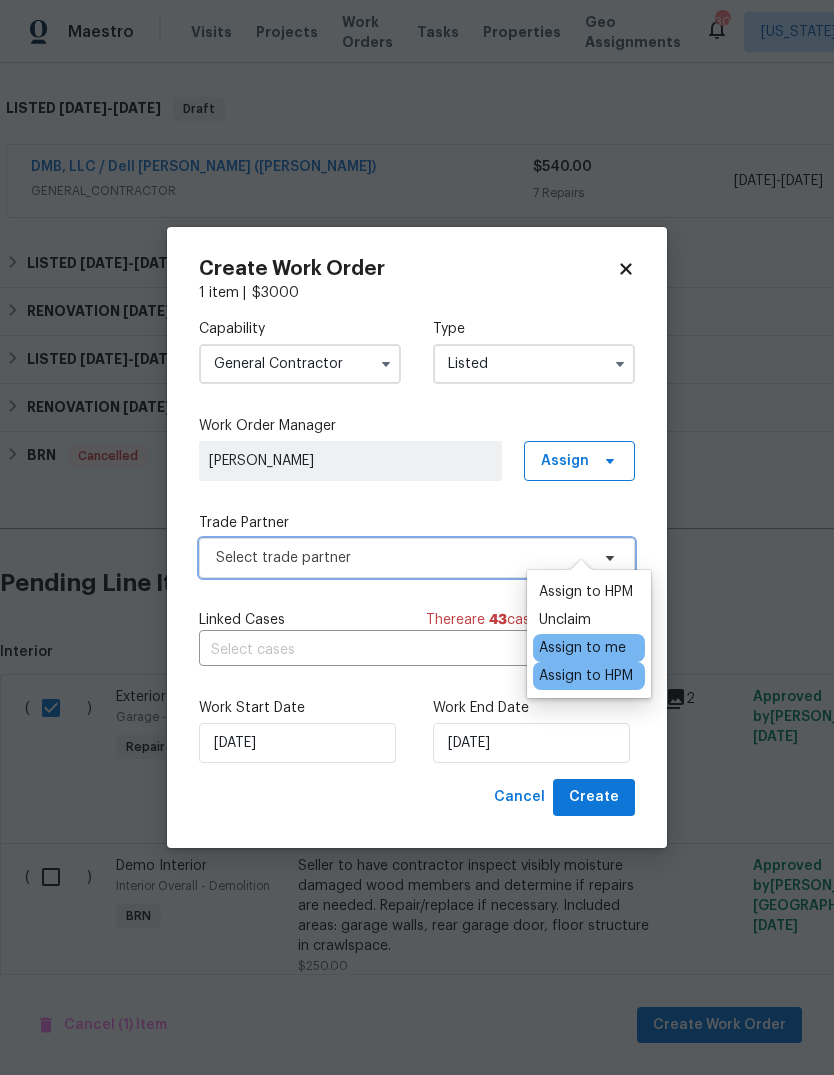 click on "Select trade partner" at bounding box center (417, 558) 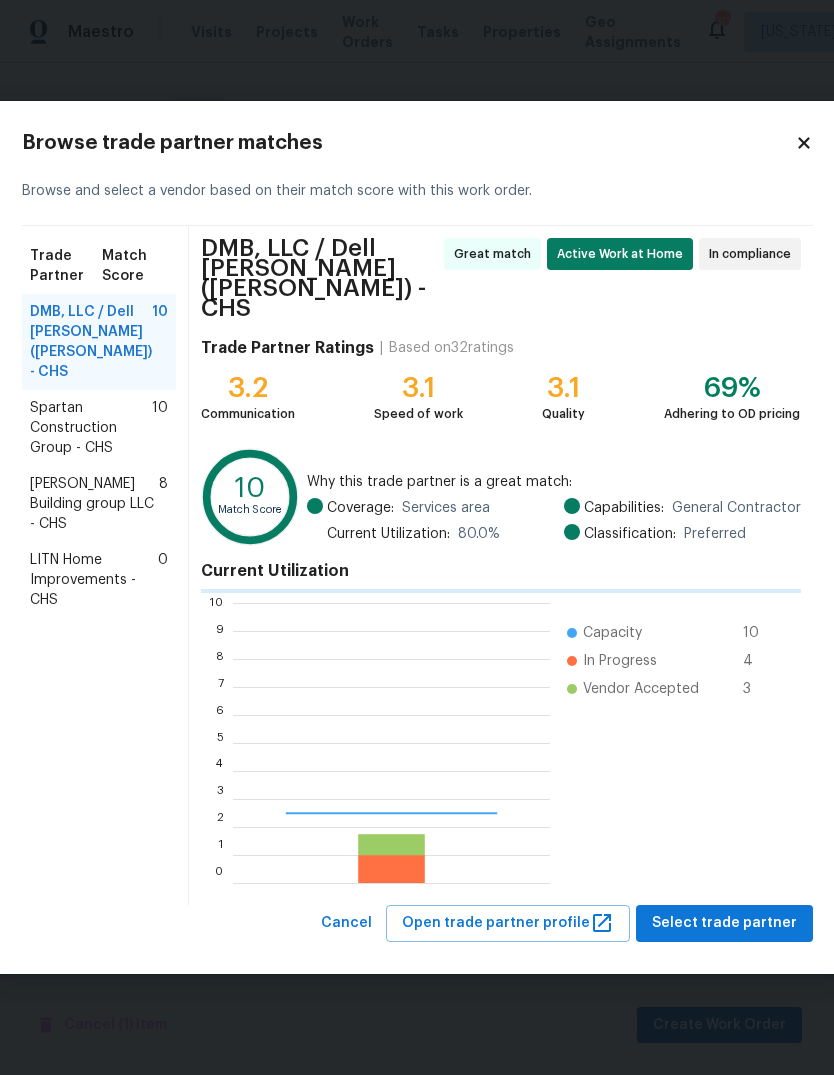 scroll, scrollTop: 2, scrollLeft: 2, axis: both 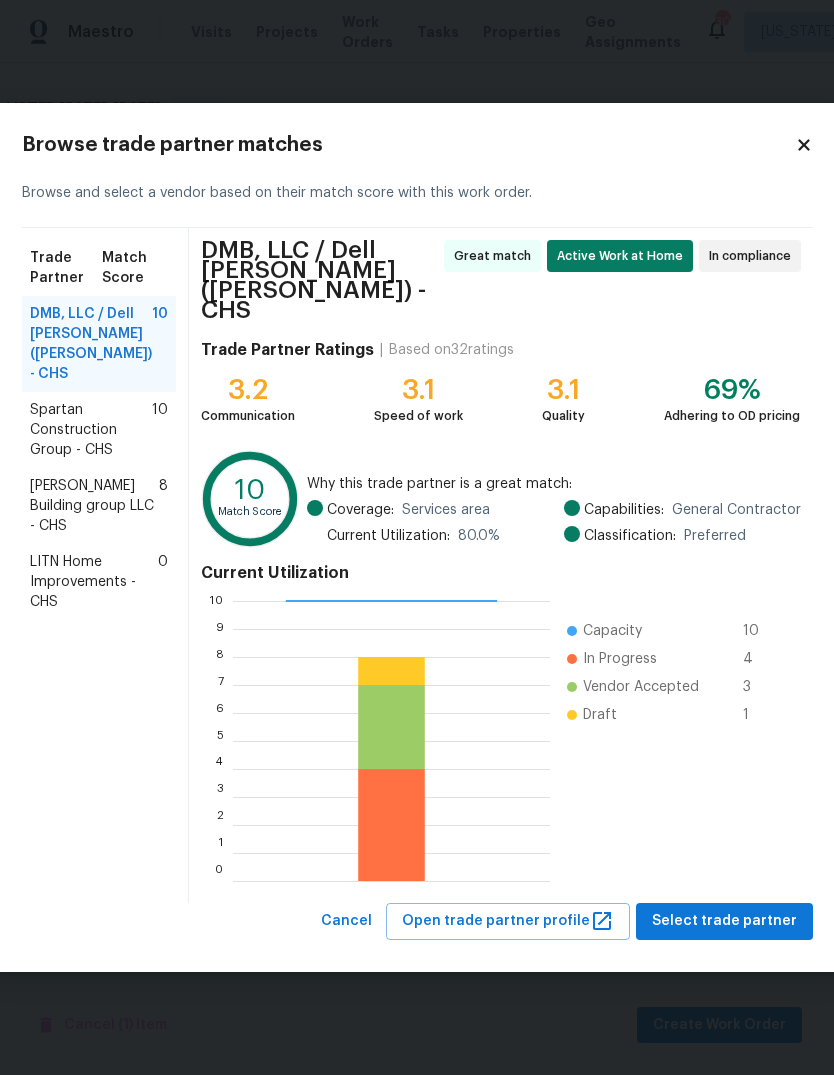 click on "DMB, LLC / Dell [PERSON_NAME] ([PERSON_NAME]) - CHS" at bounding box center (91, 344) 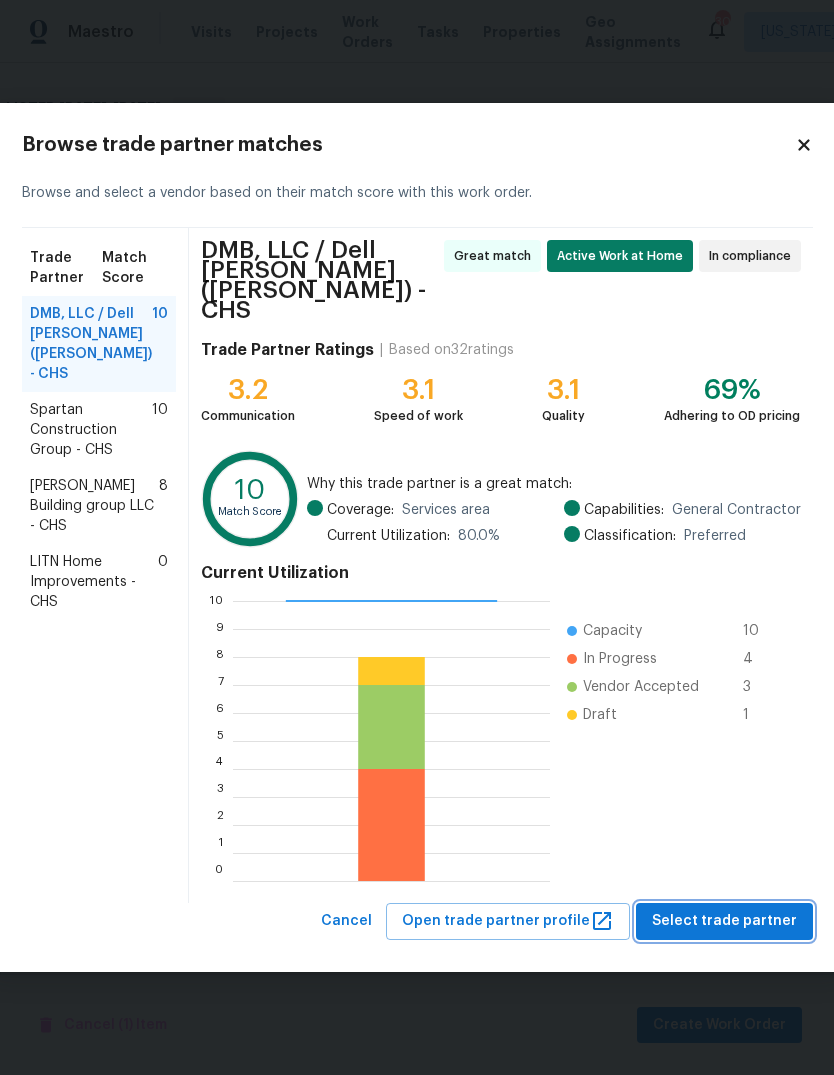 click on "Select trade partner" at bounding box center [724, 921] 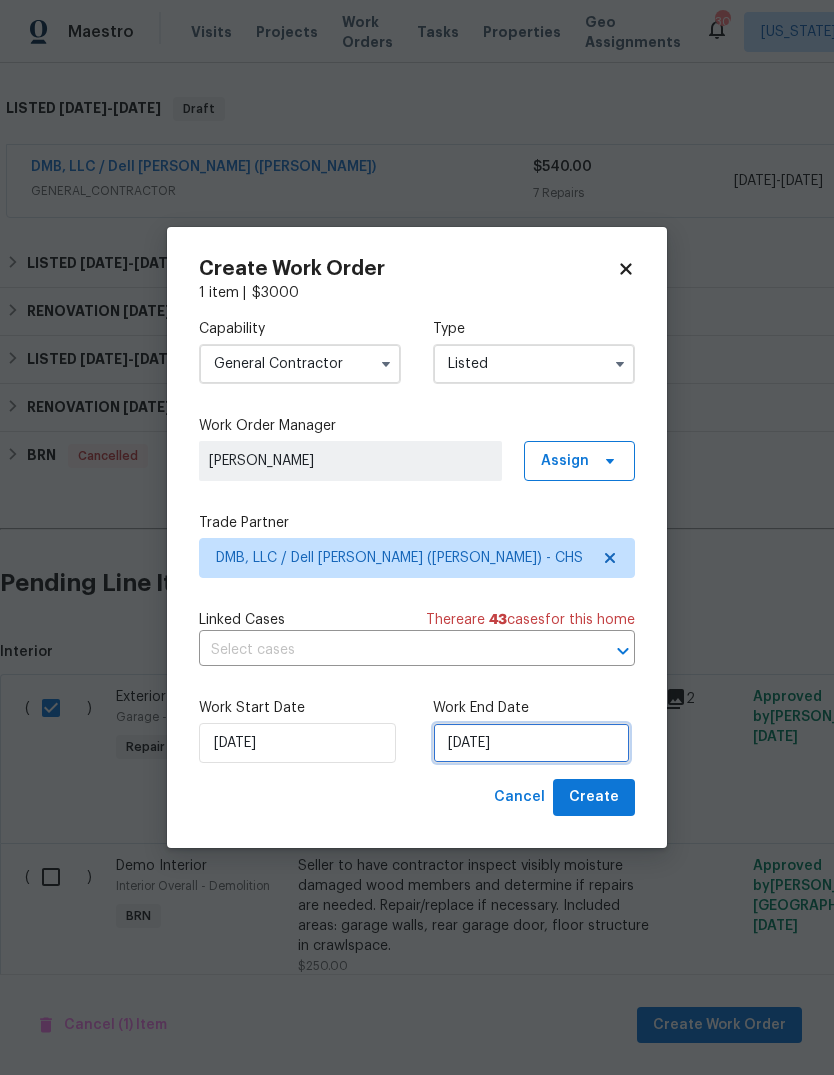 click on "[DATE]" at bounding box center [531, 743] 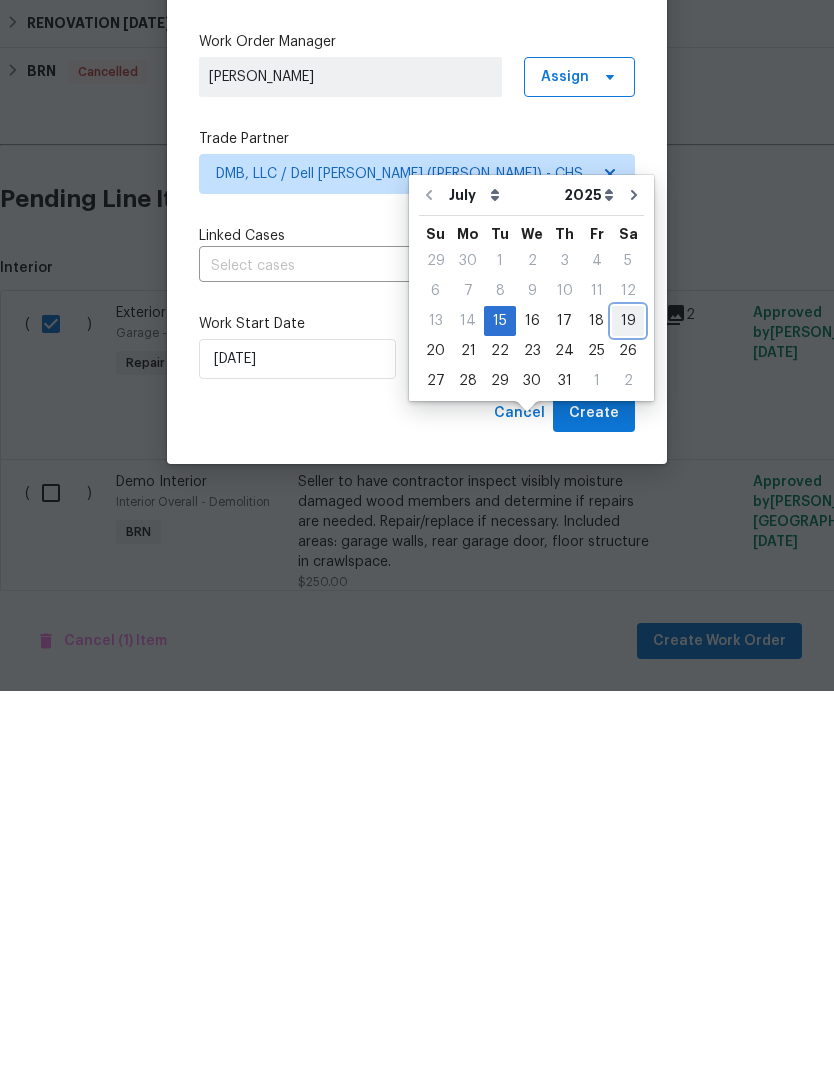 click on "19" at bounding box center [628, 705] 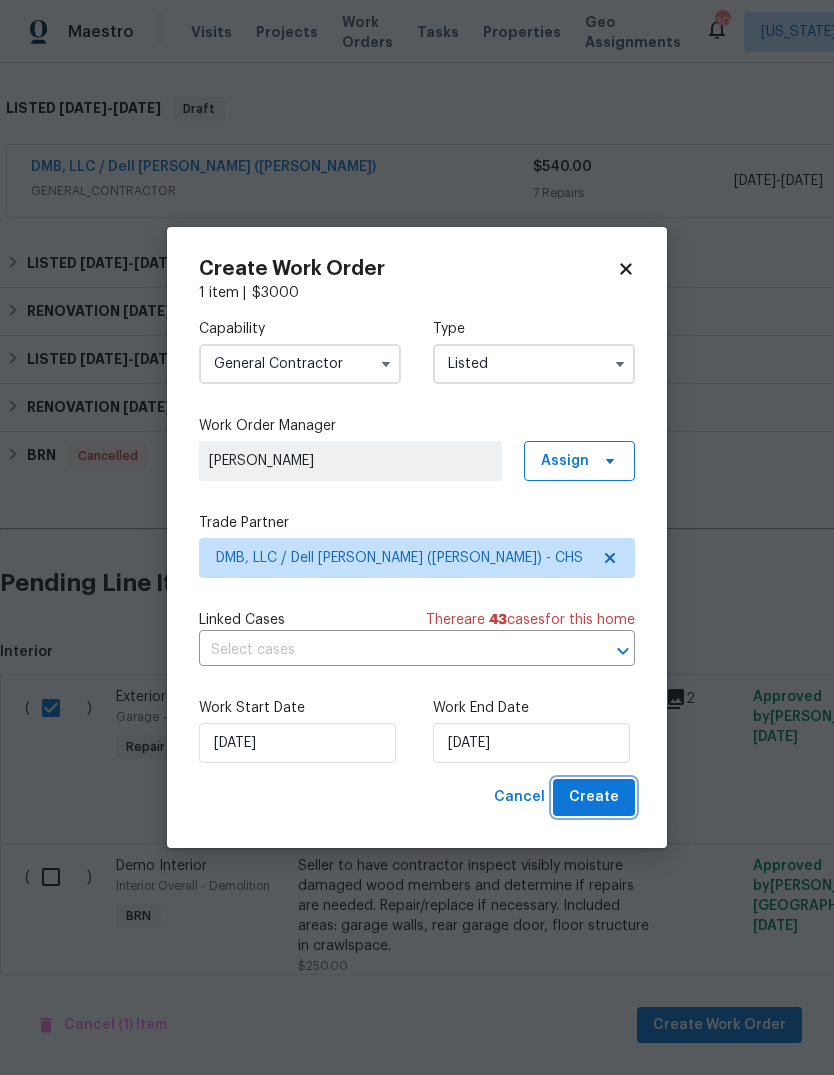 click on "Create" at bounding box center (594, 797) 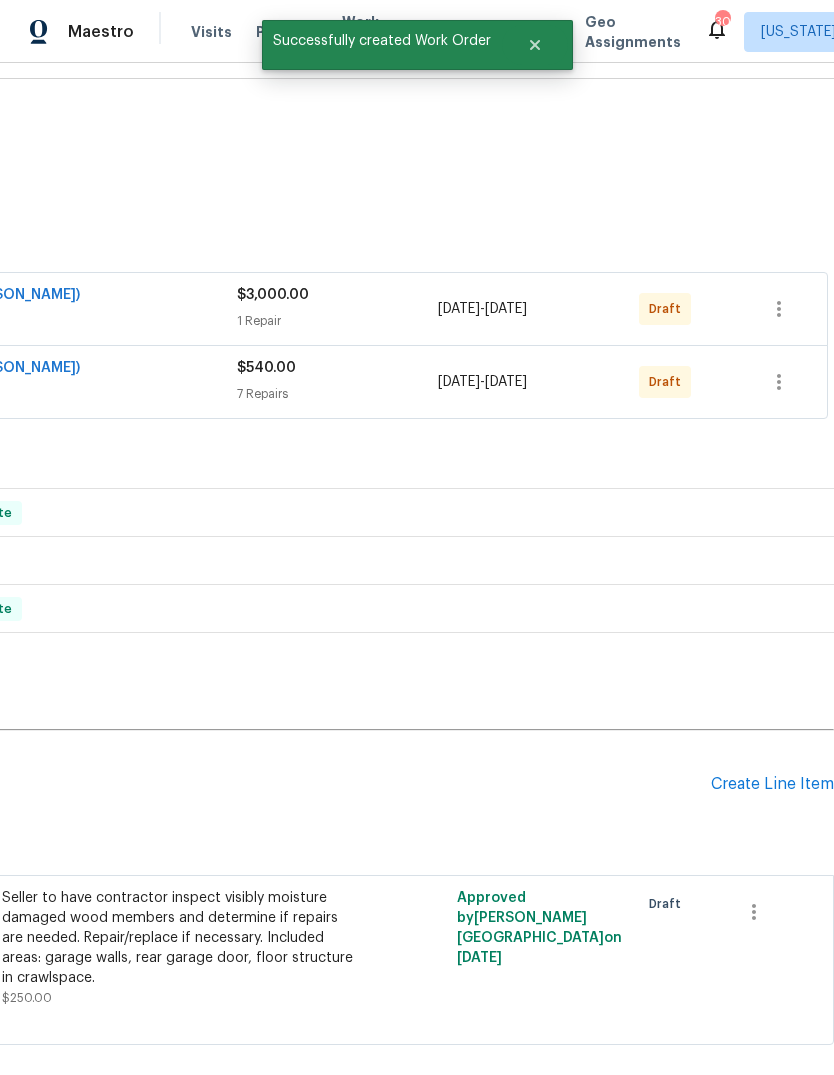 scroll, scrollTop: 284, scrollLeft: 296, axis: both 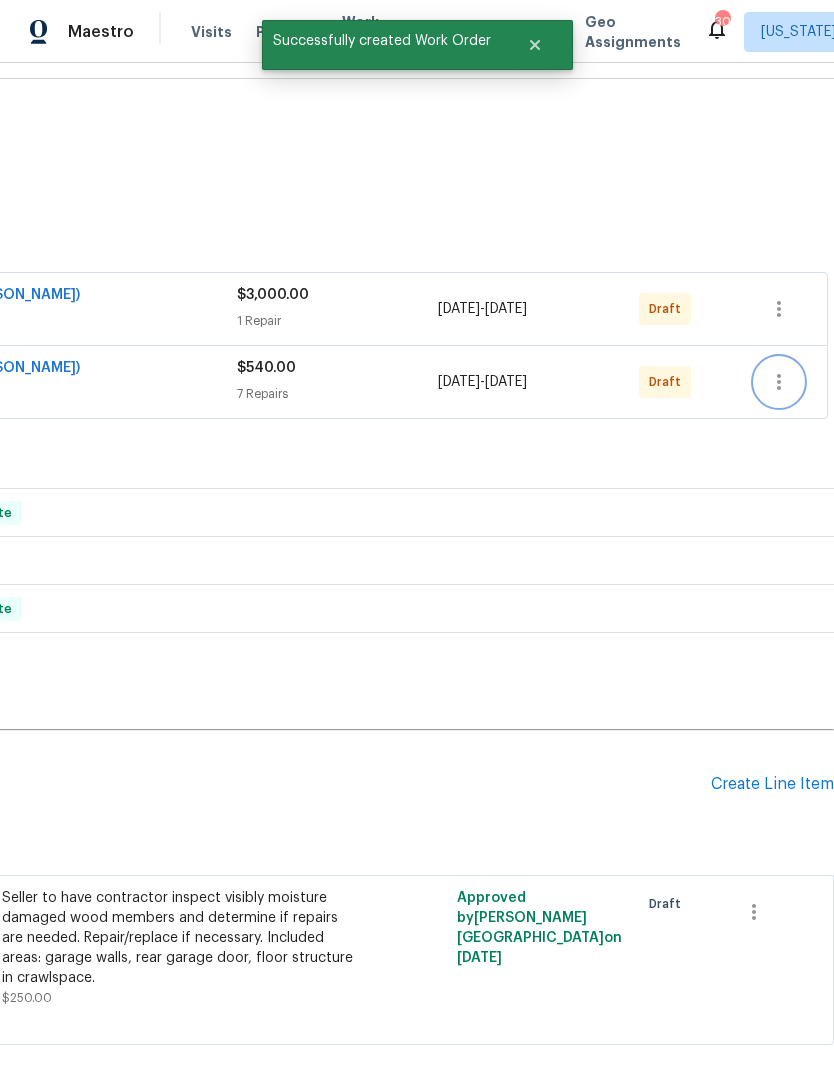 click 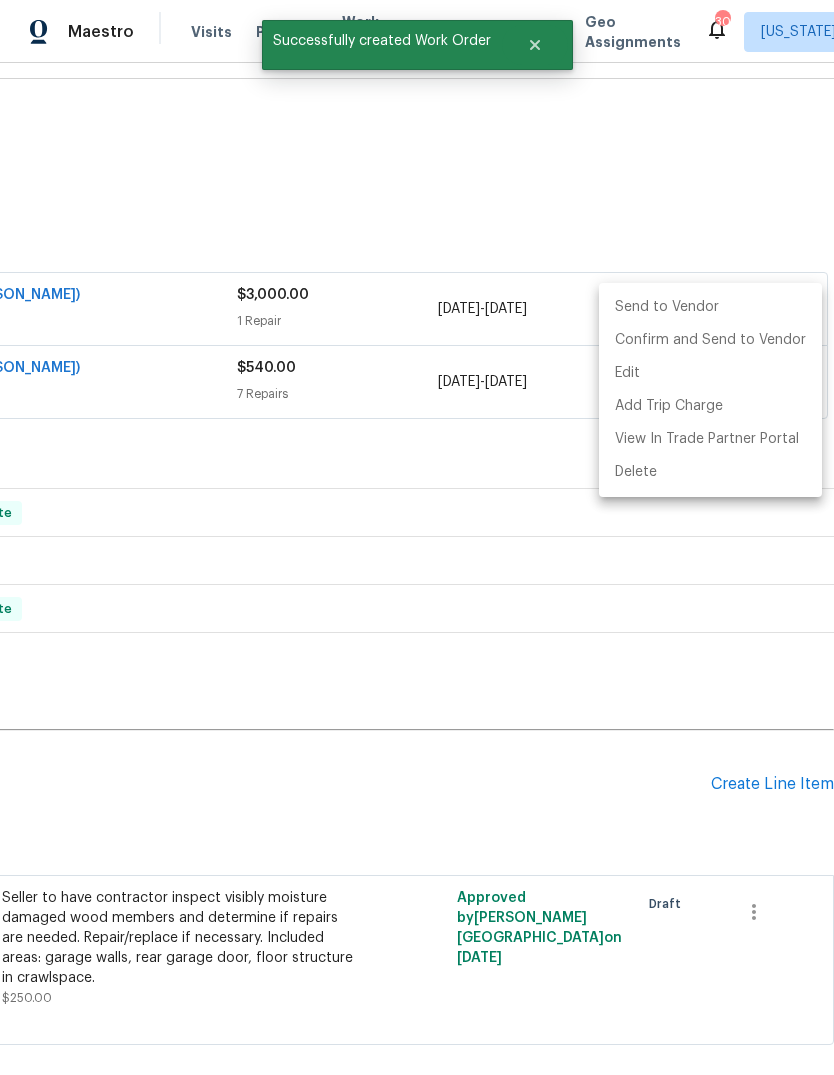 click on "Send to Vendor" at bounding box center [710, 307] 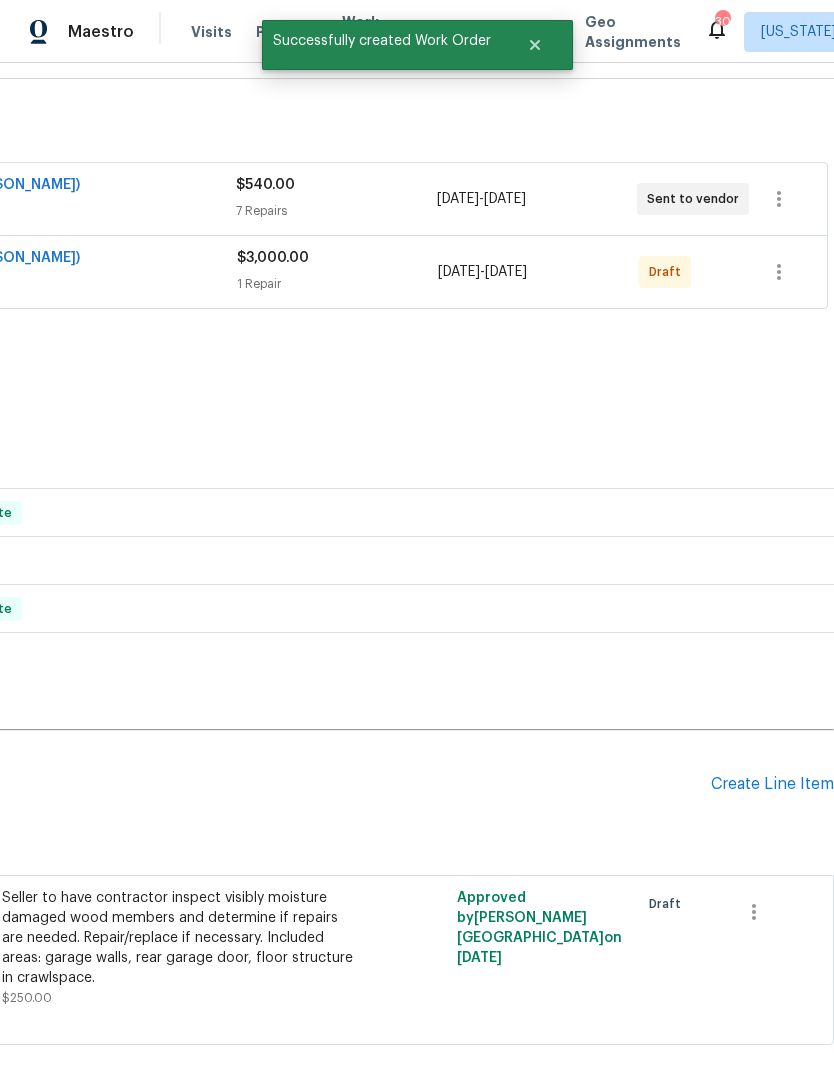 click 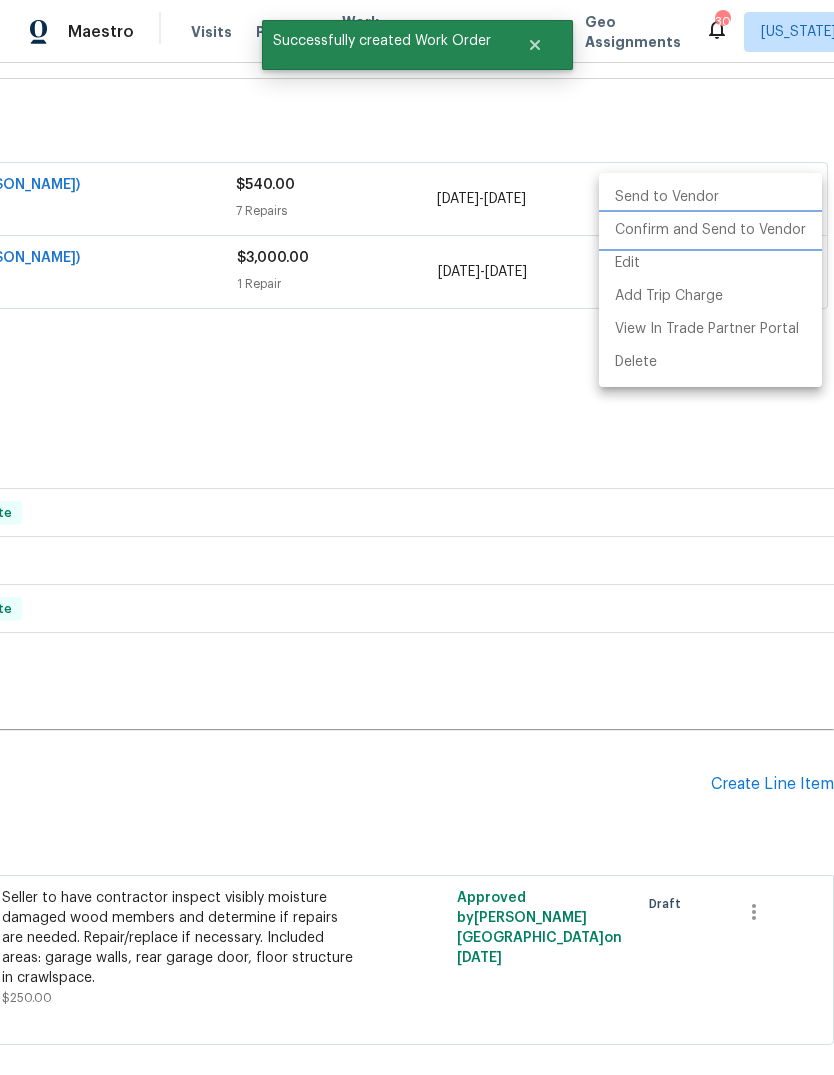 click on "Confirm and Send to Vendor" at bounding box center (710, 230) 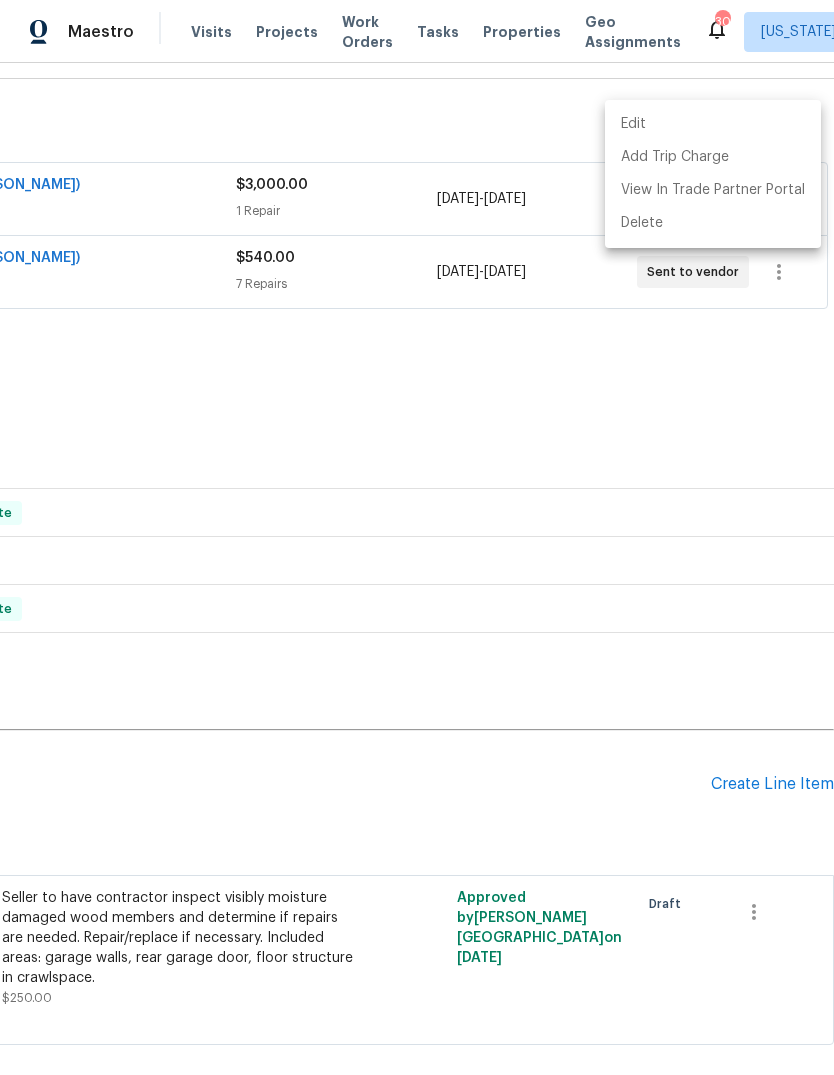 click at bounding box center (417, 537) 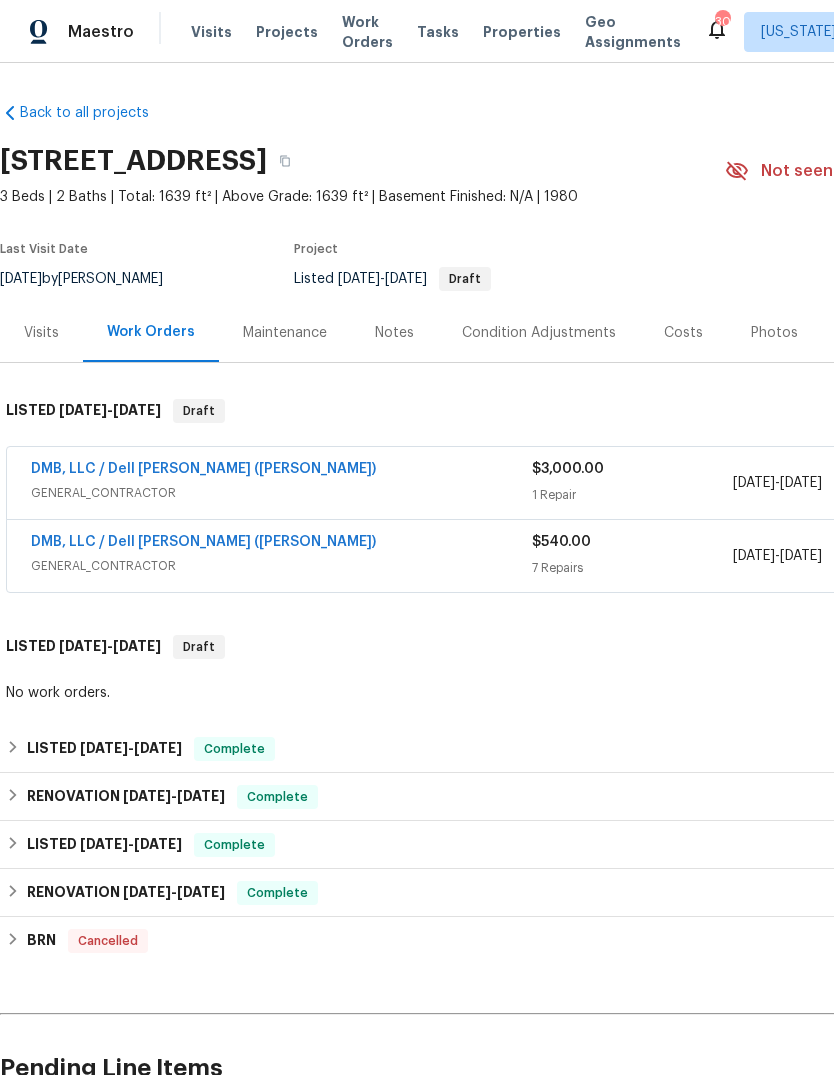 scroll, scrollTop: 0, scrollLeft: 0, axis: both 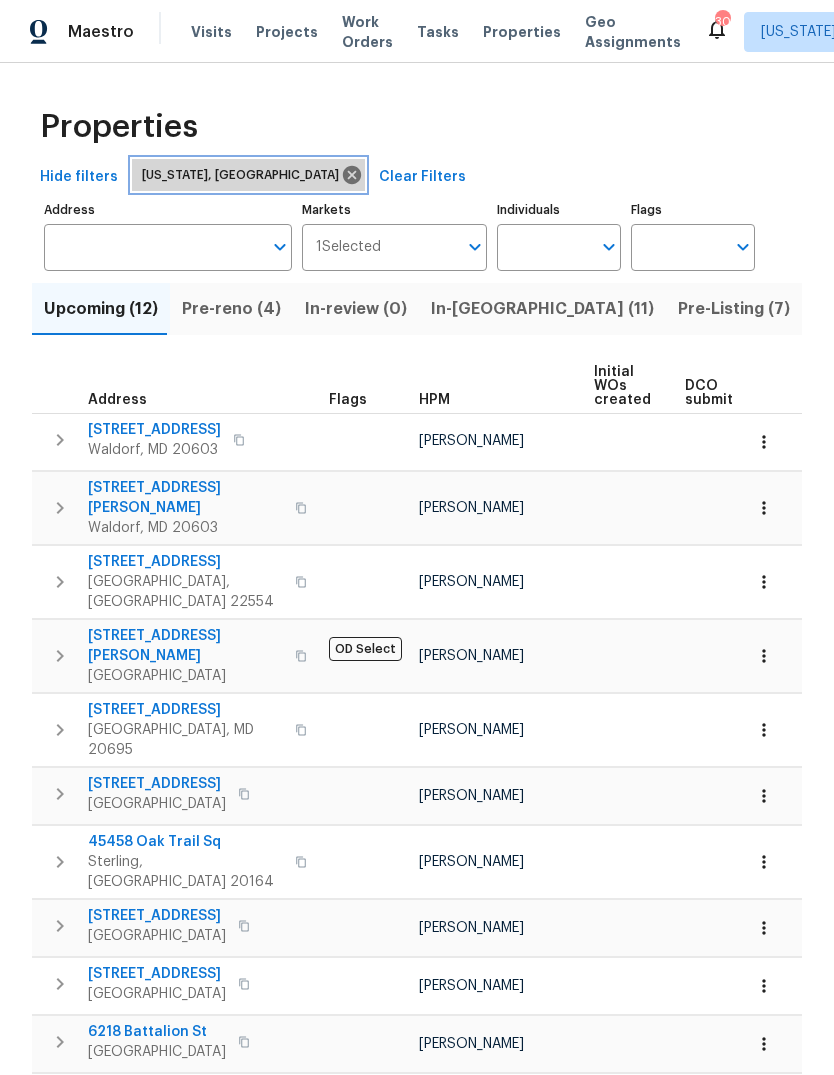 click 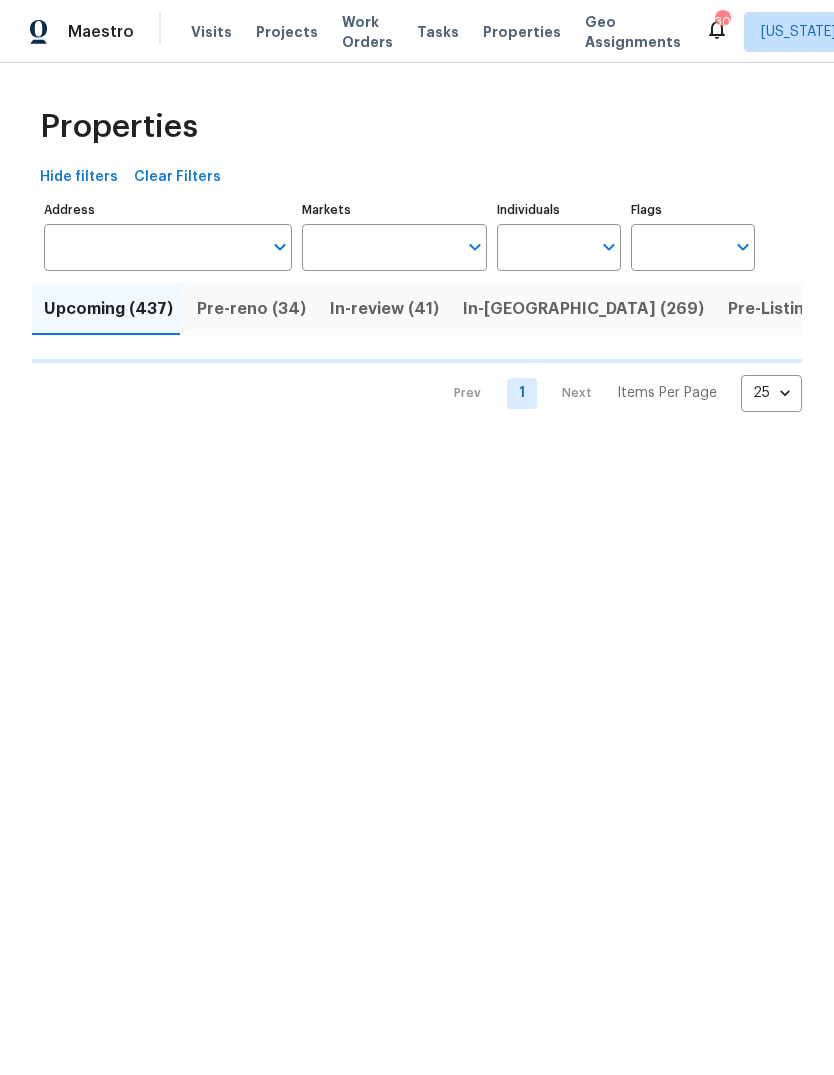 click on "Markets" at bounding box center [380, 247] 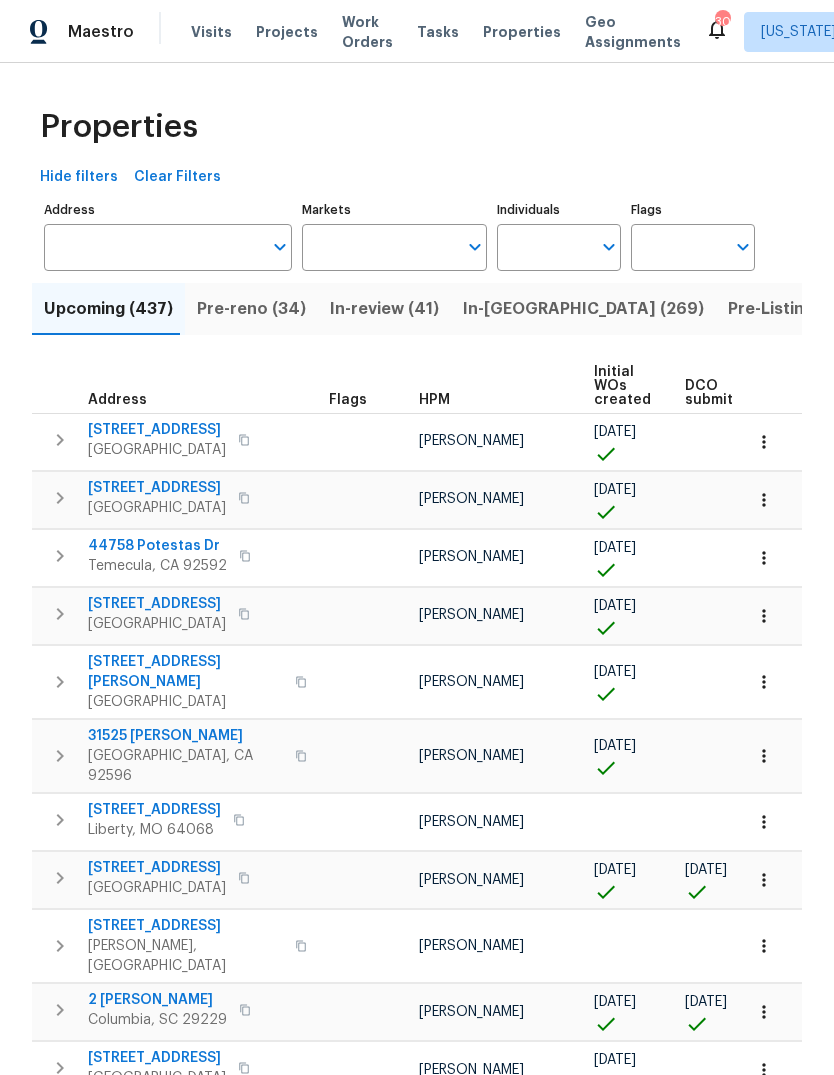 scroll, scrollTop: 75, scrollLeft: 0, axis: vertical 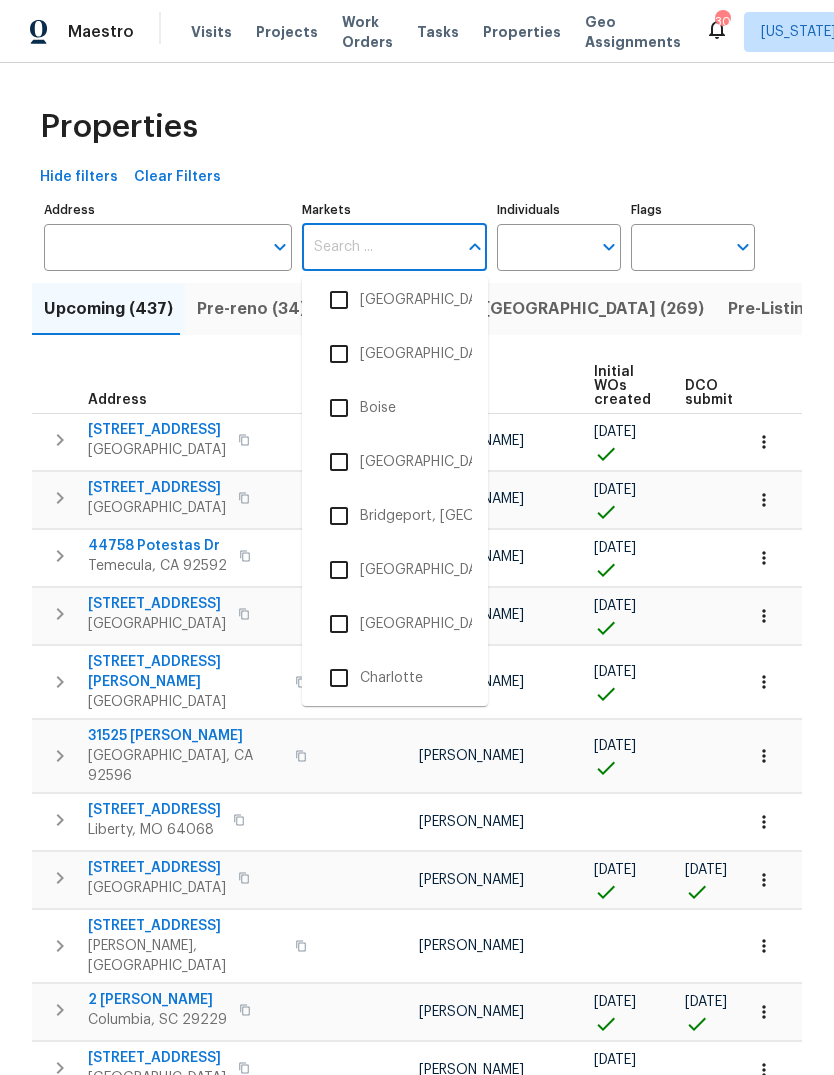click at bounding box center [339, 624] 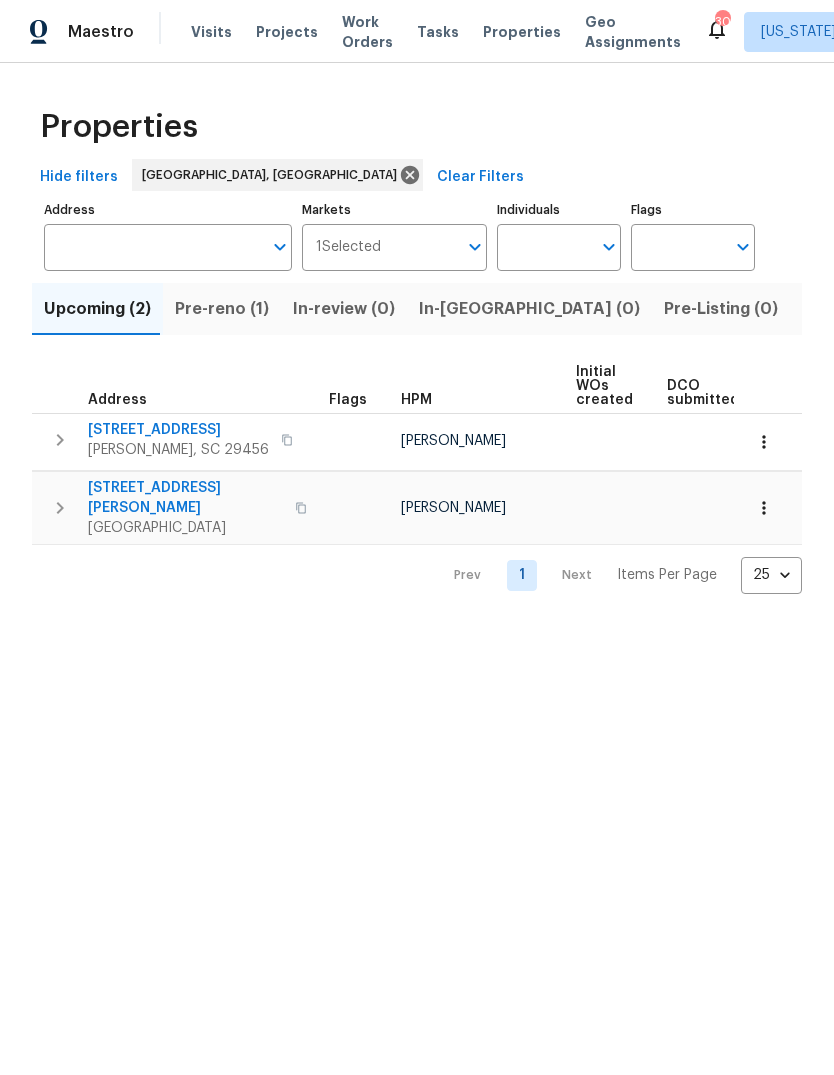 click on "Resale (15)" at bounding box center (955, 309) 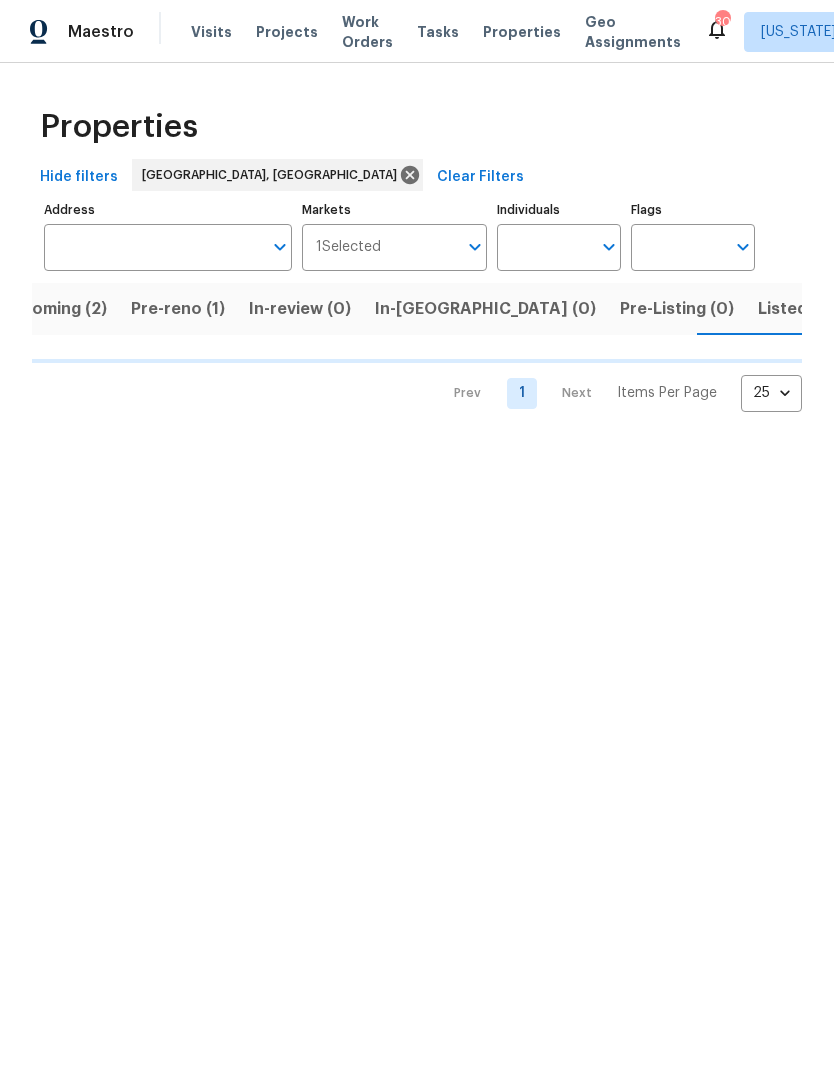 scroll, scrollTop: 0, scrollLeft: 44, axis: horizontal 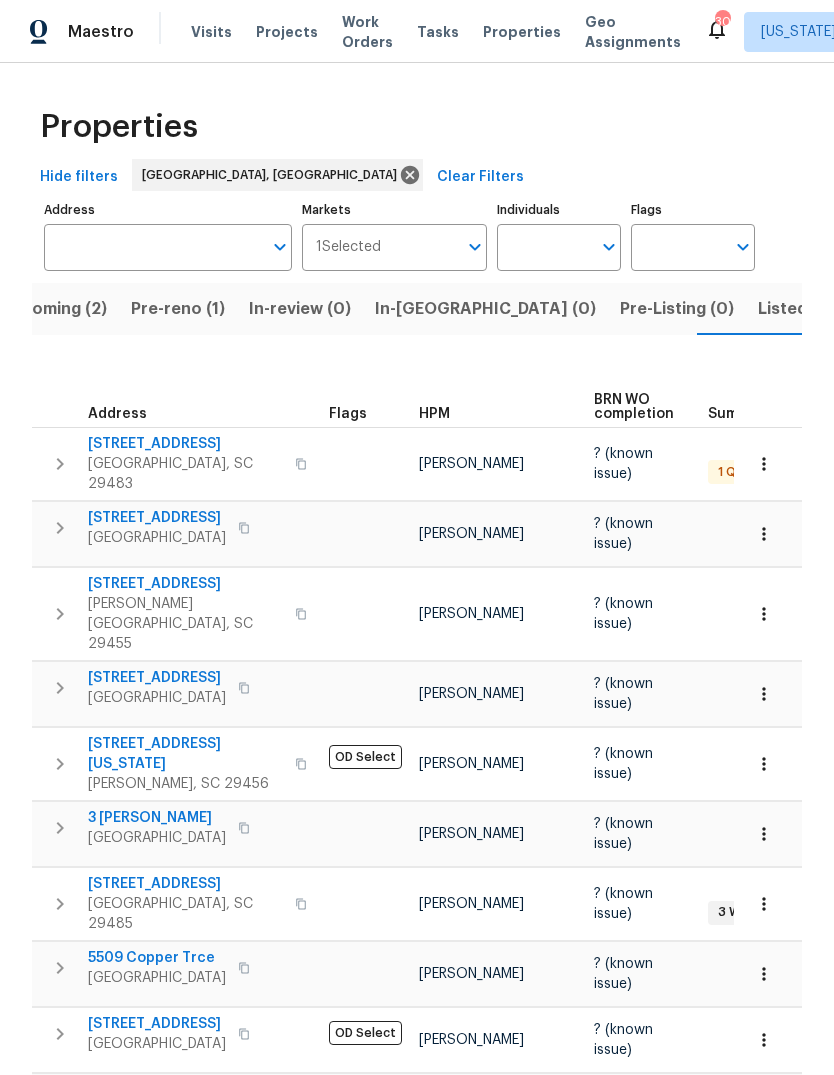click on "Listed (24)" at bounding box center [801, 309] 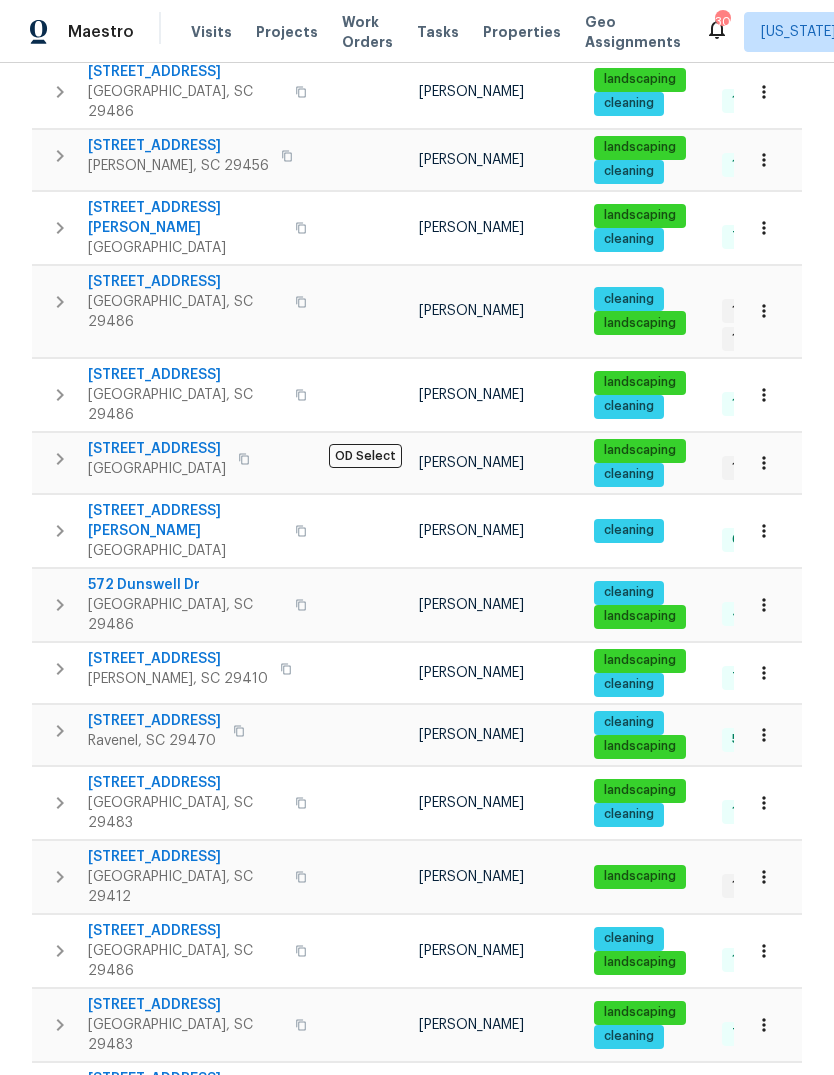 scroll, scrollTop: 817, scrollLeft: 0, axis: vertical 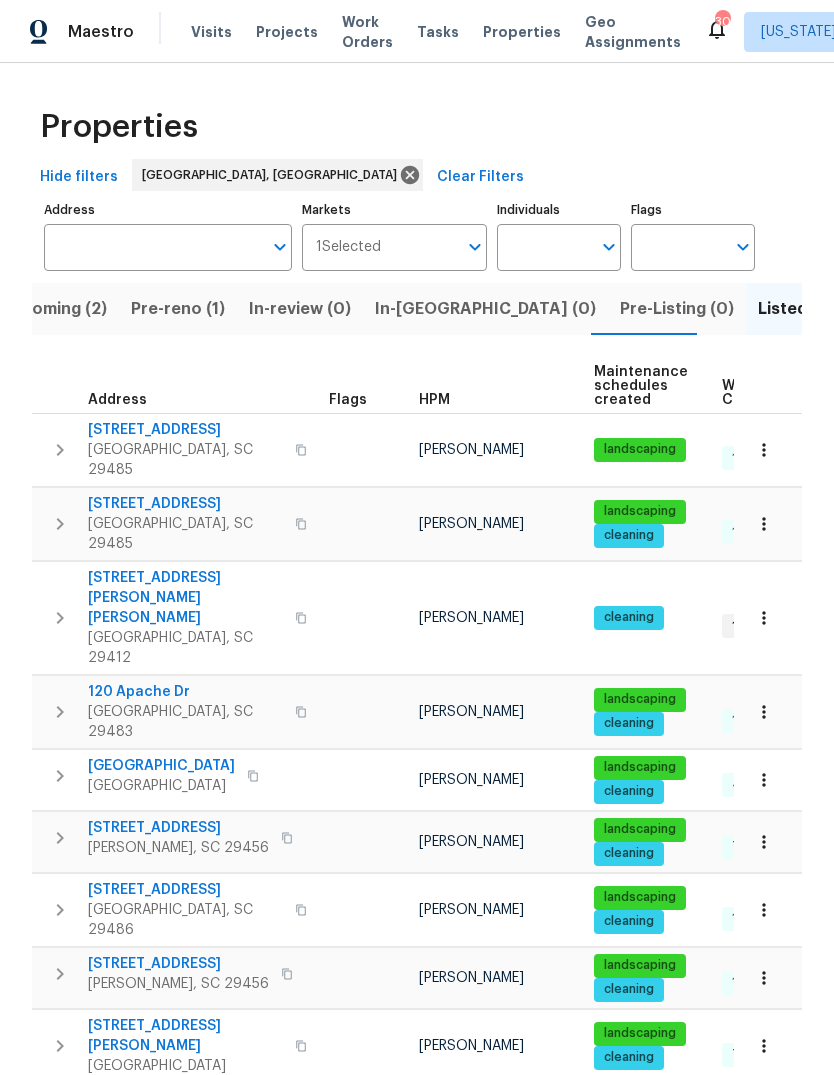 click 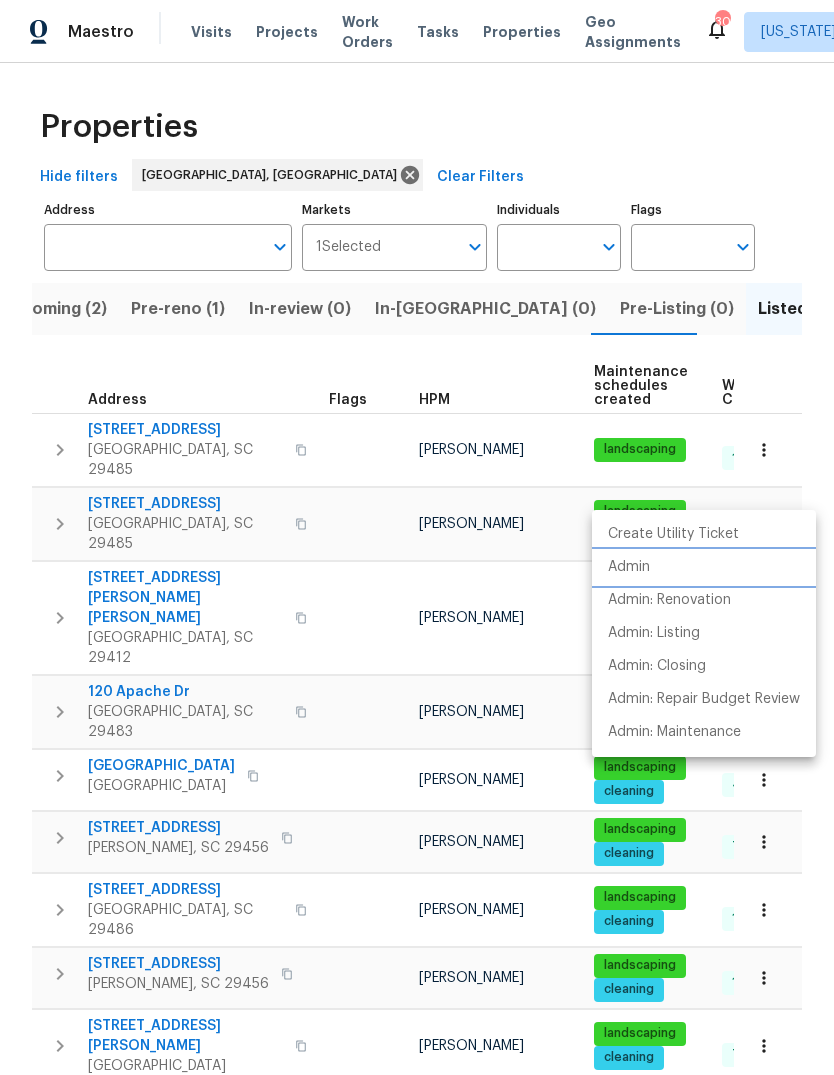 click on "Admin" at bounding box center (704, 567) 